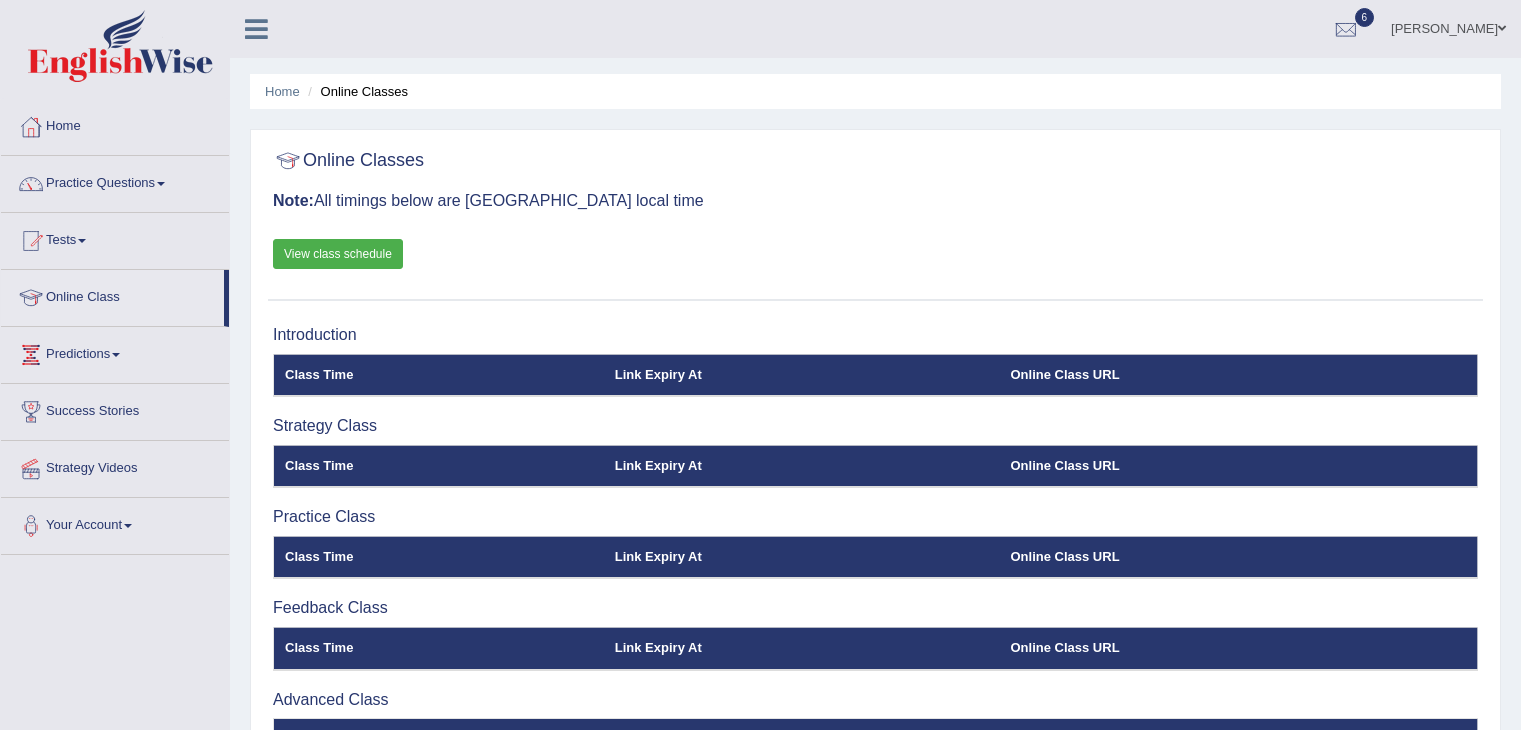 scroll, scrollTop: 0, scrollLeft: 0, axis: both 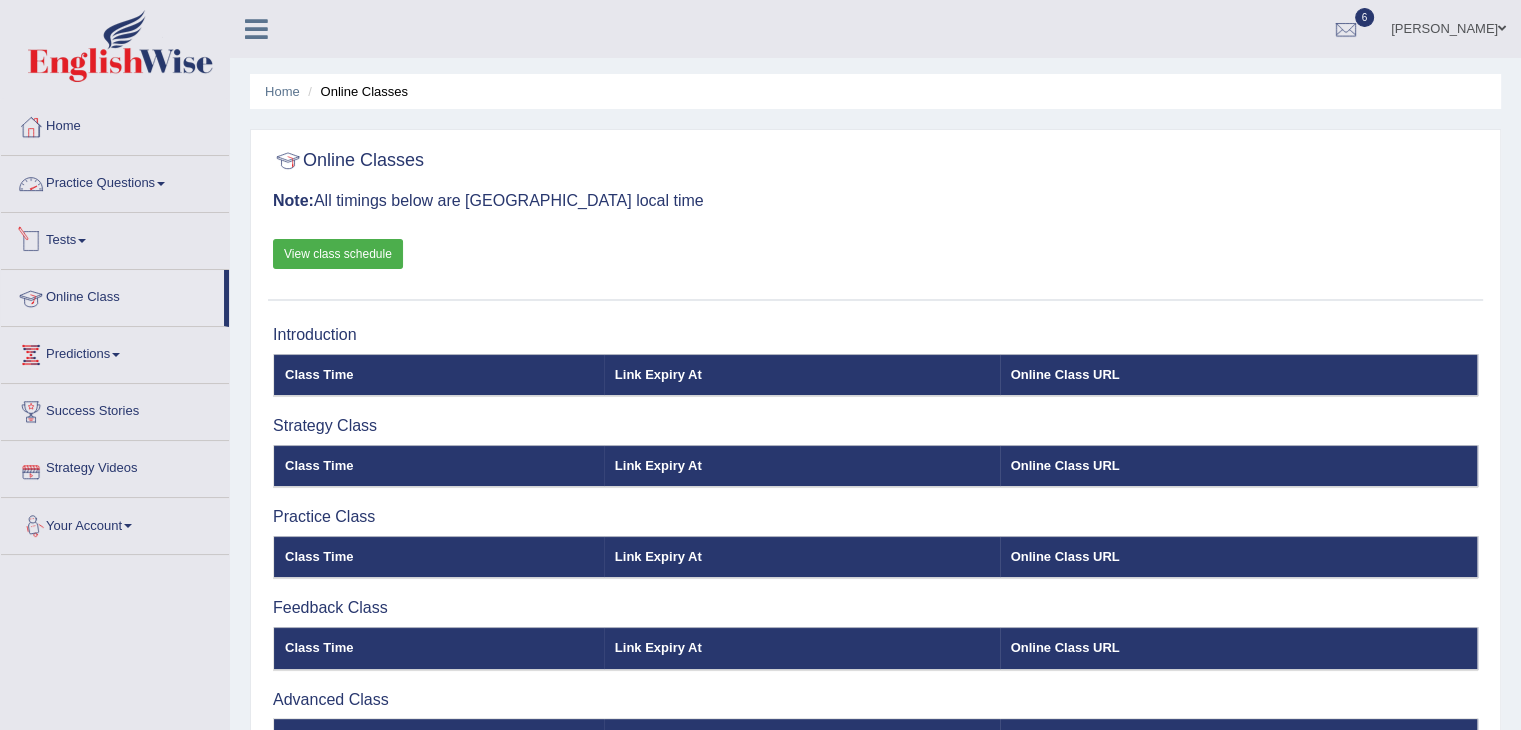 click on "Practice Questions" at bounding box center [115, 181] 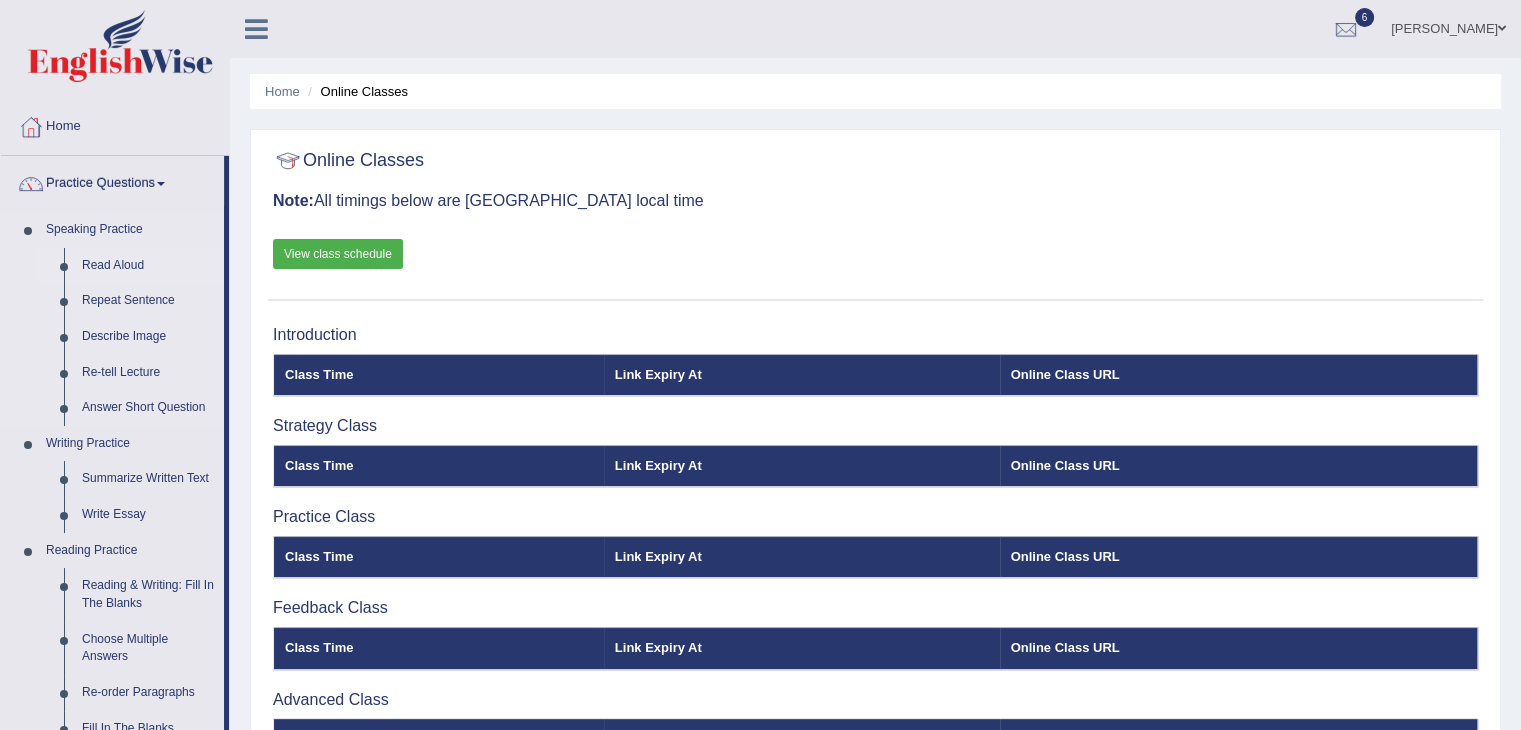 click on "Read Aloud" at bounding box center [148, 266] 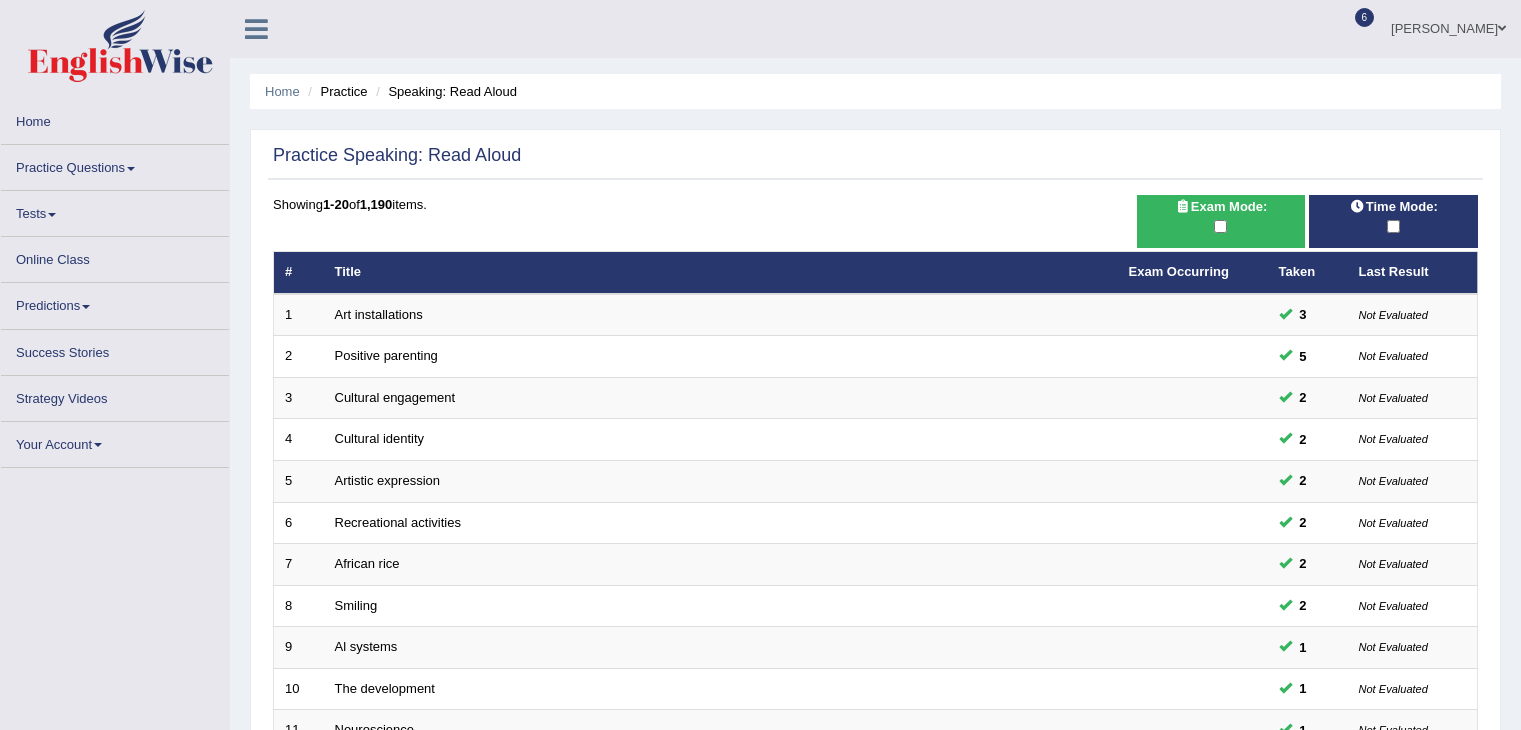 scroll, scrollTop: 0, scrollLeft: 0, axis: both 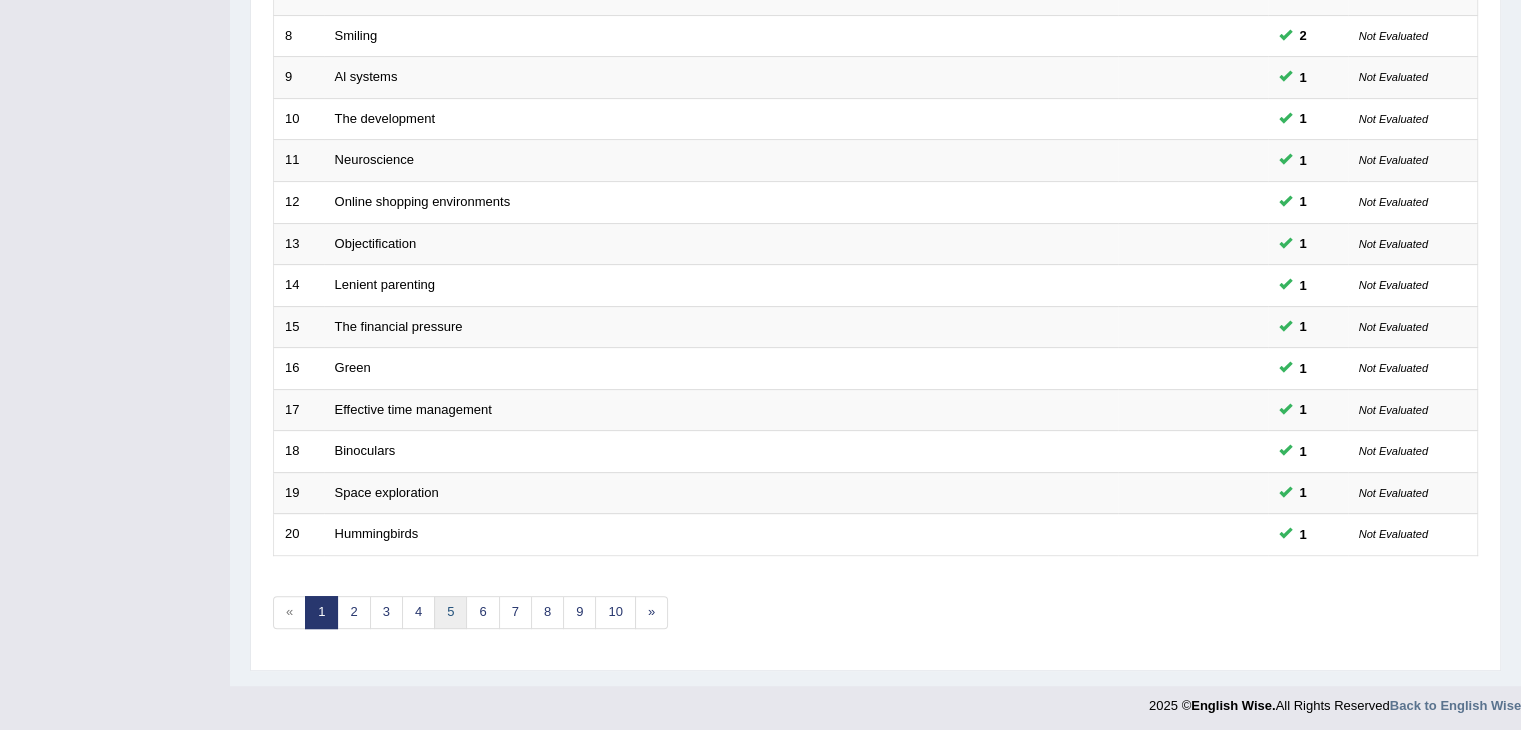click on "5" at bounding box center [450, 612] 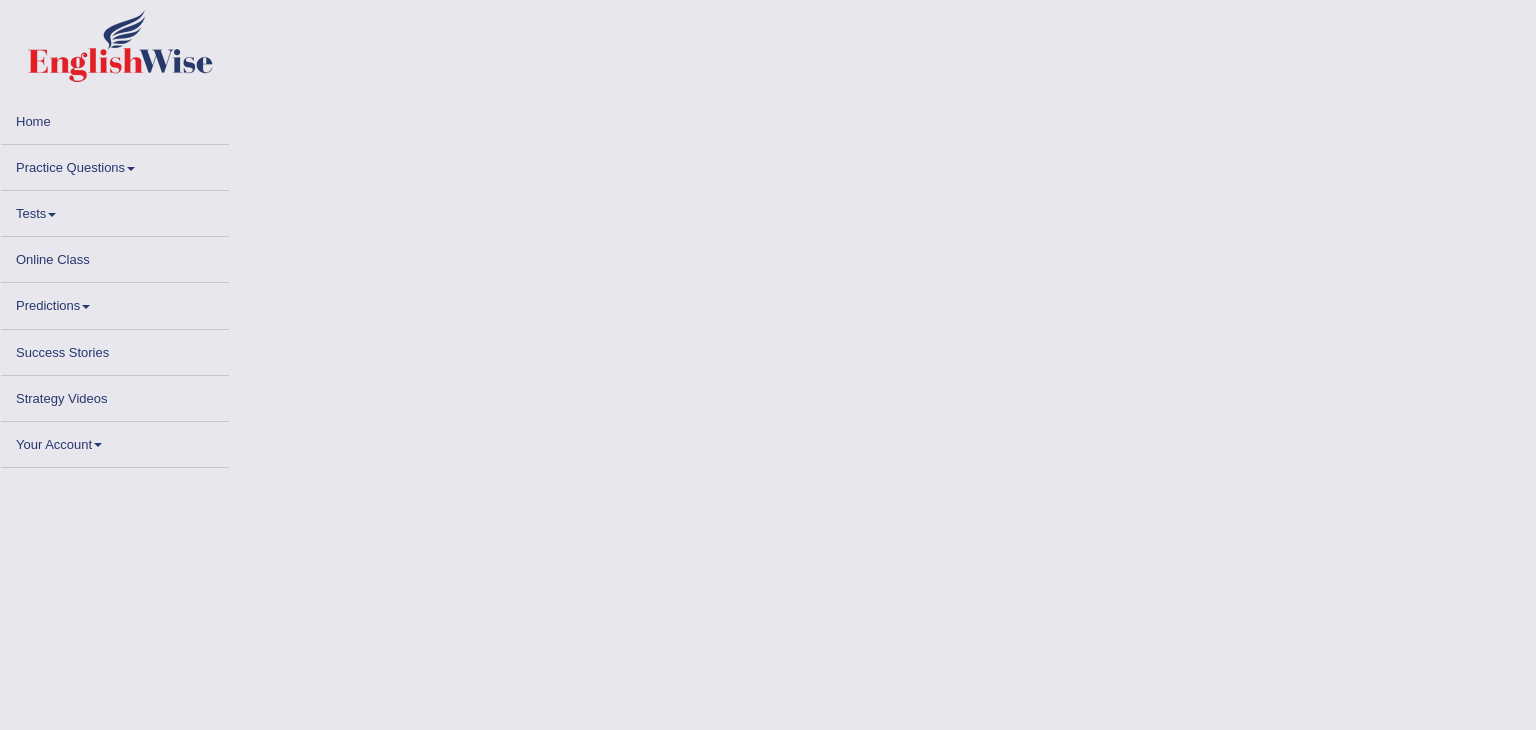 scroll, scrollTop: 0, scrollLeft: 0, axis: both 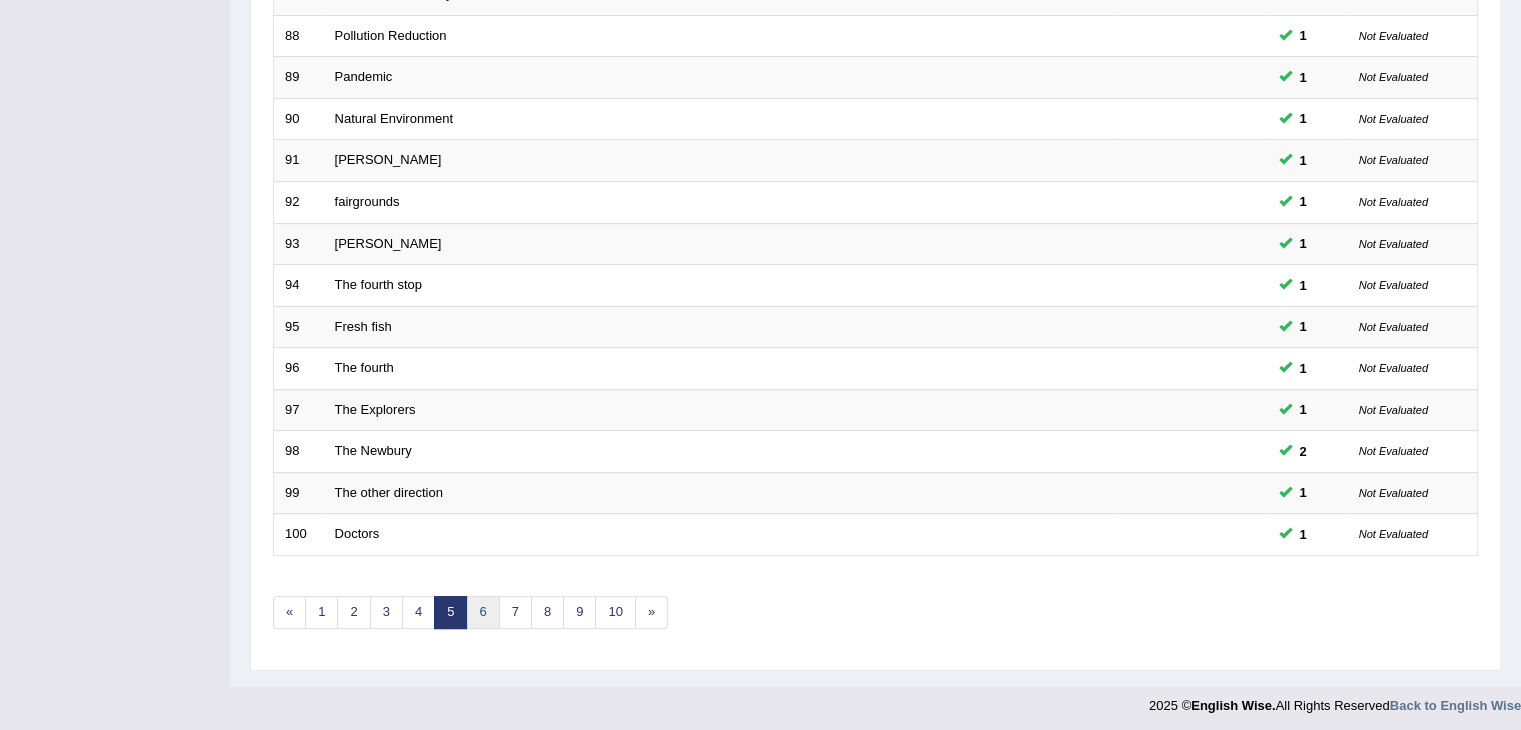 click on "6" at bounding box center [482, 612] 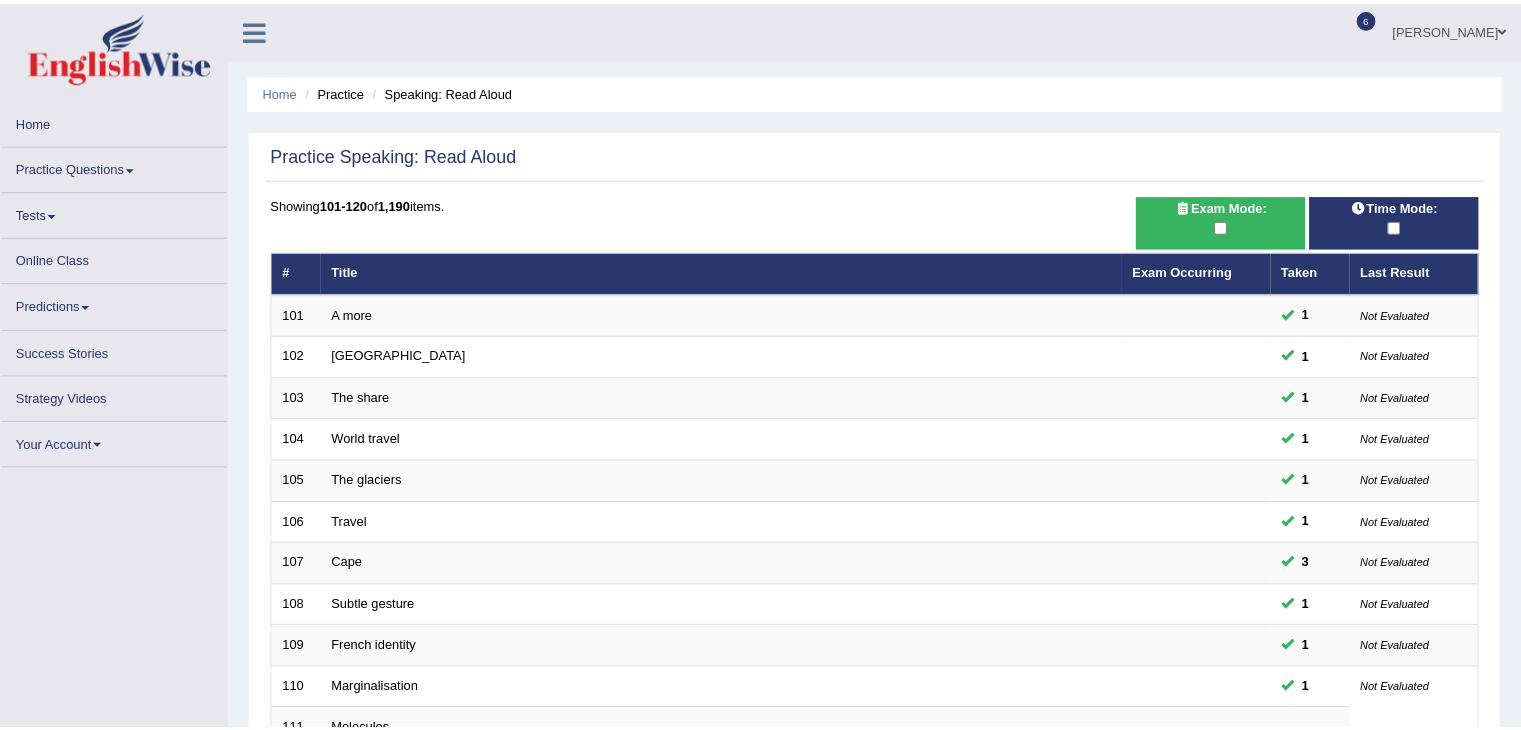 scroll, scrollTop: 0, scrollLeft: 0, axis: both 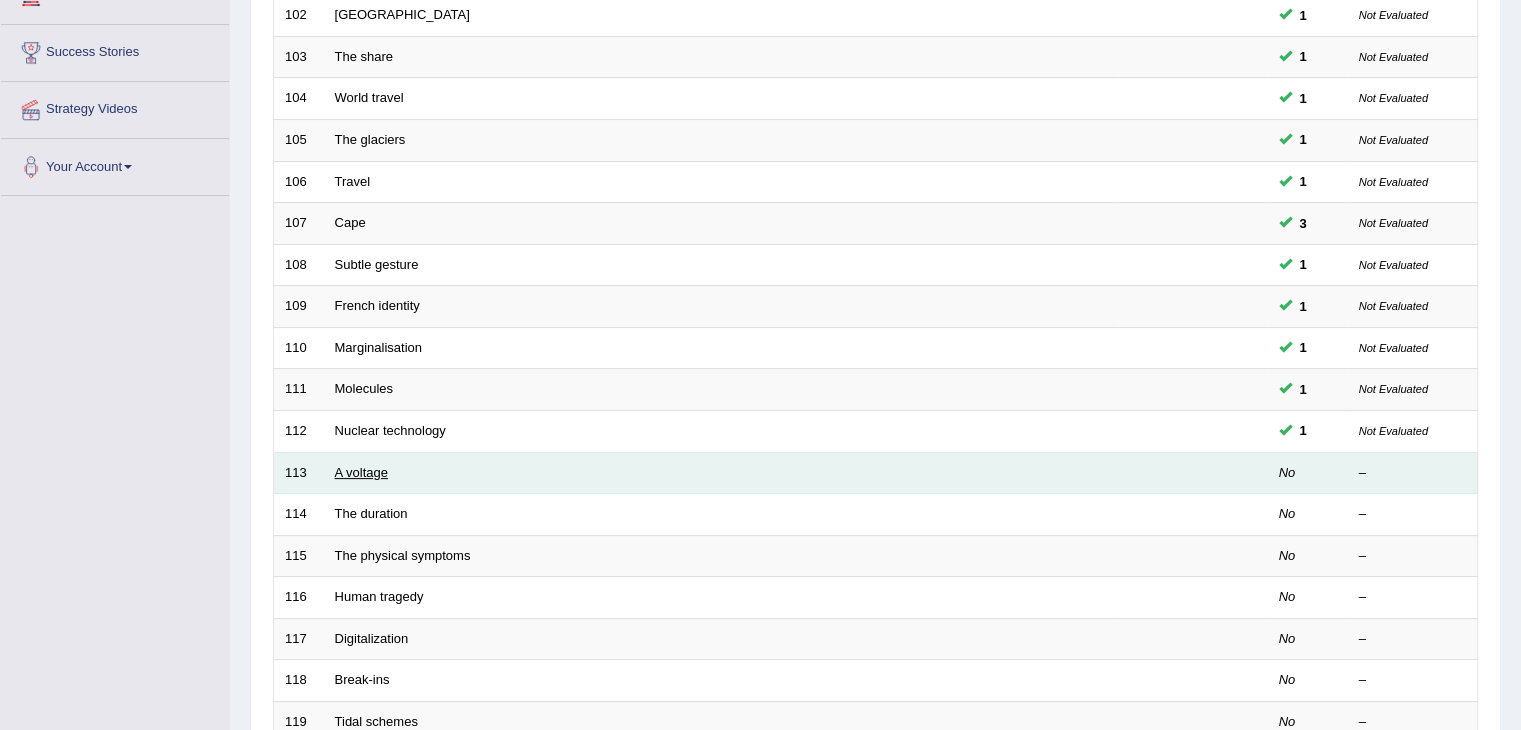 click on "A voltage" at bounding box center (362, 472) 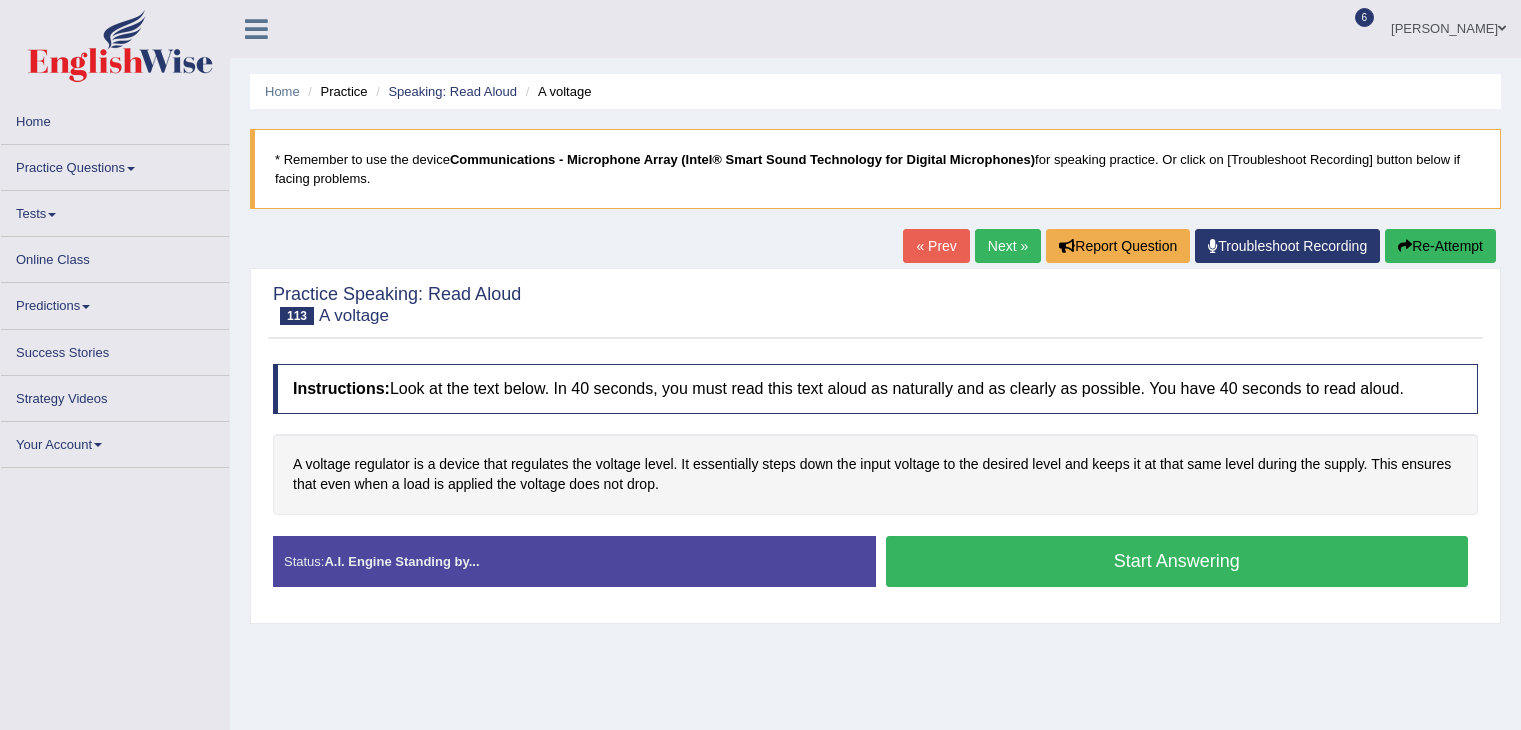 scroll, scrollTop: 0, scrollLeft: 0, axis: both 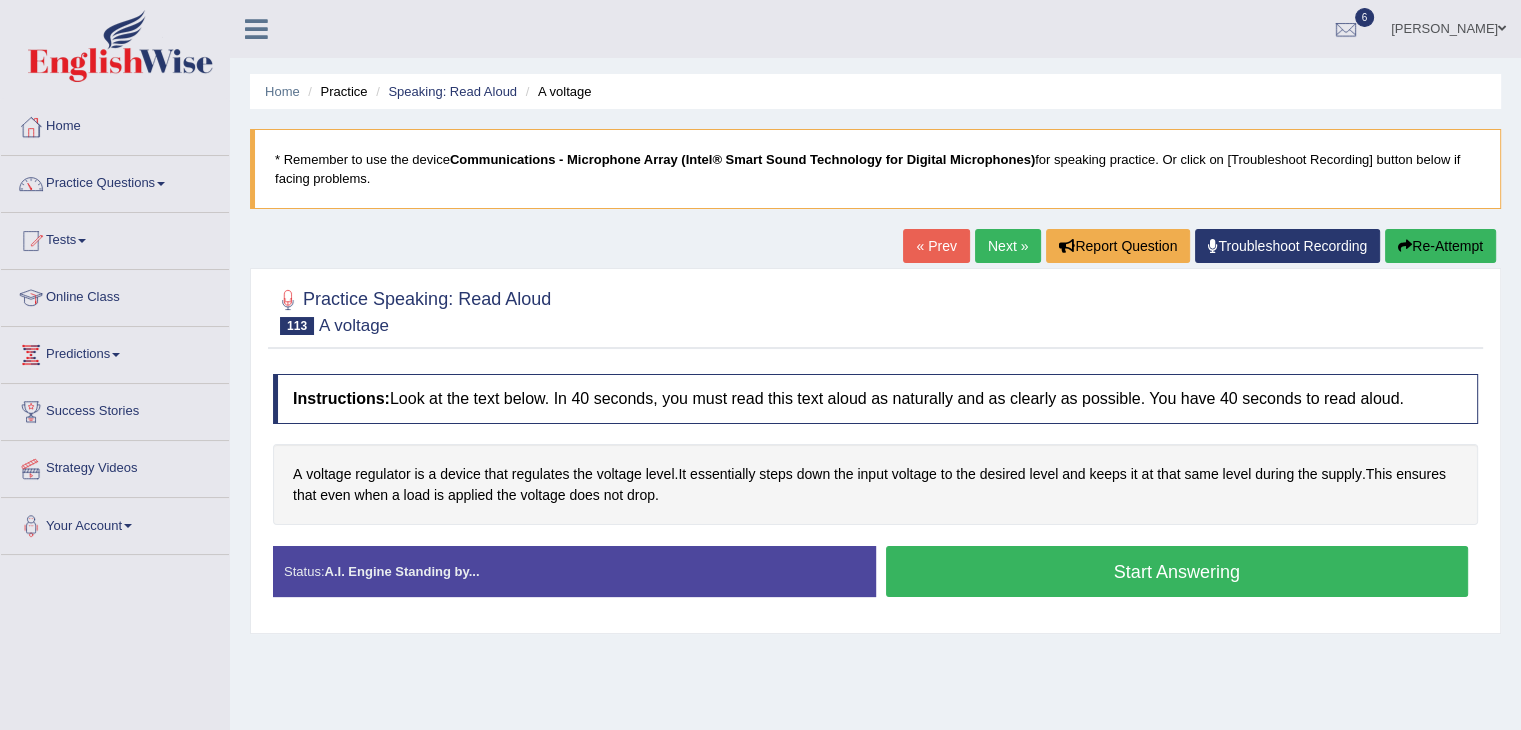click on "Start Answering" at bounding box center (1177, 571) 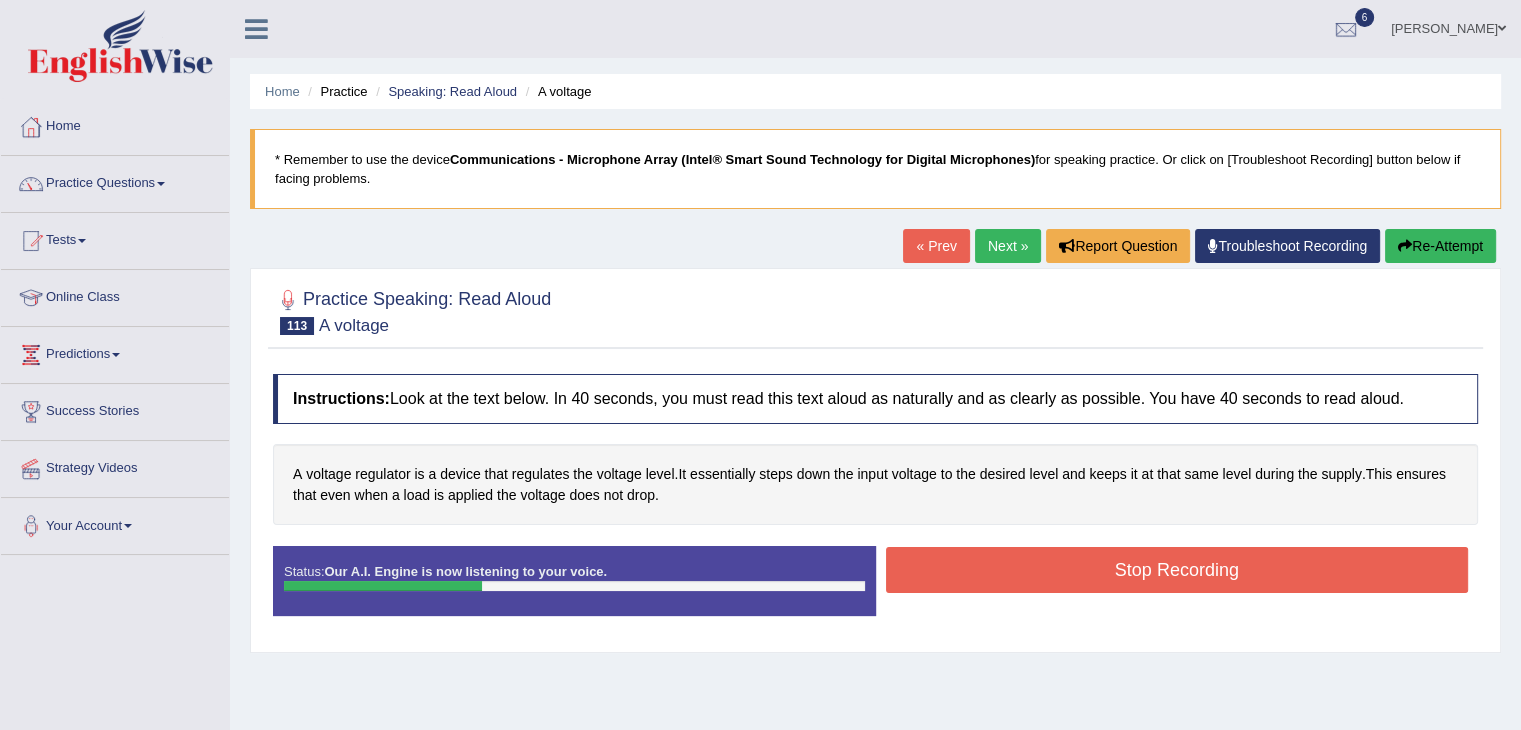 click on "Stop Recording" at bounding box center (1177, 570) 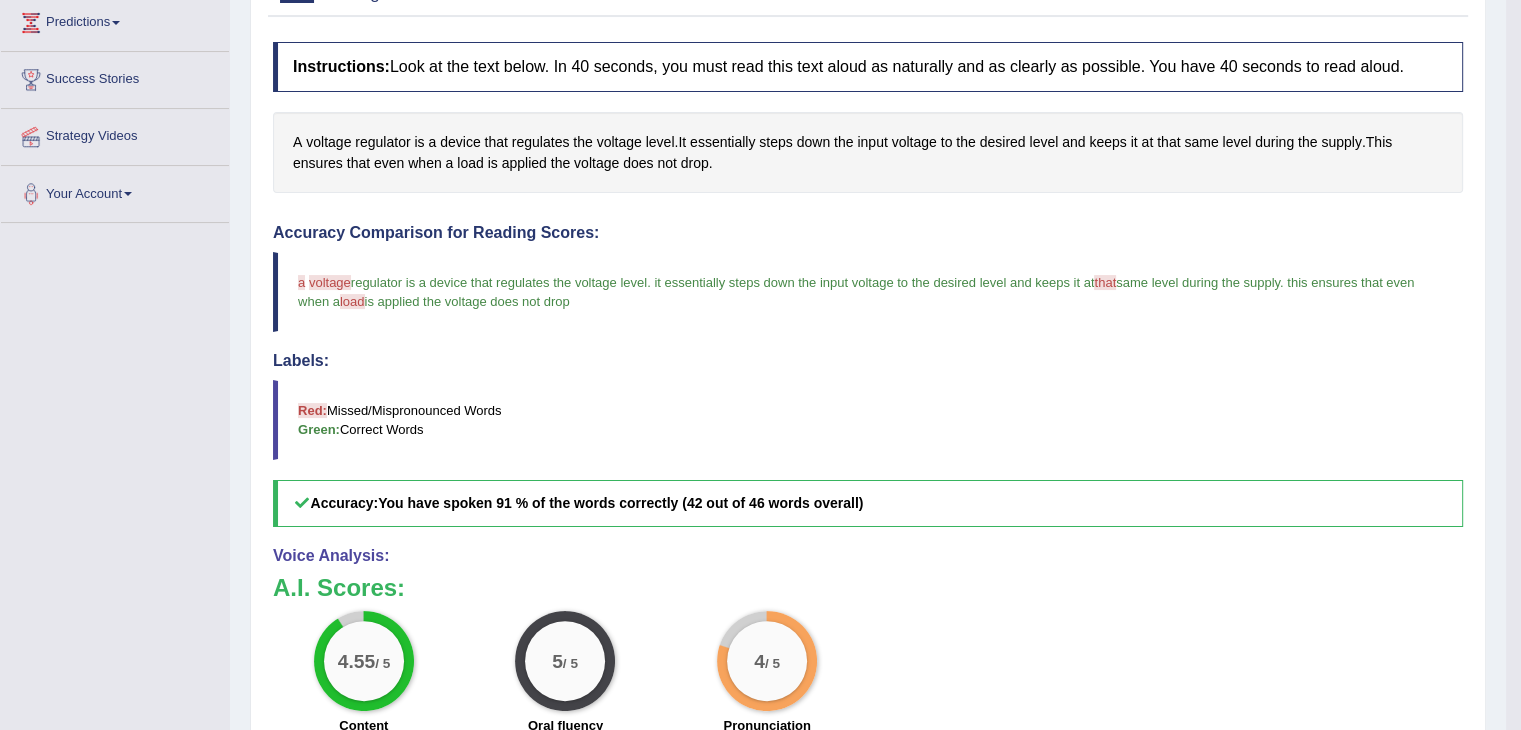 scroll, scrollTop: 0, scrollLeft: 0, axis: both 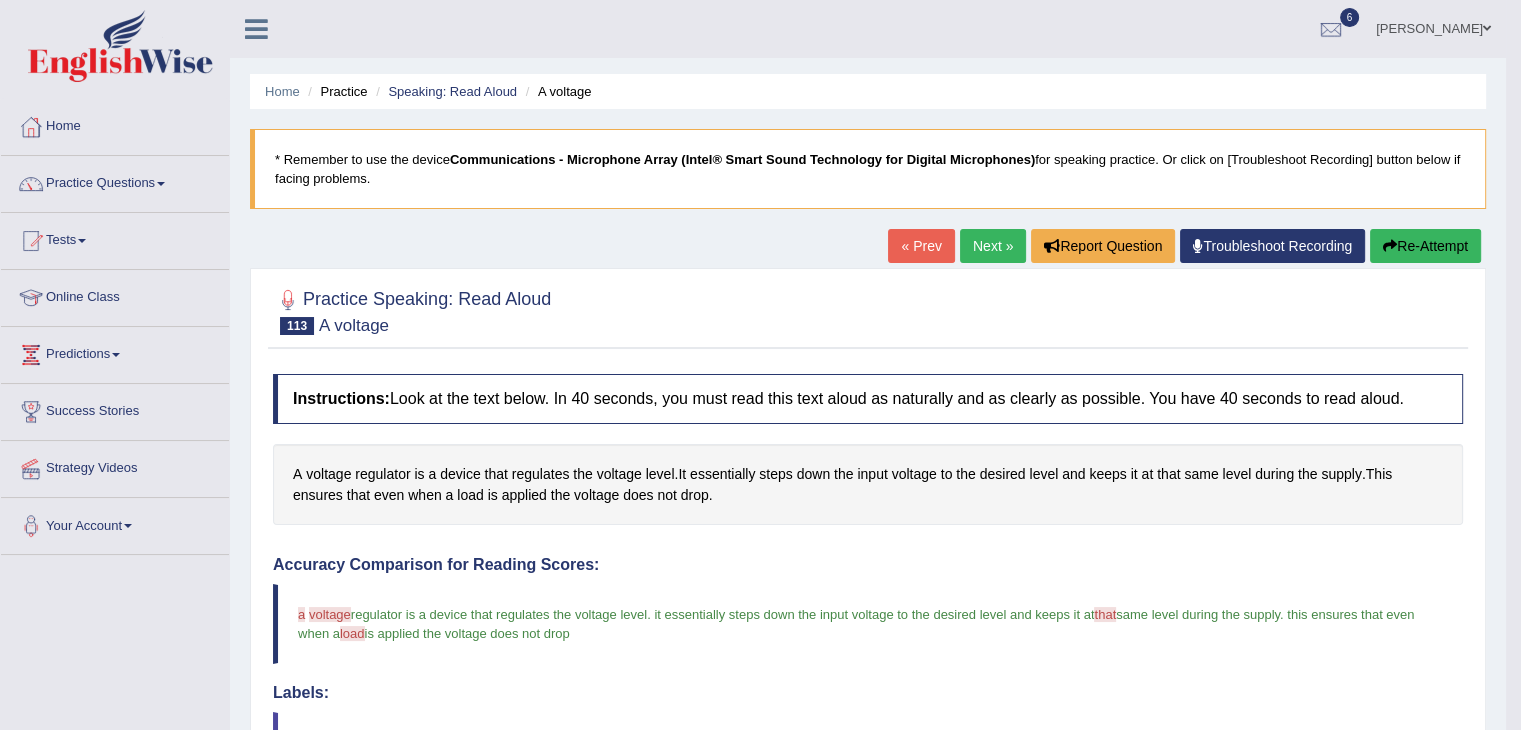 click on "Next »" at bounding box center [993, 246] 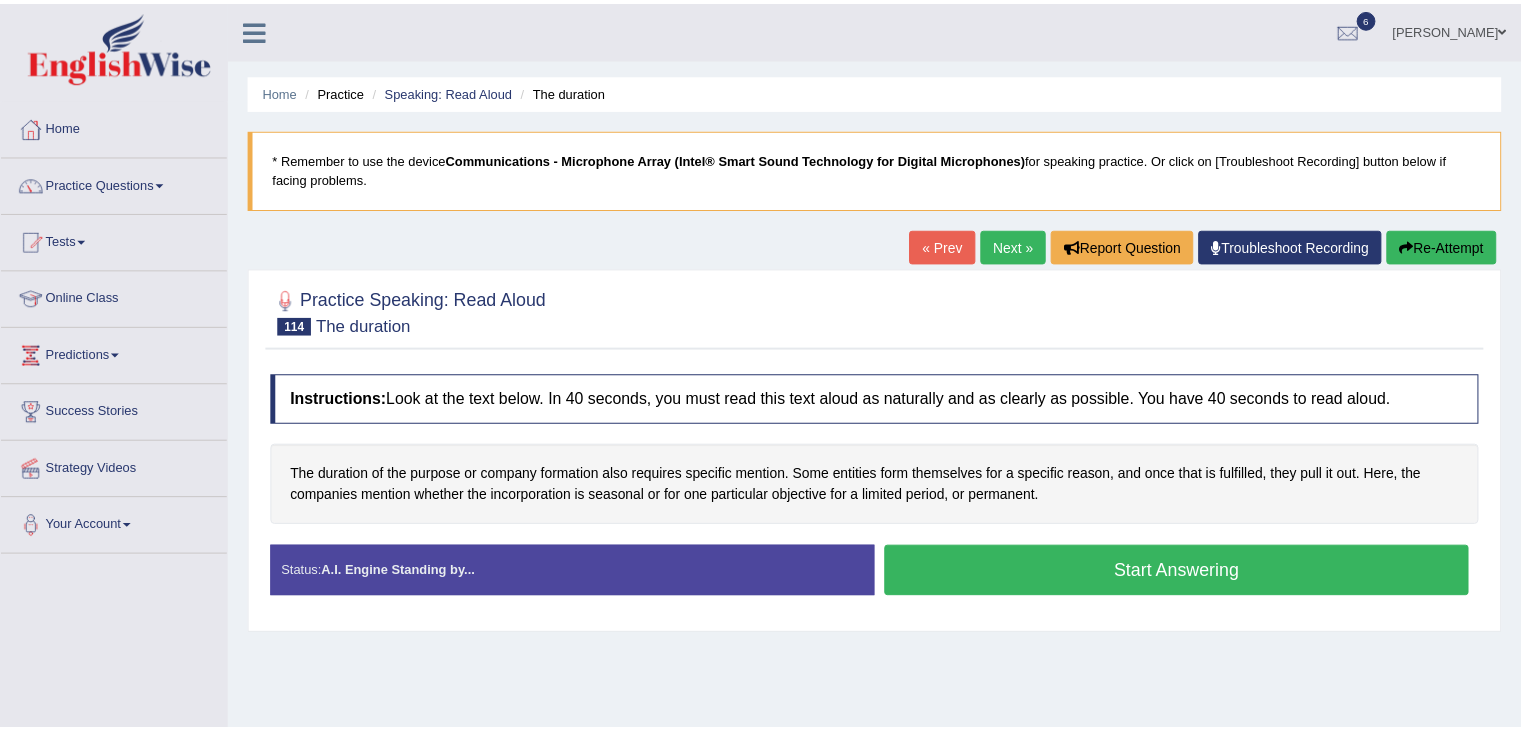 scroll, scrollTop: 0, scrollLeft: 0, axis: both 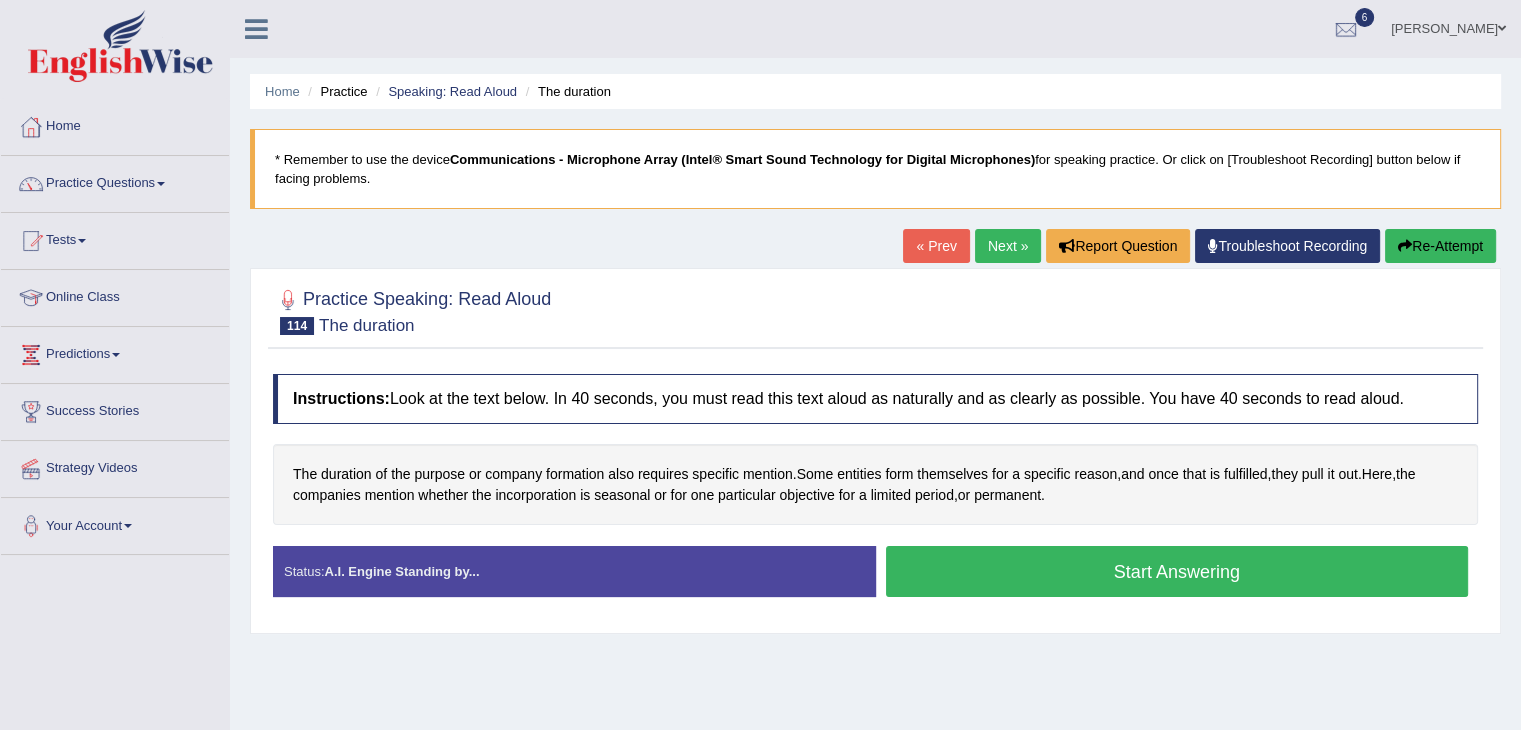 click on "Start Answering" at bounding box center [1177, 571] 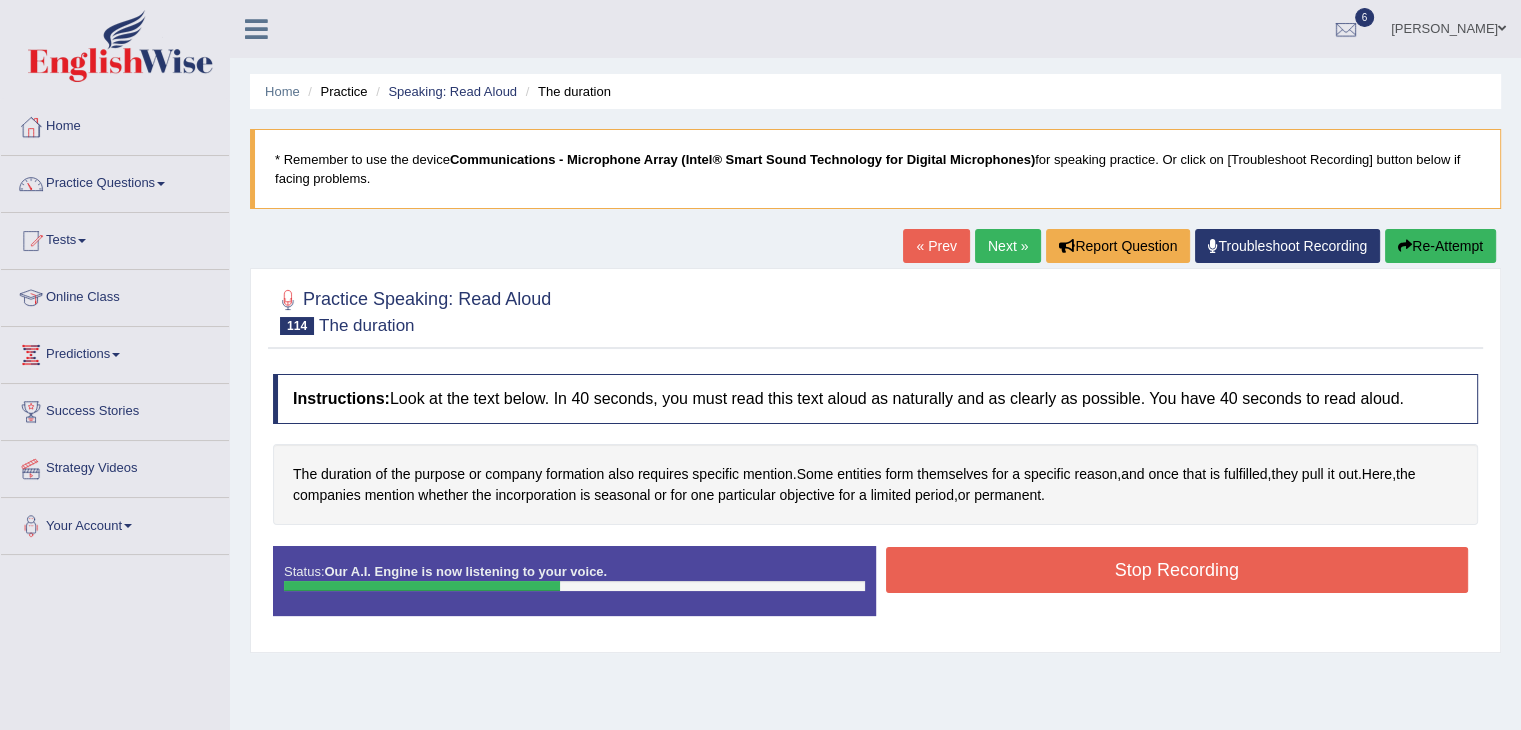 click on "Stop Recording" at bounding box center [1177, 570] 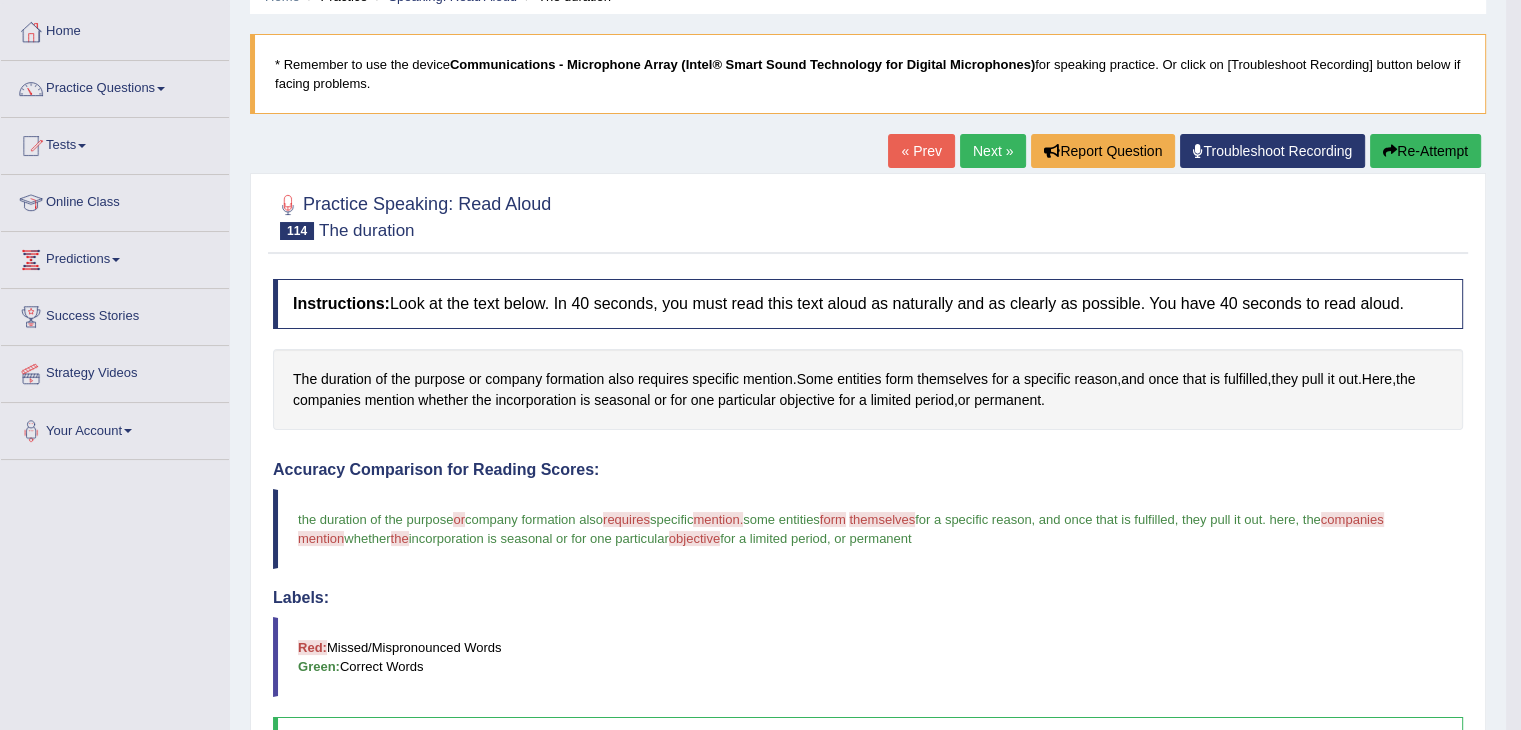 scroll, scrollTop: 0, scrollLeft: 0, axis: both 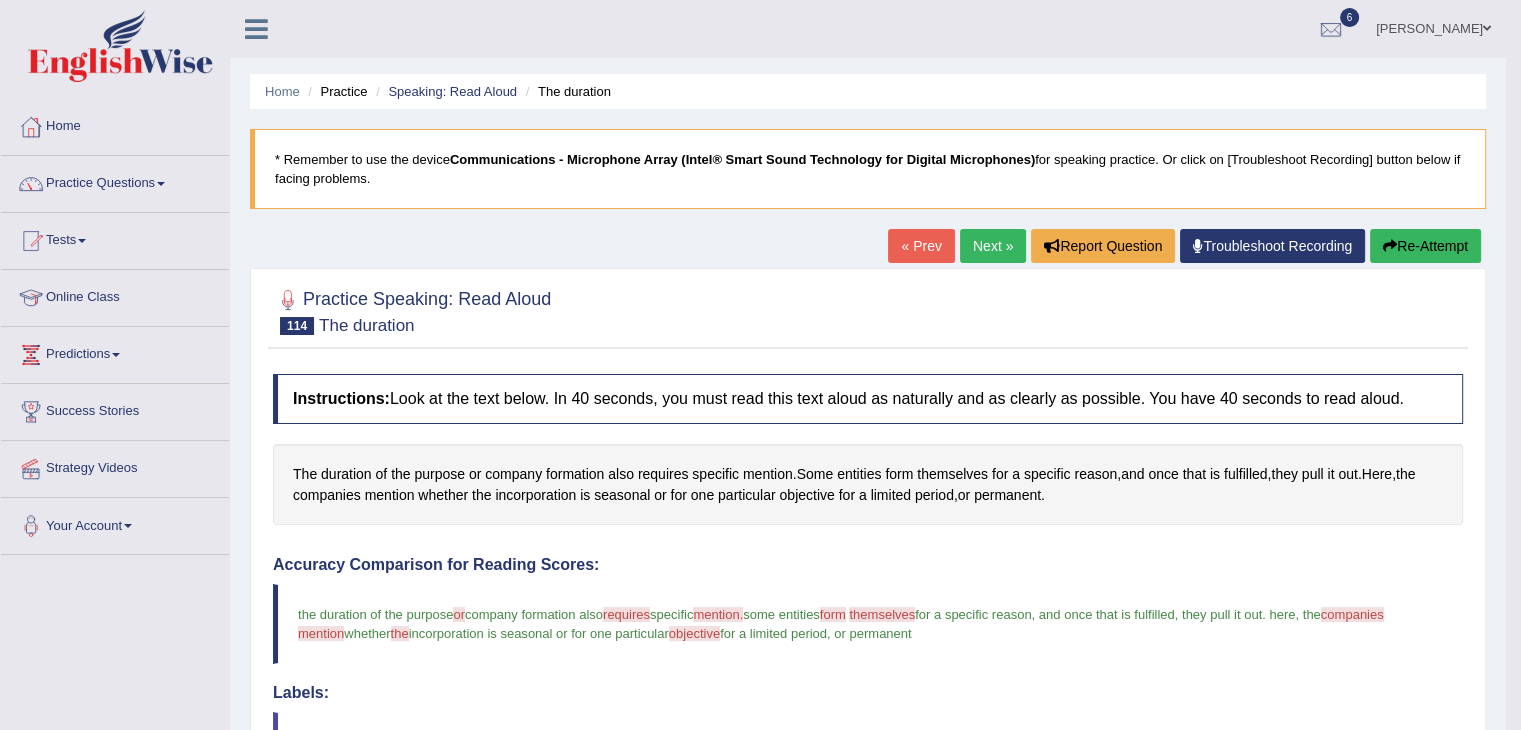 click on "Next »" at bounding box center (993, 246) 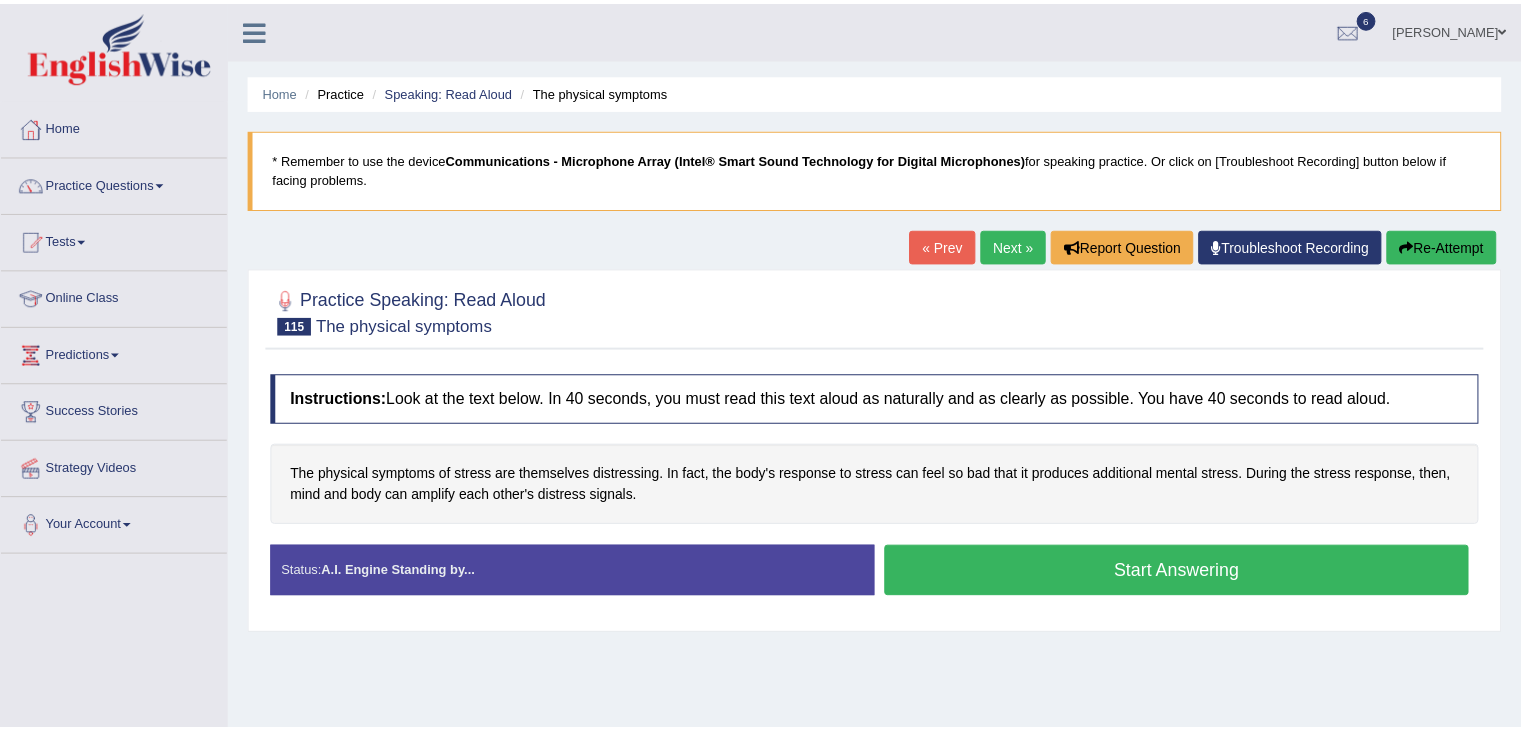 scroll, scrollTop: 0, scrollLeft: 0, axis: both 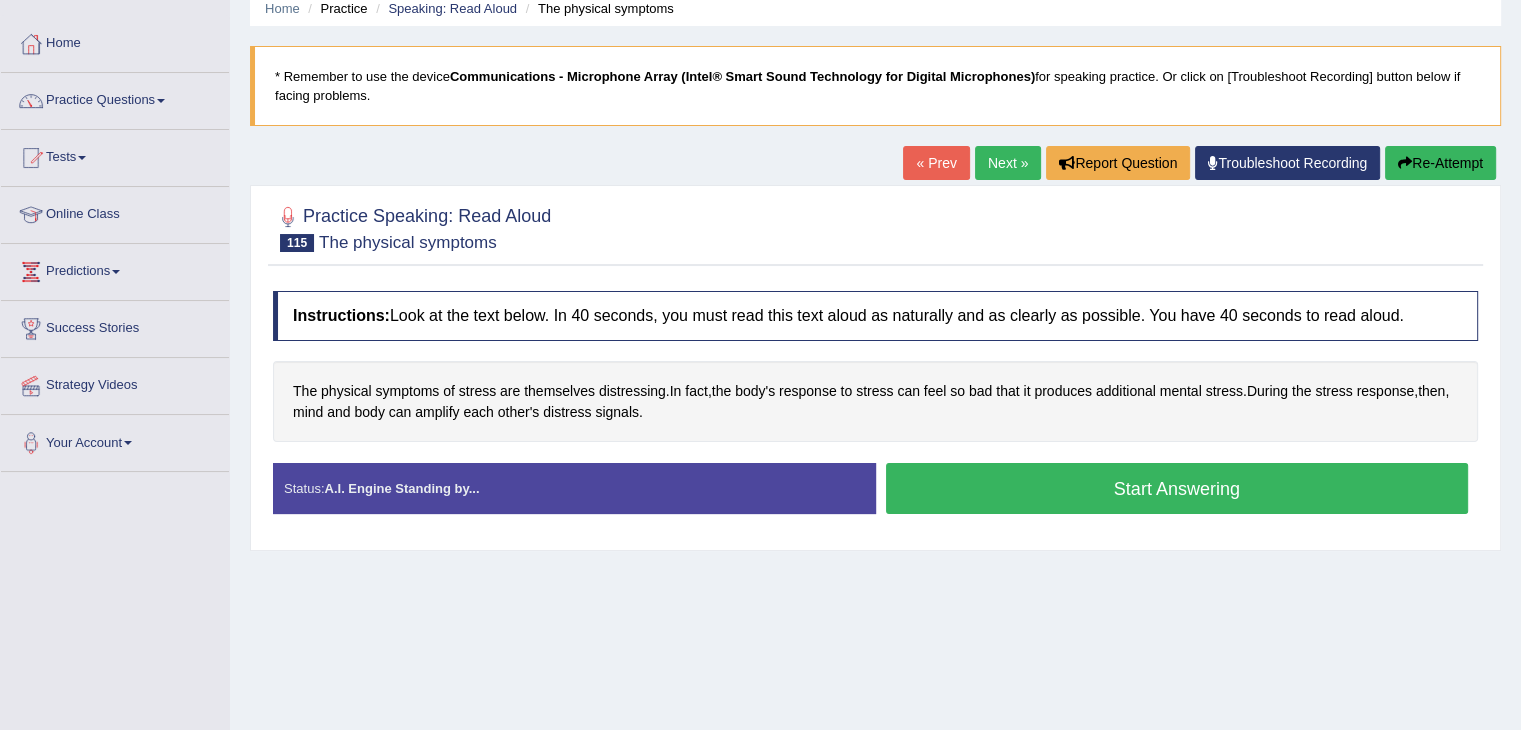 click on "Start Answering" at bounding box center [1177, 488] 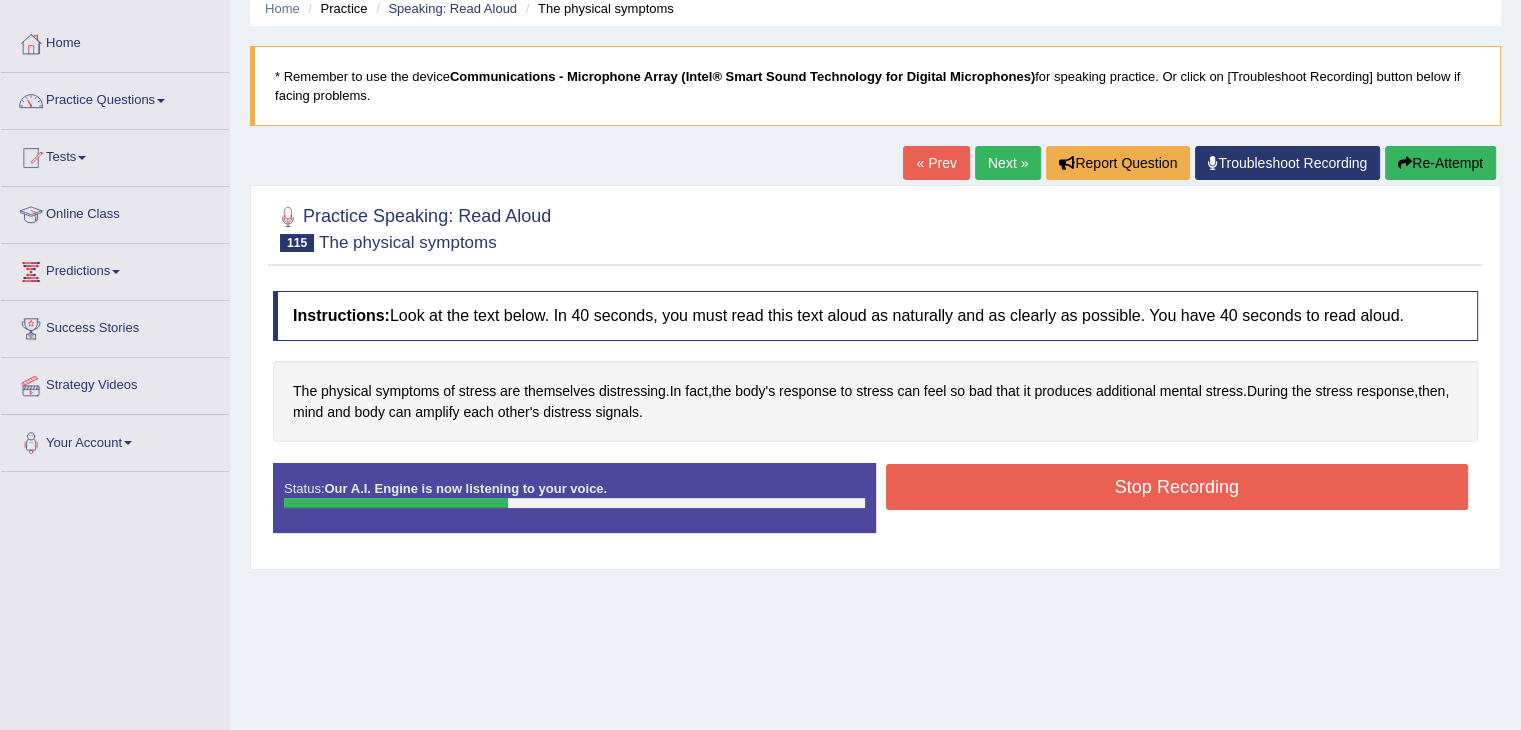 click on "Stop Recording" at bounding box center [1177, 487] 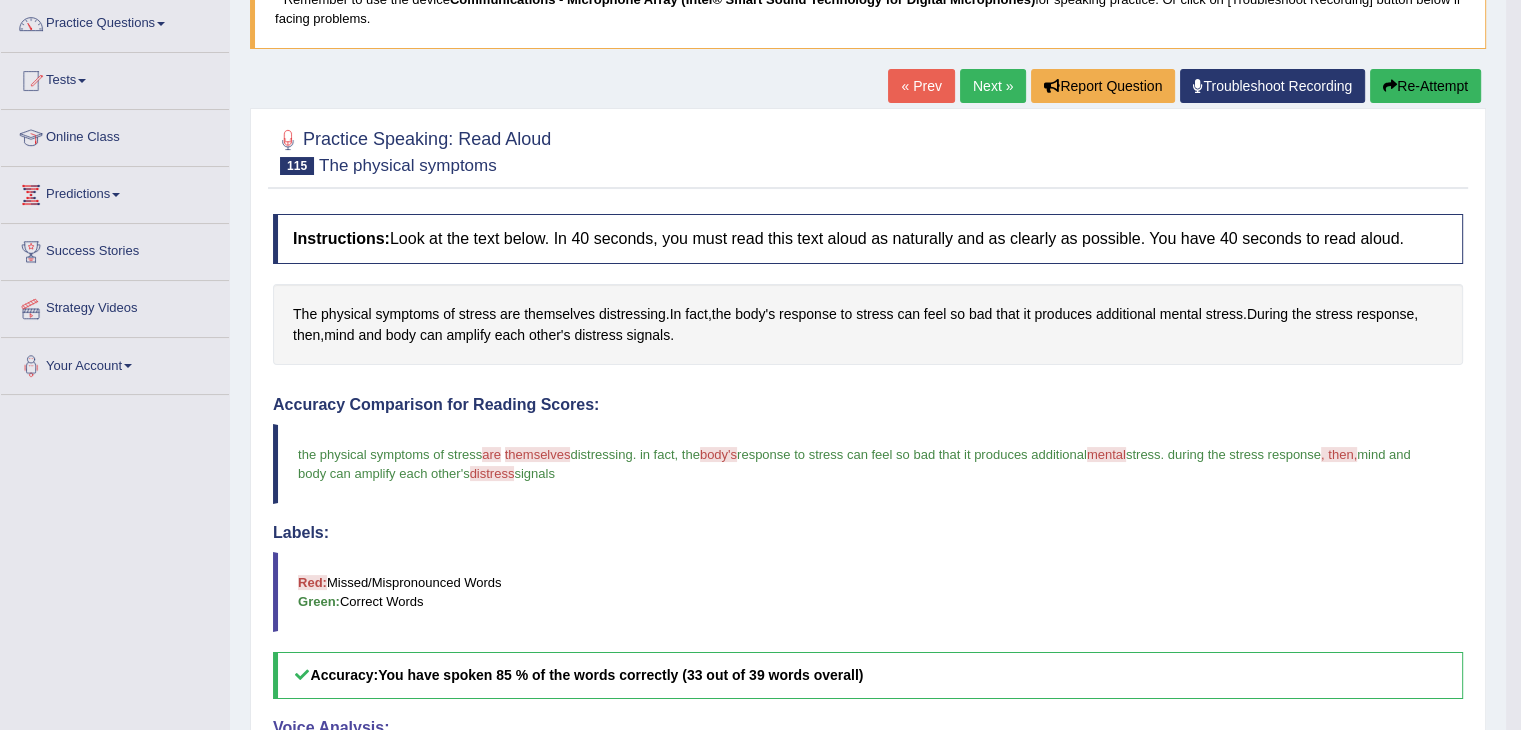 scroll, scrollTop: 162, scrollLeft: 0, axis: vertical 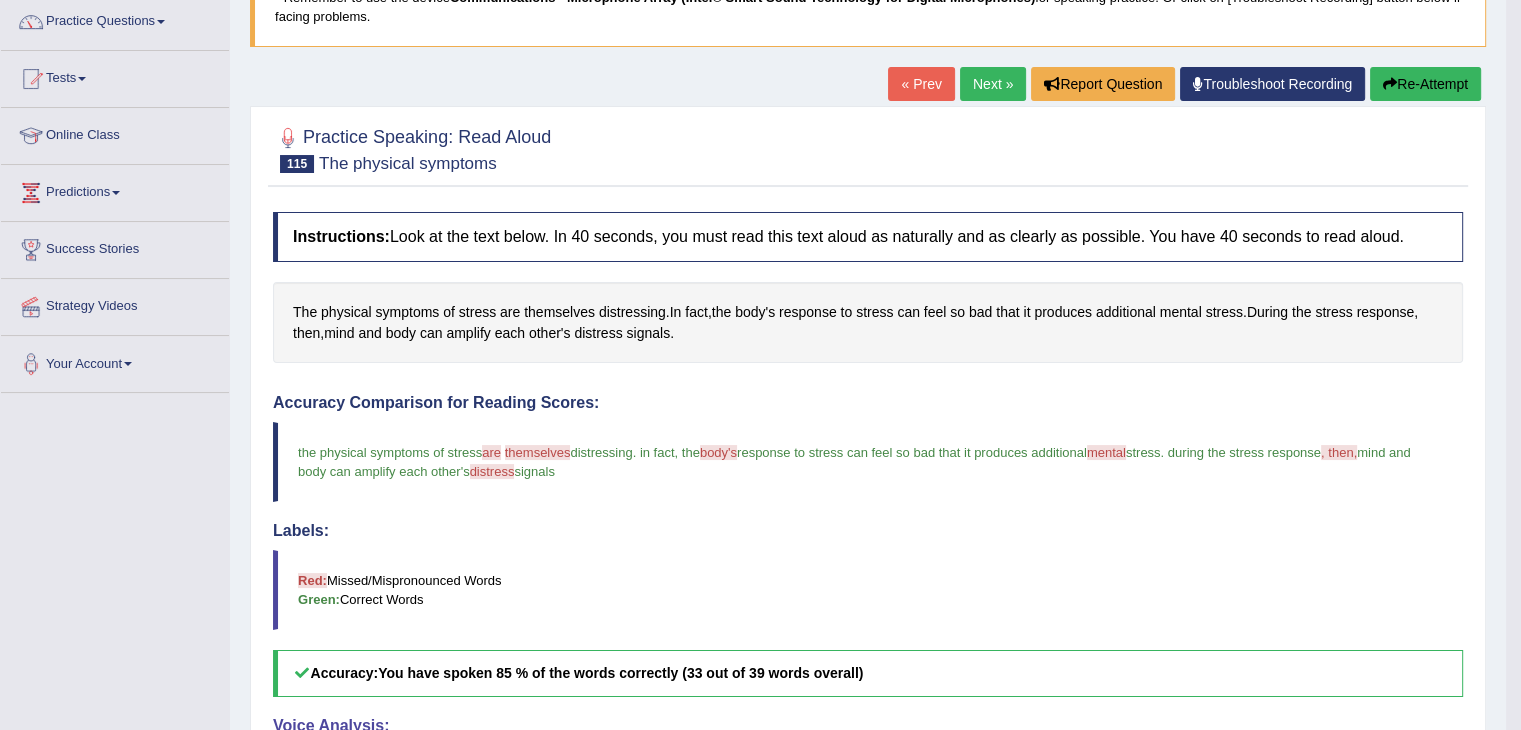 click on "Next »" at bounding box center [993, 84] 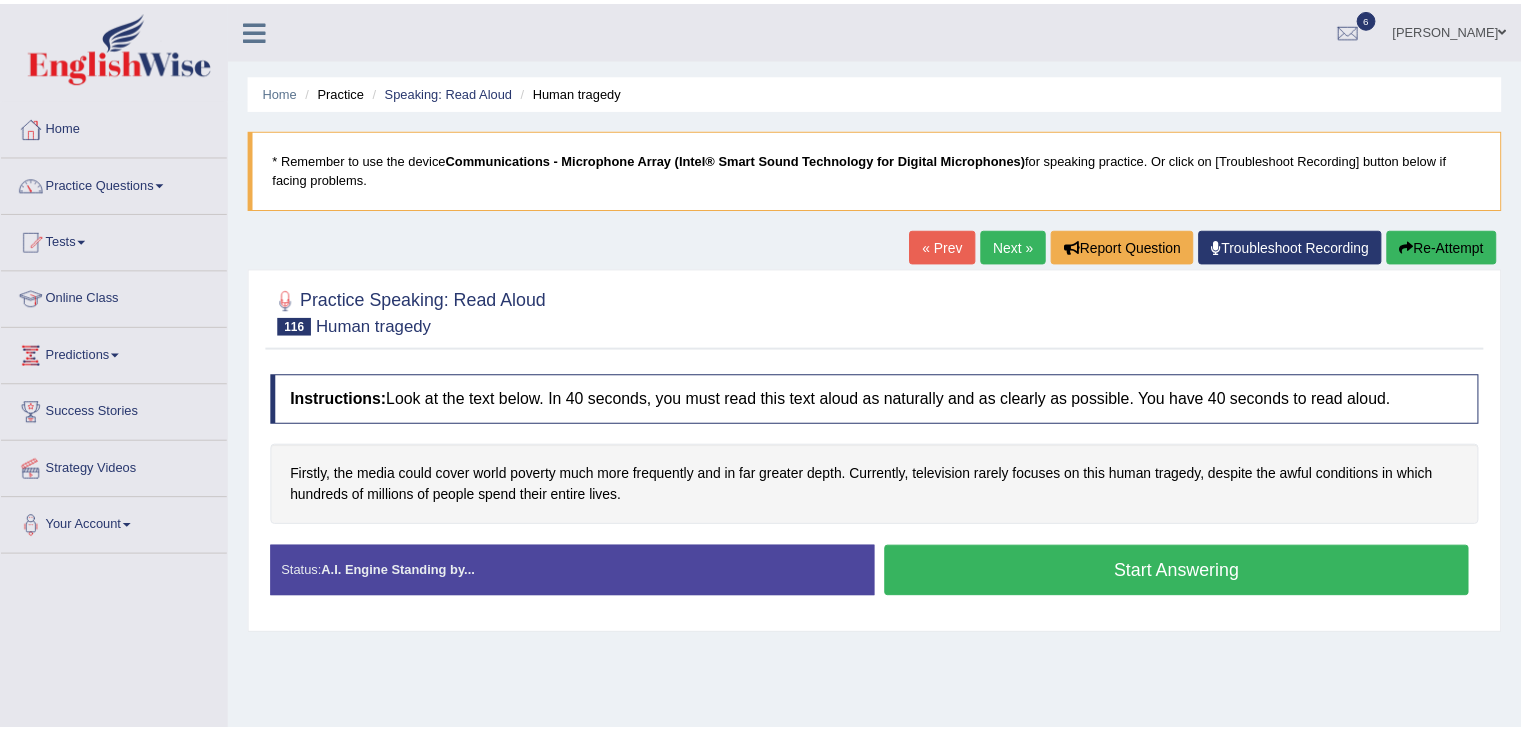 scroll, scrollTop: 0, scrollLeft: 0, axis: both 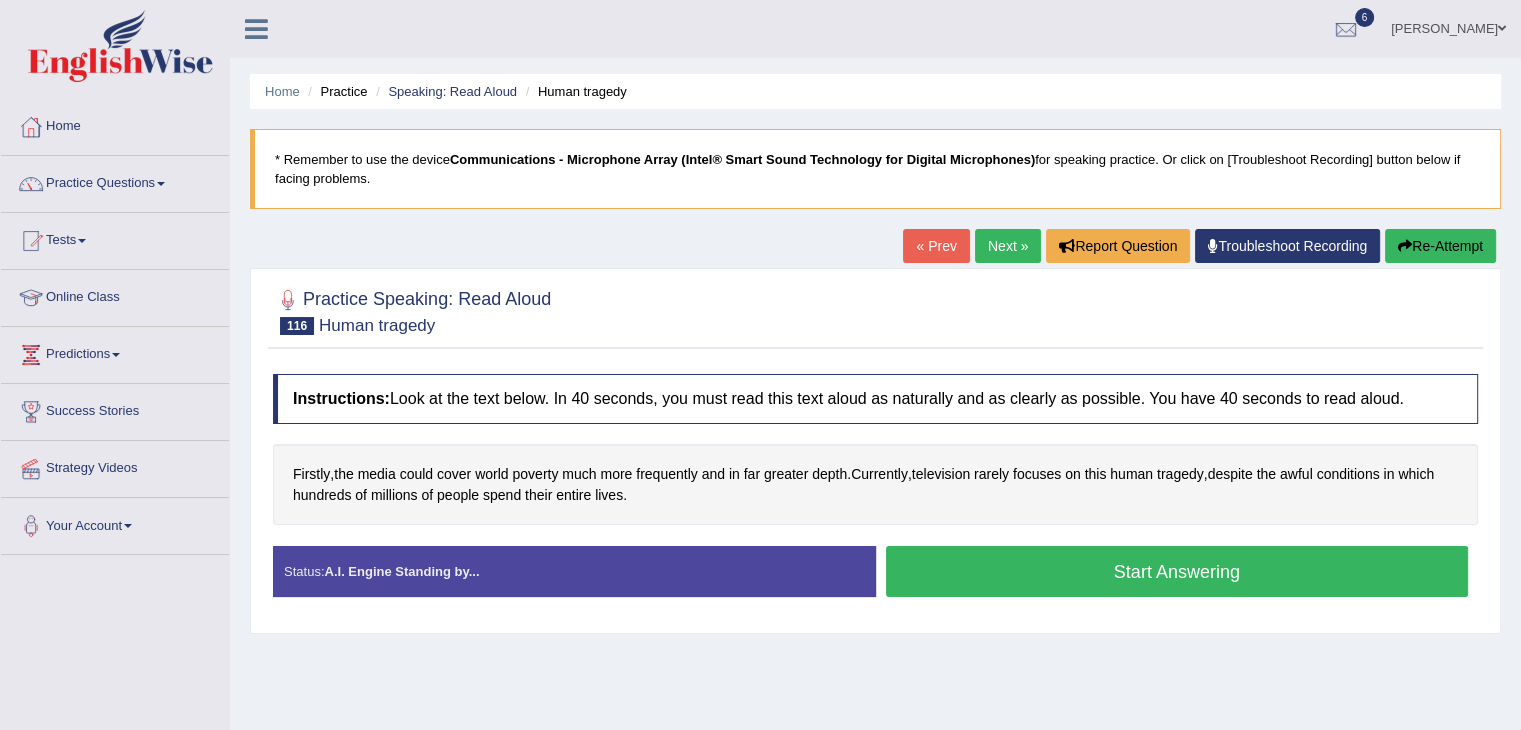 click on "Start Answering" at bounding box center (1177, 571) 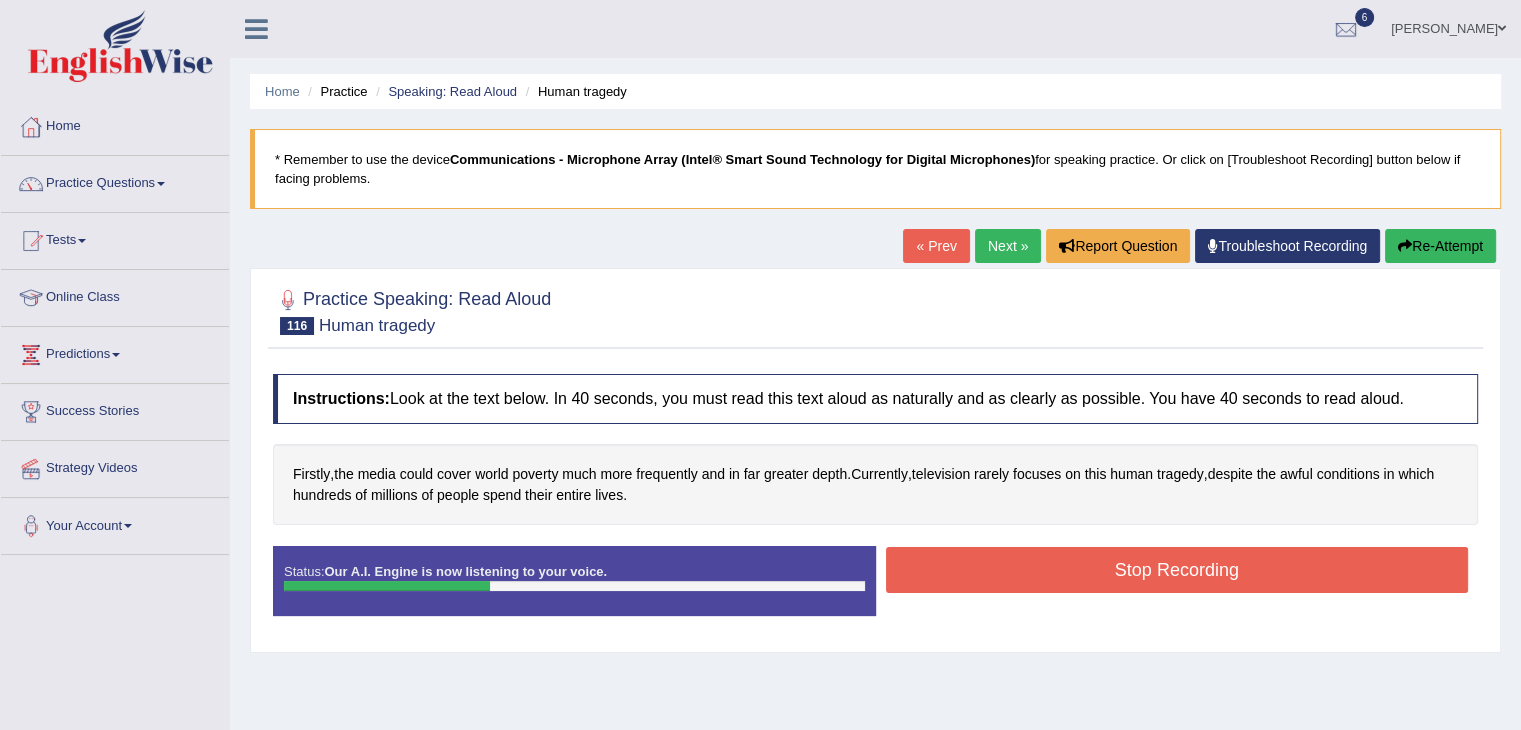 click on "Stop Recording" at bounding box center [1177, 570] 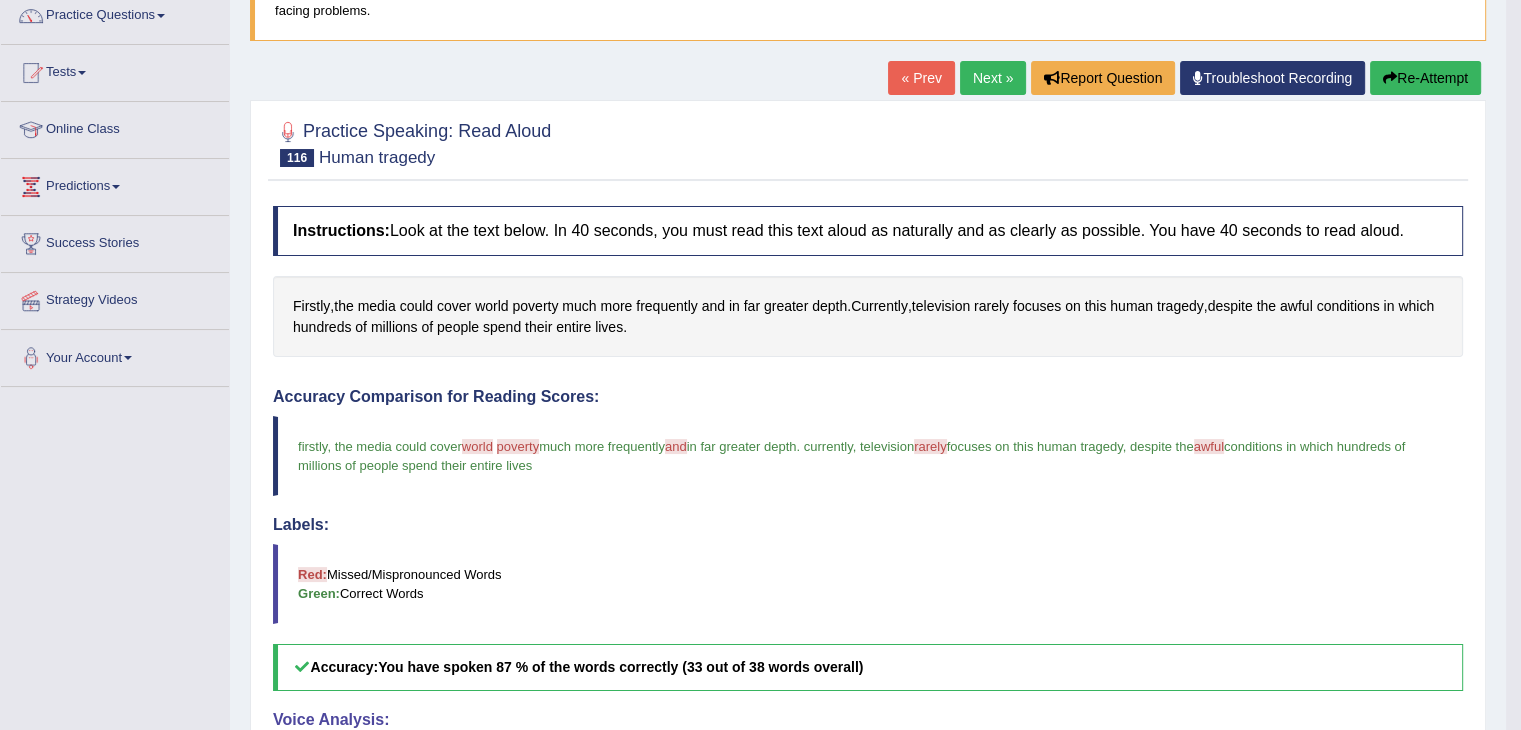 scroll, scrollTop: 164, scrollLeft: 0, axis: vertical 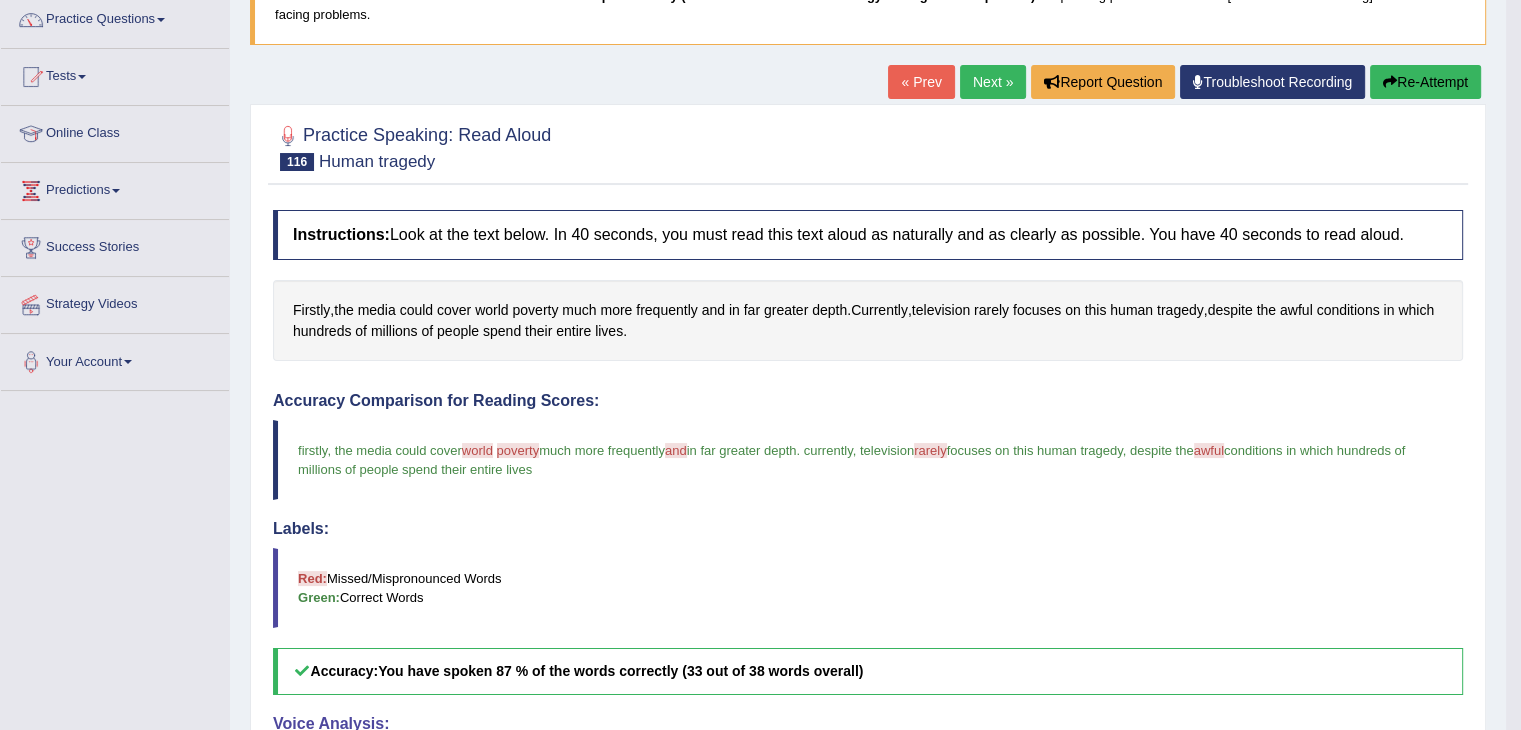 click on "Next »" at bounding box center [993, 82] 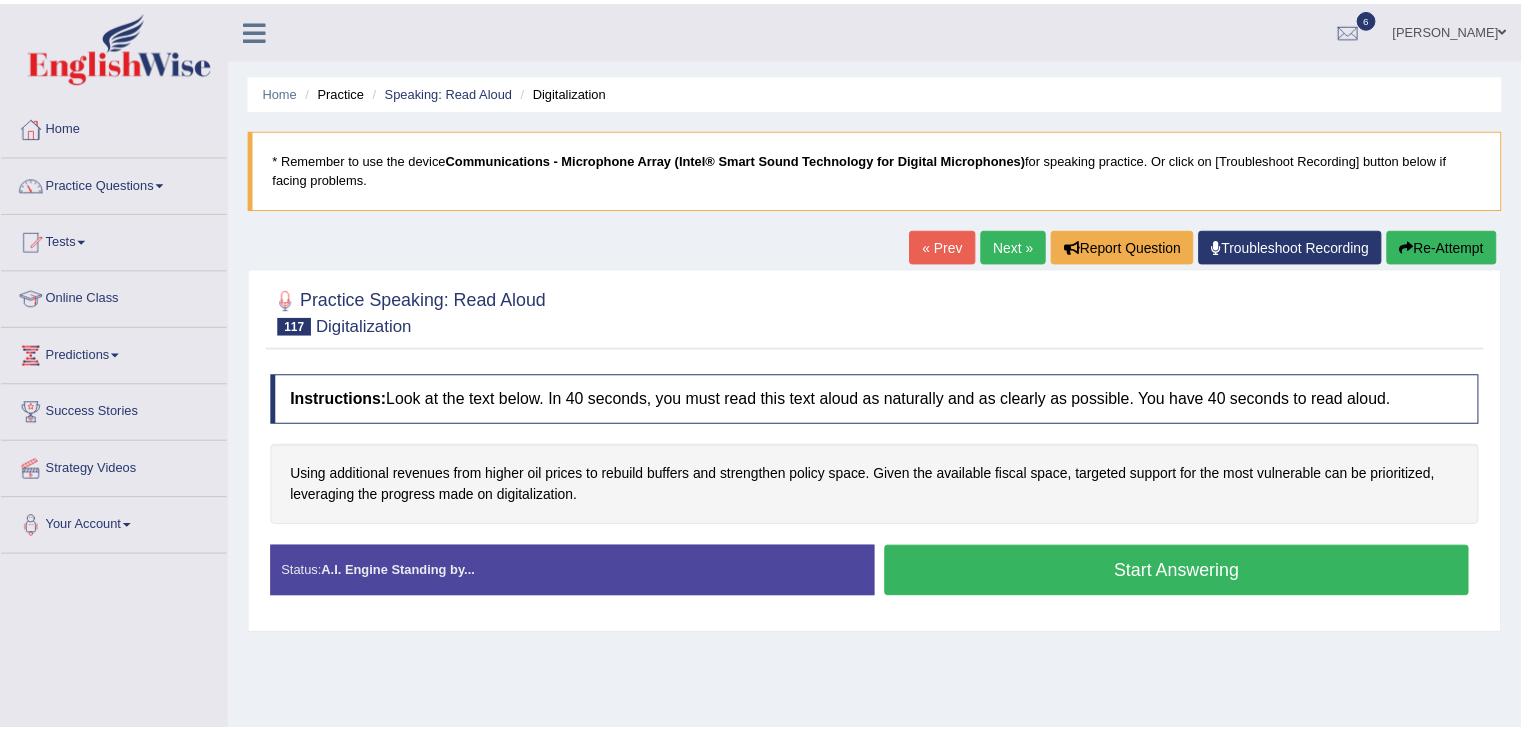 scroll, scrollTop: 0, scrollLeft: 0, axis: both 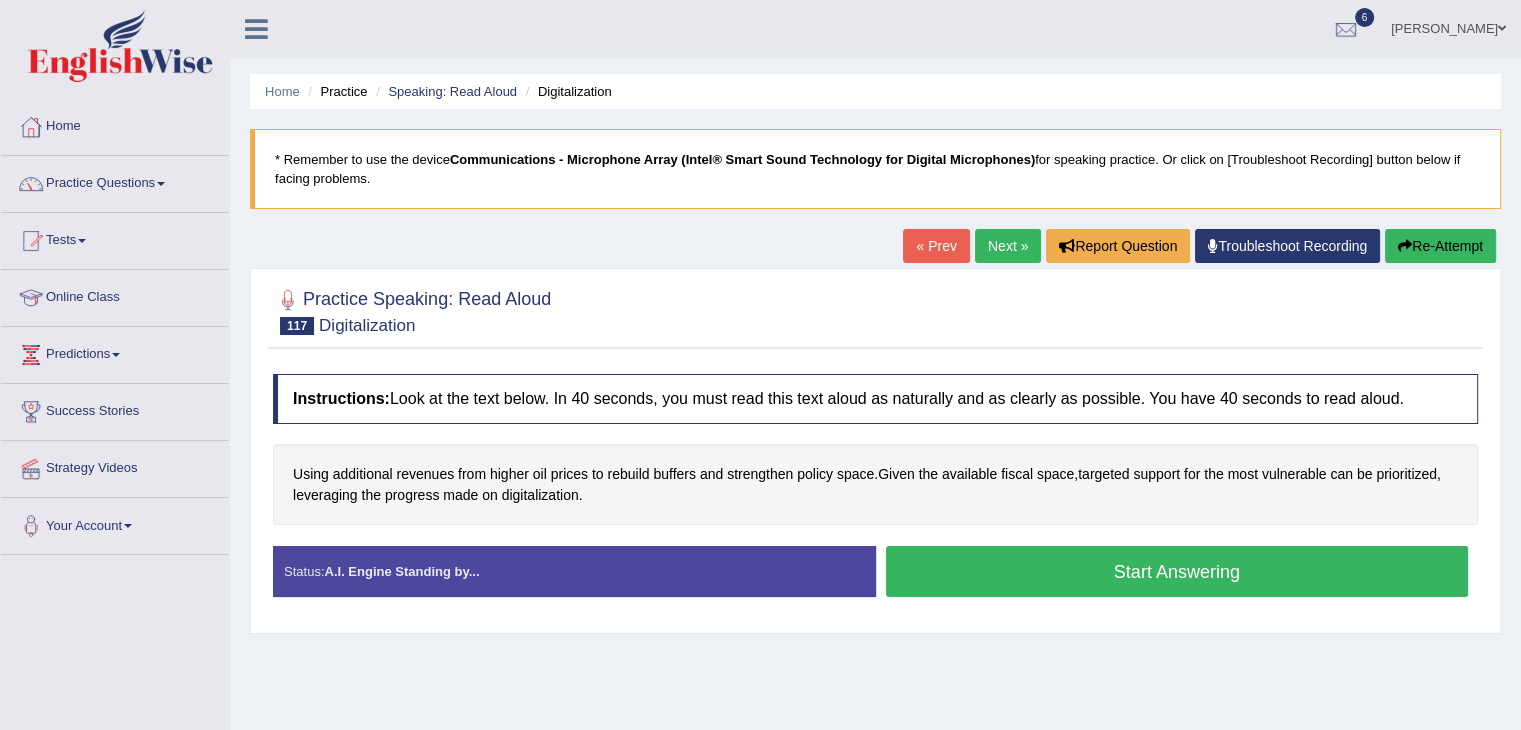 click on "Start Answering" at bounding box center [1177, 571] 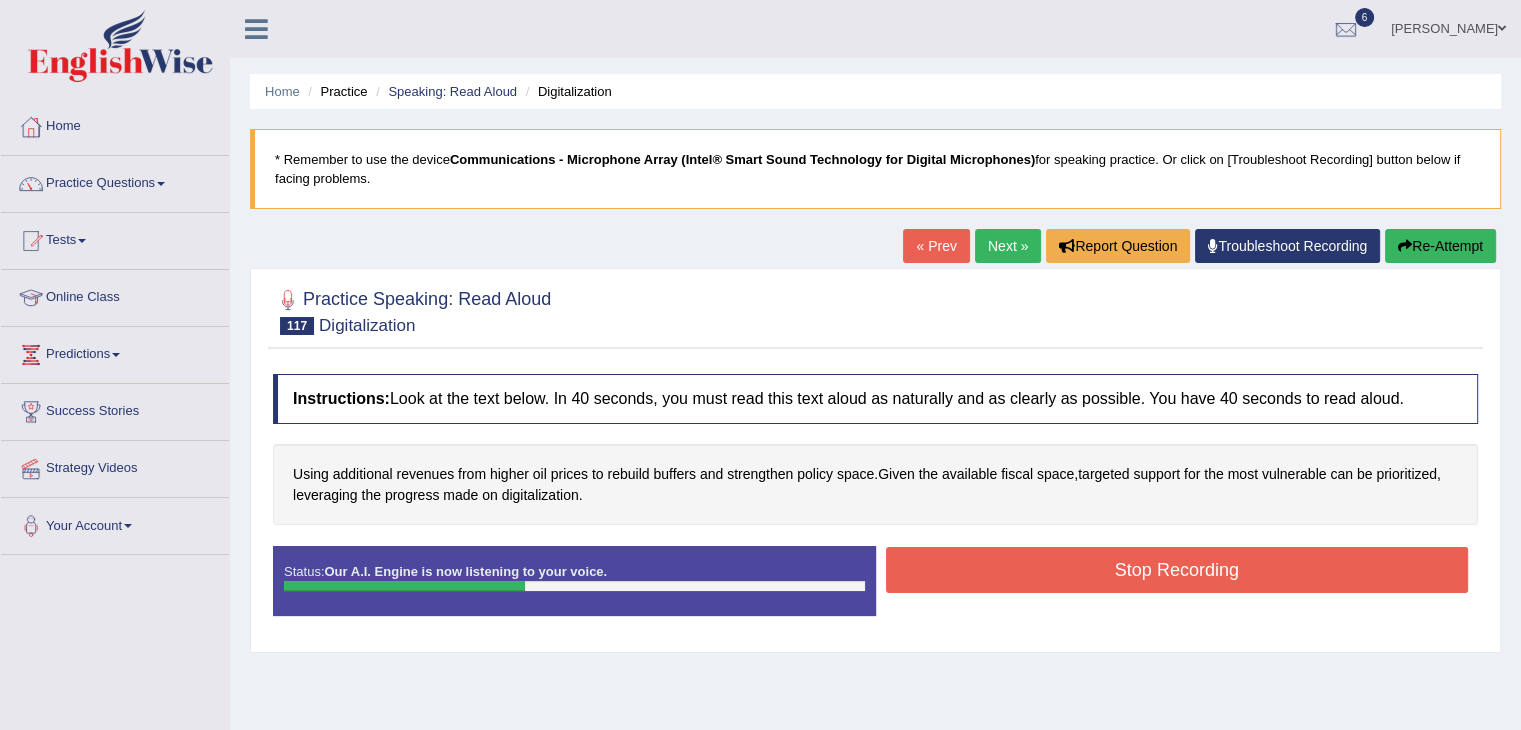 click on "Stop Recording" at bounding box center (1177, 570) 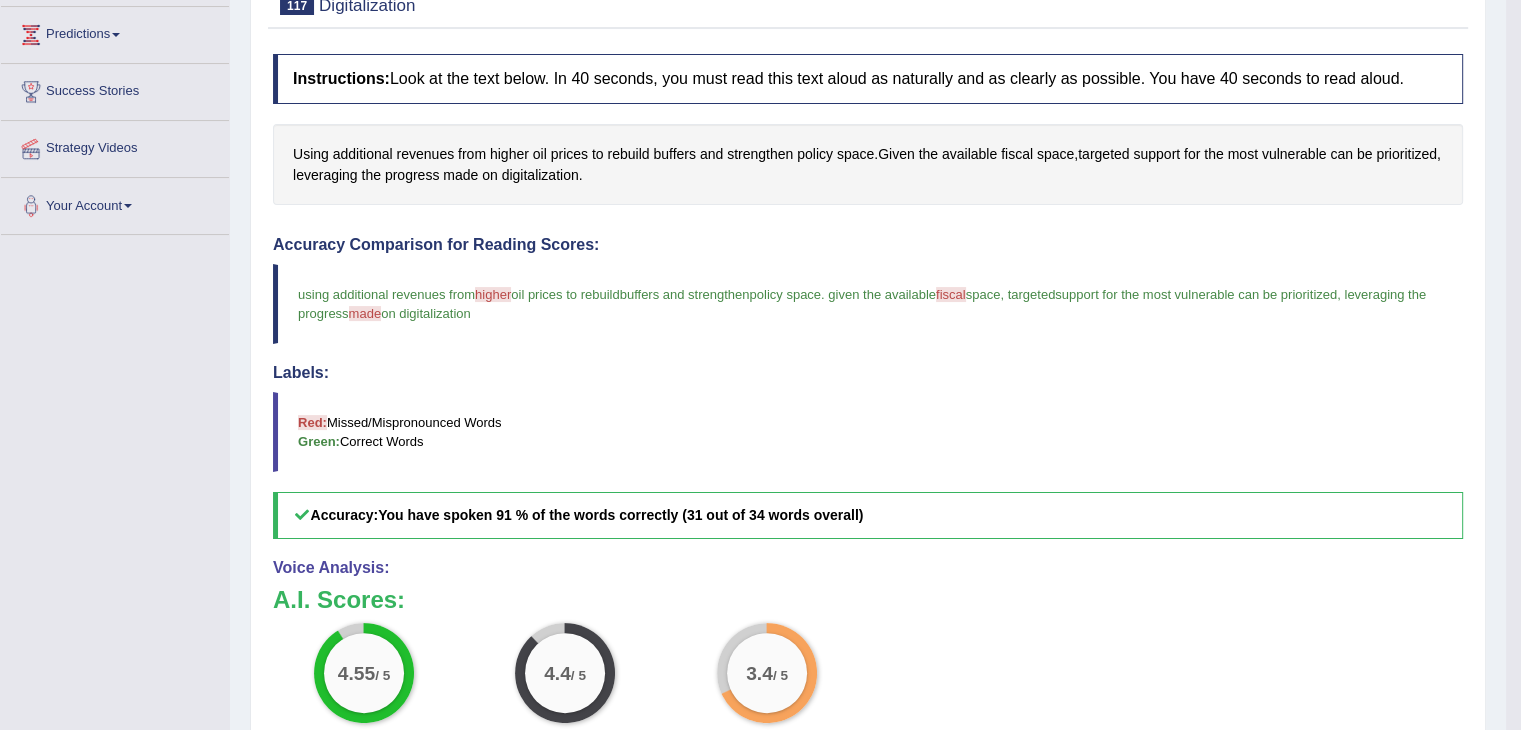 scroll, scrollTop: 0, scrollLeft: 0, axis: both 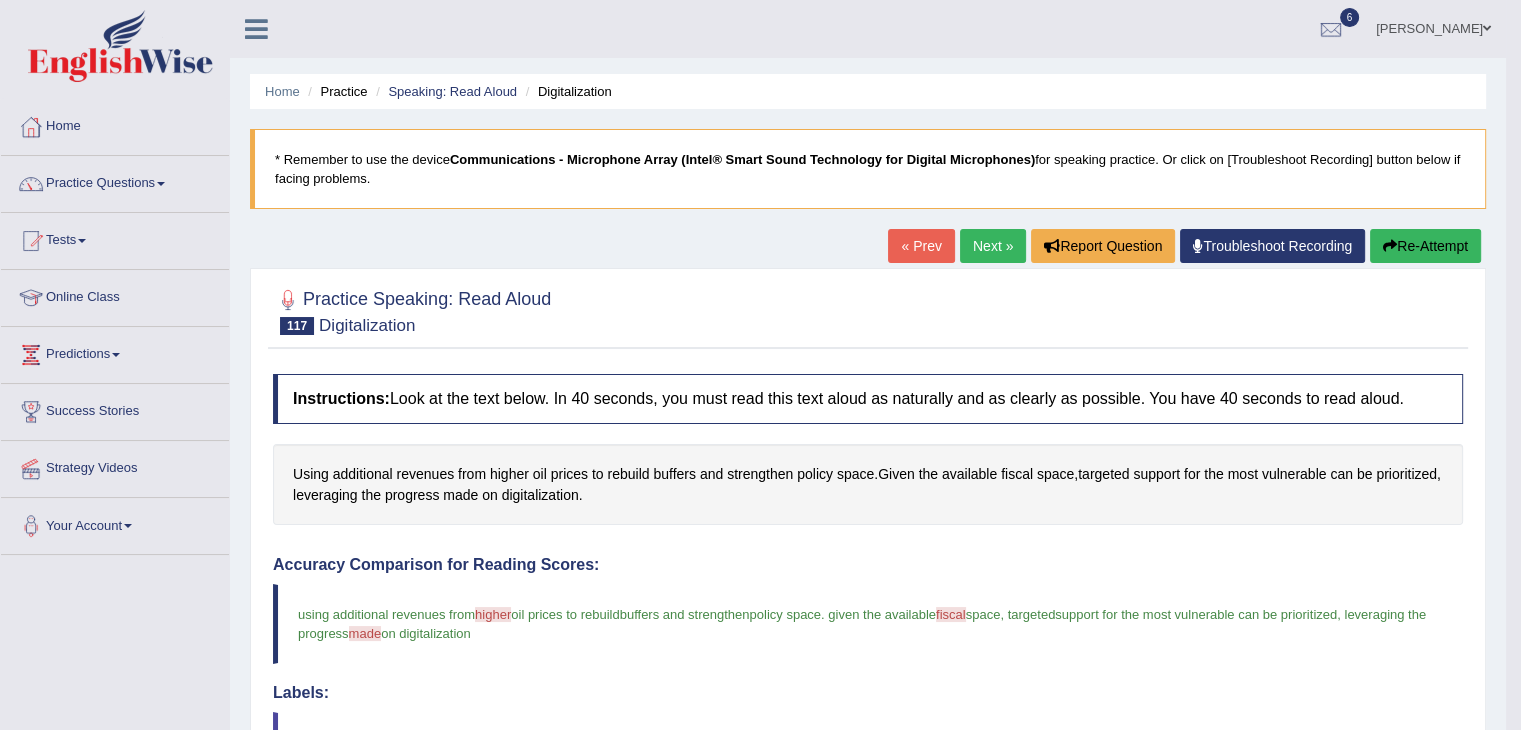 click on "Next »" at bounding box center (993, 246) 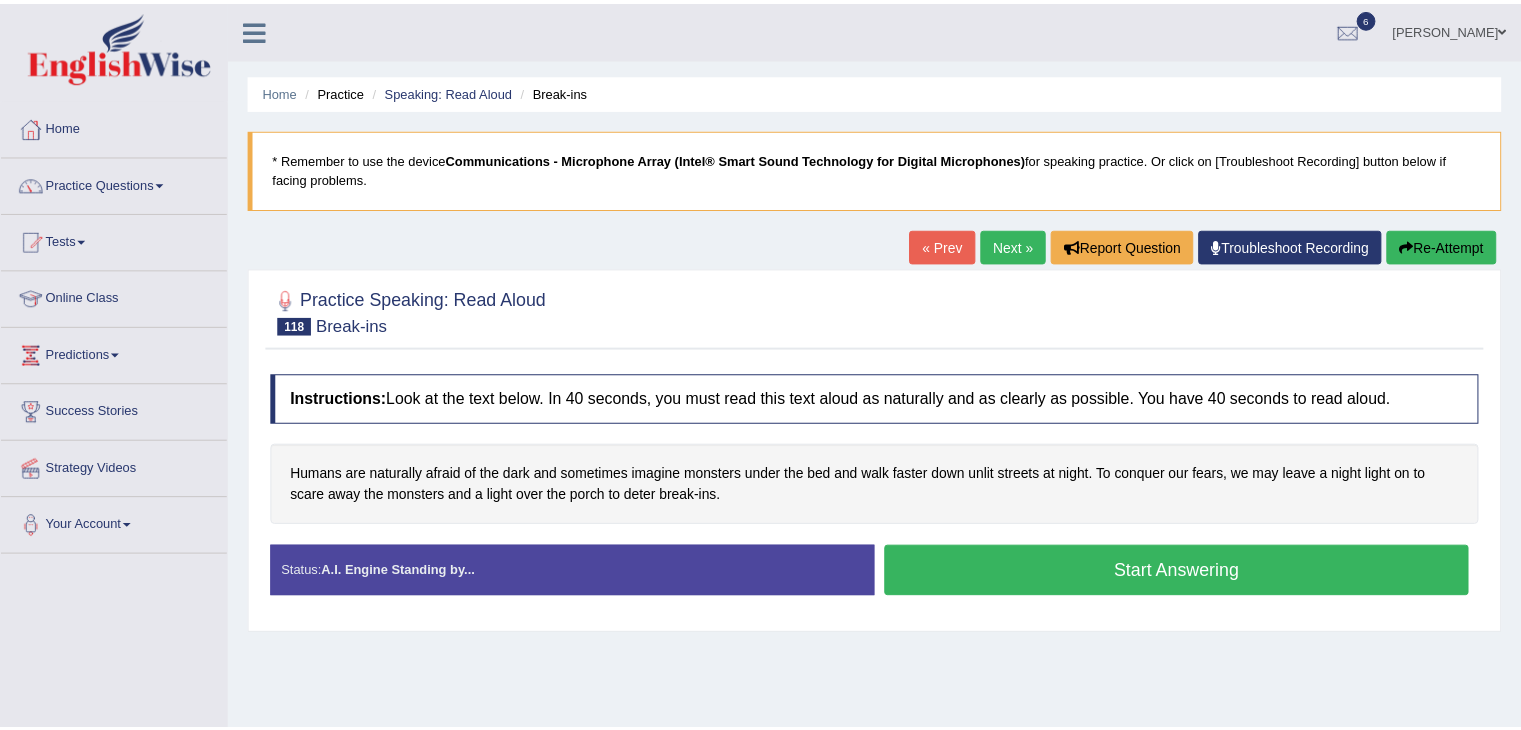 scroll, scrollTop: 0, scrollLeft: 0, axis: both 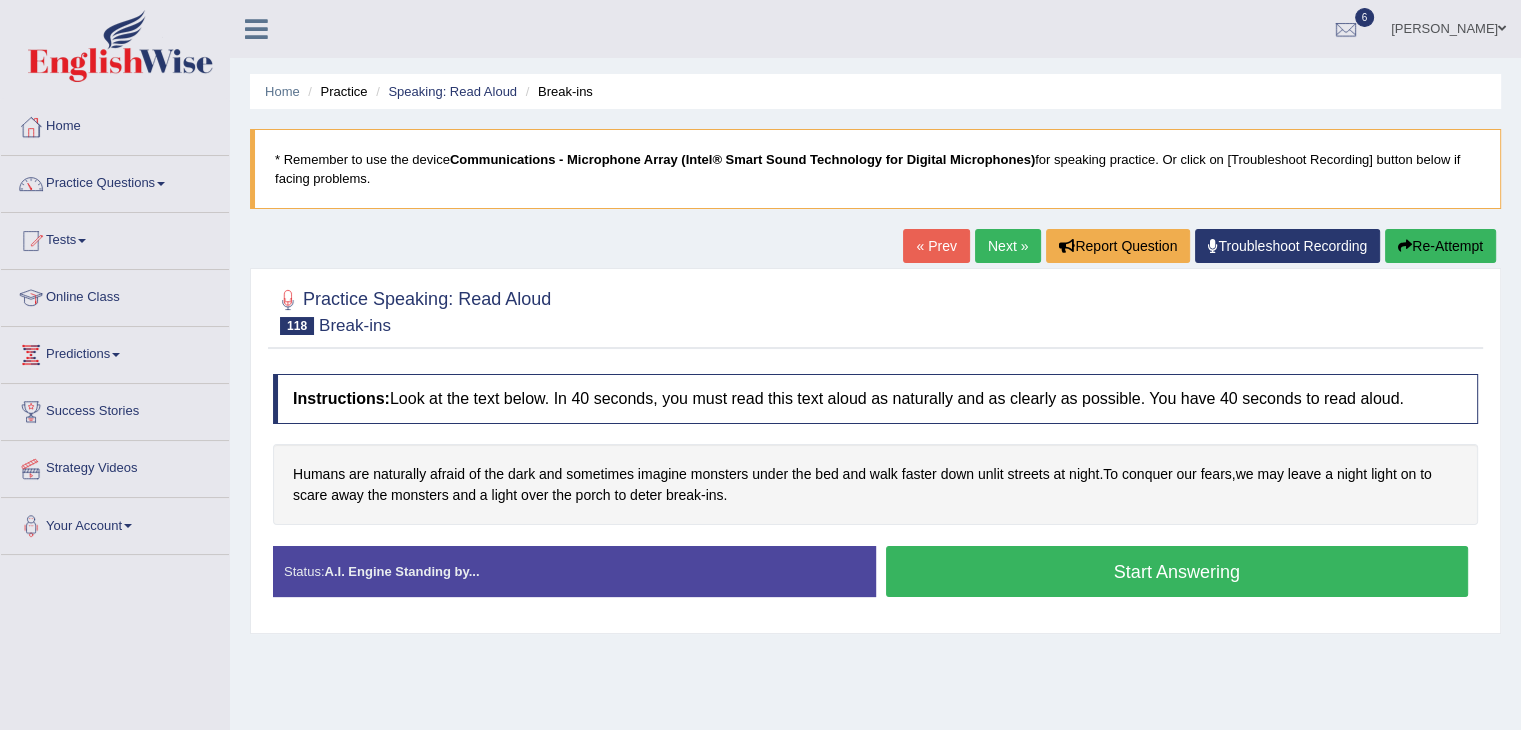 click on "Start Answering" at bounding box center [1177, 571] 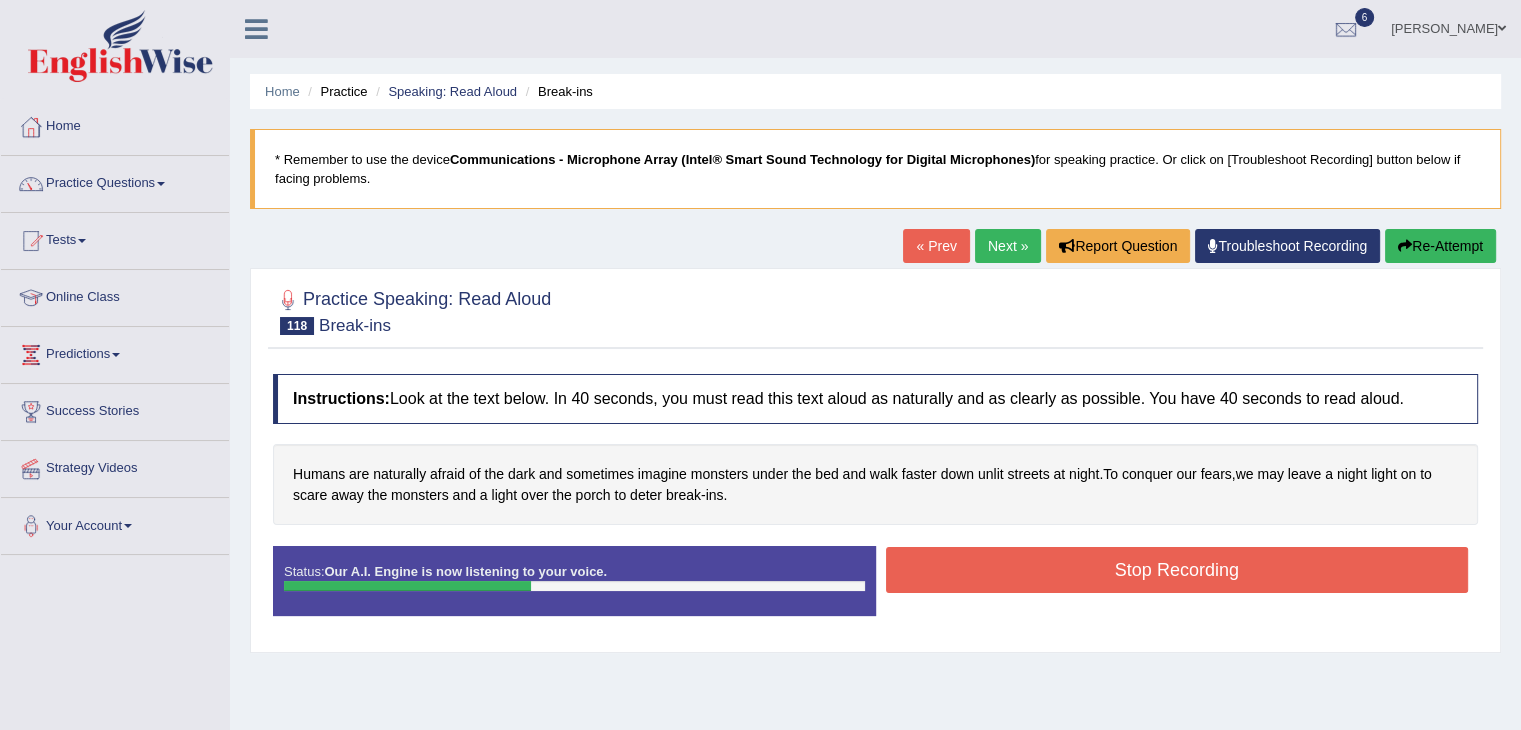 click on "Stop Recording" at bounding box center (1177, 570) 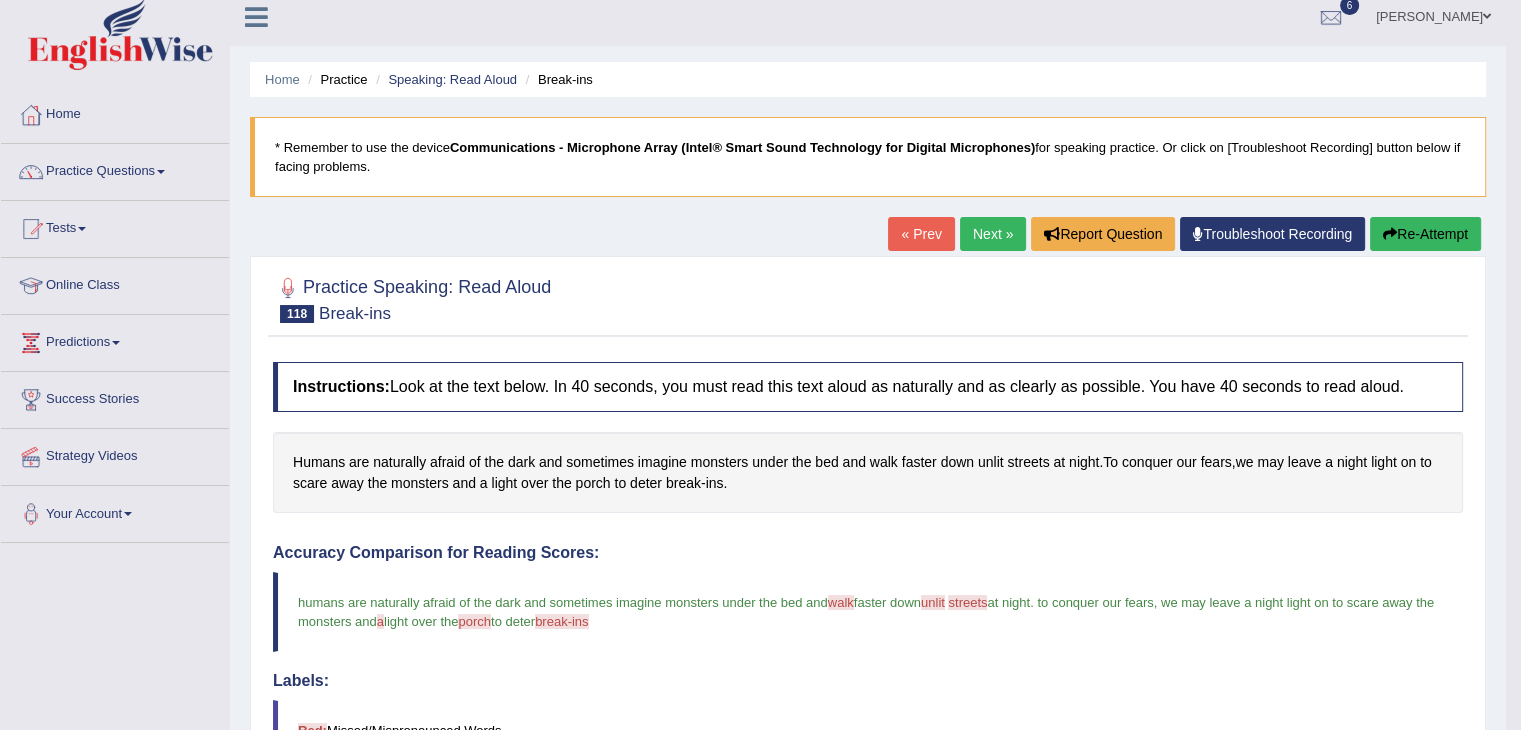 scroll, scrollTop: 0, scrollLeft: 0, axis: both 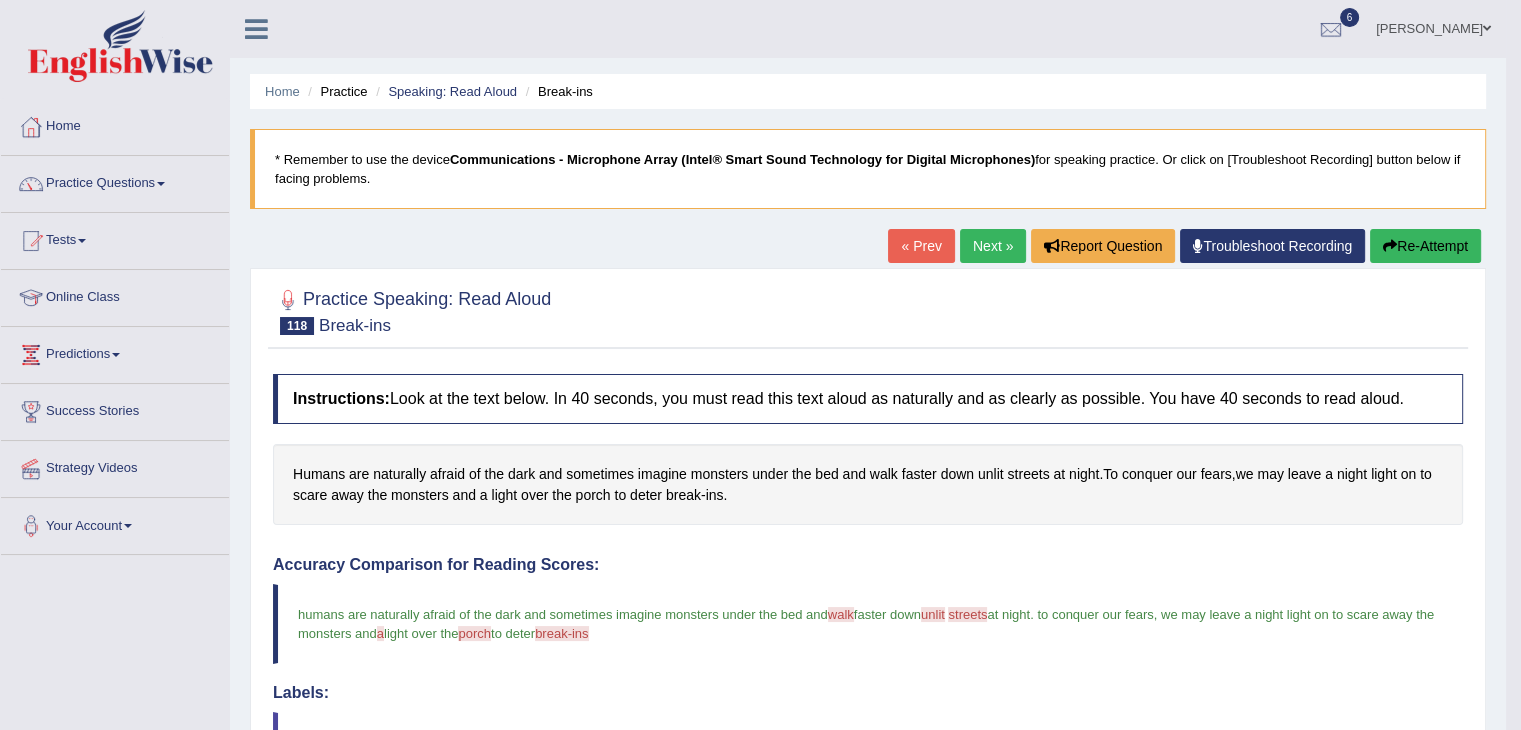 click on "Next »" at bounding box center (993, 246) 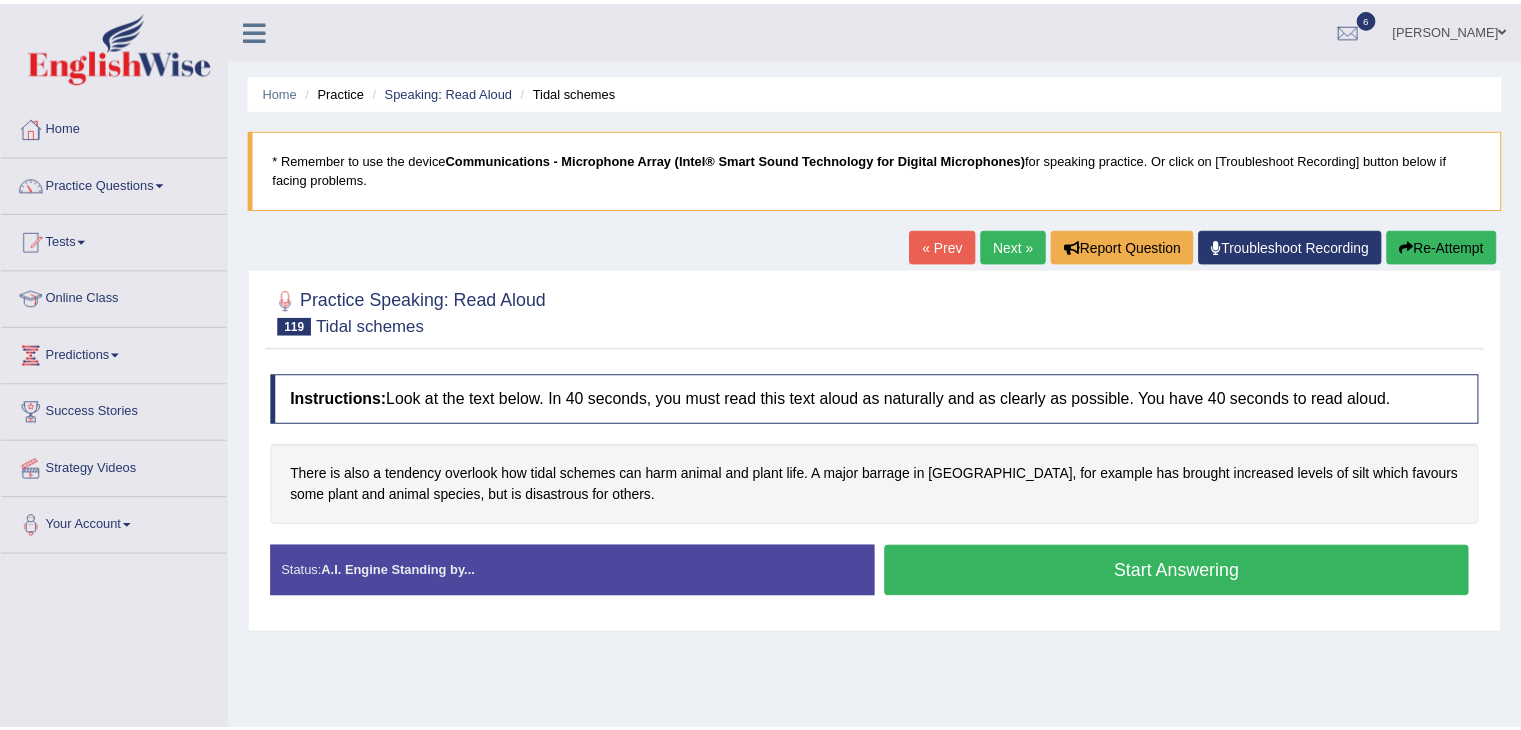 scroll, scrollTop: 0, scrollLeft: 0, axis: both 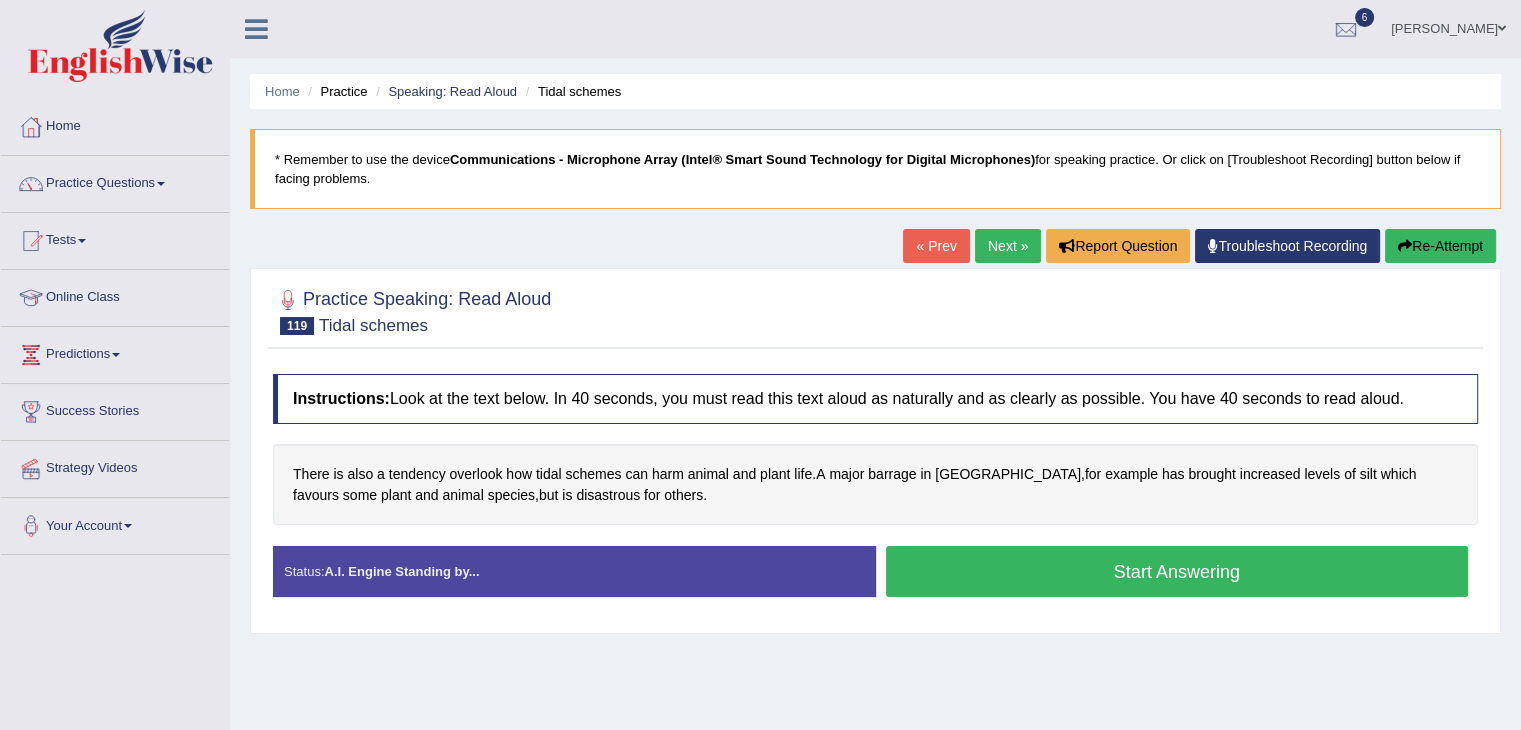 click on "Start Answering" at bounding box center [1177, 571] 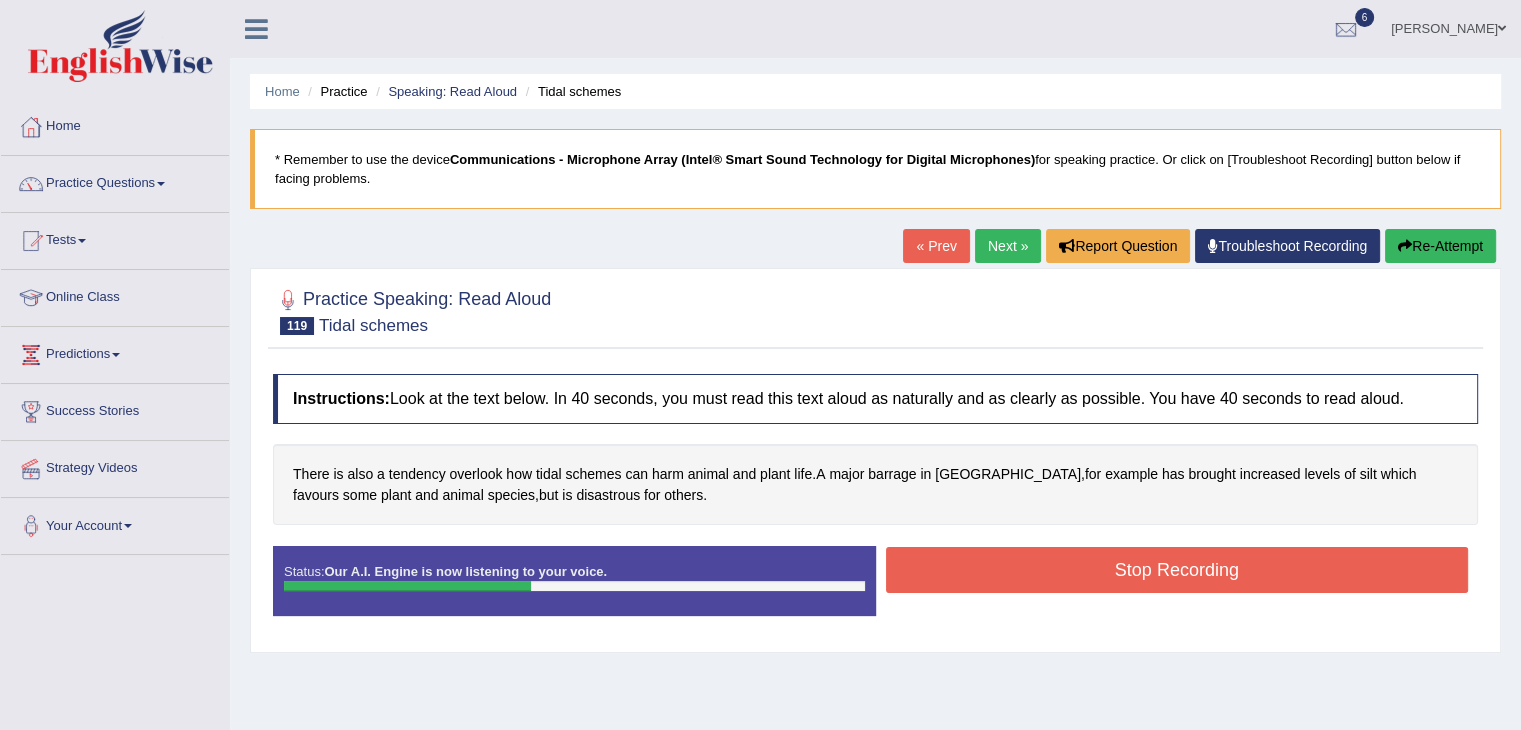 click on "Stop Recording" at bounding box center (1177, 570) 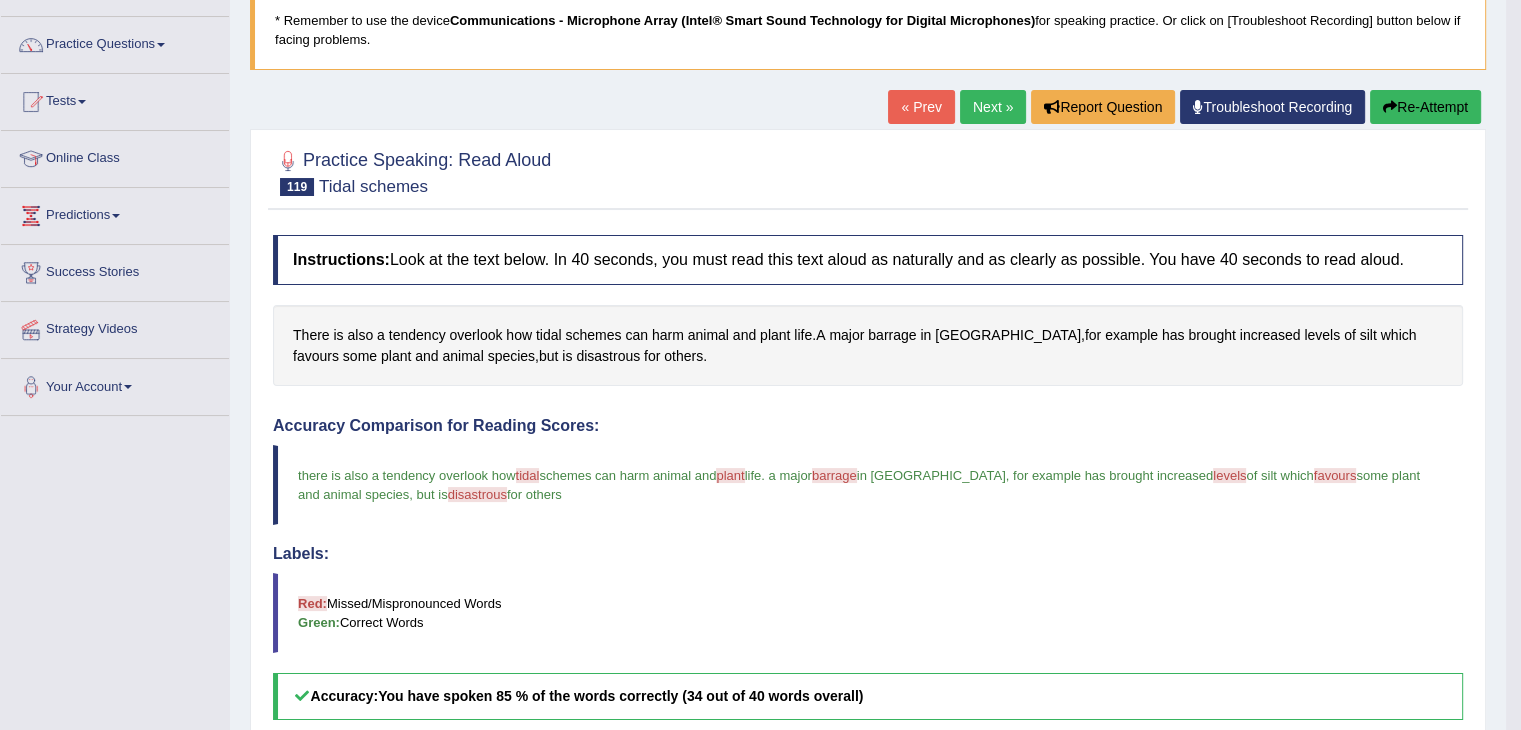 scroll, scrollTop: 138, scrollLeft: 0, axis: vertical 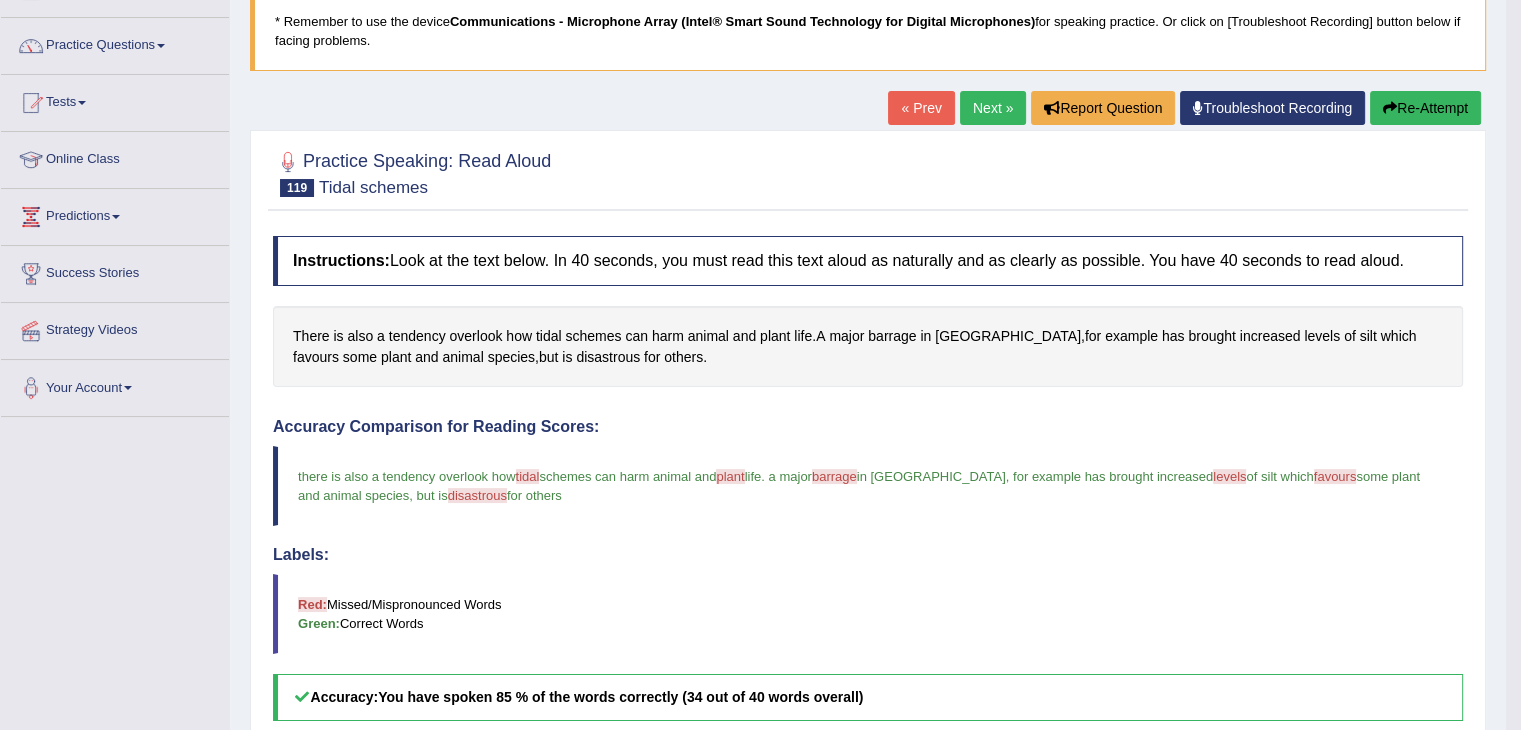 click on "Next »" at bounding box center (993, 108) 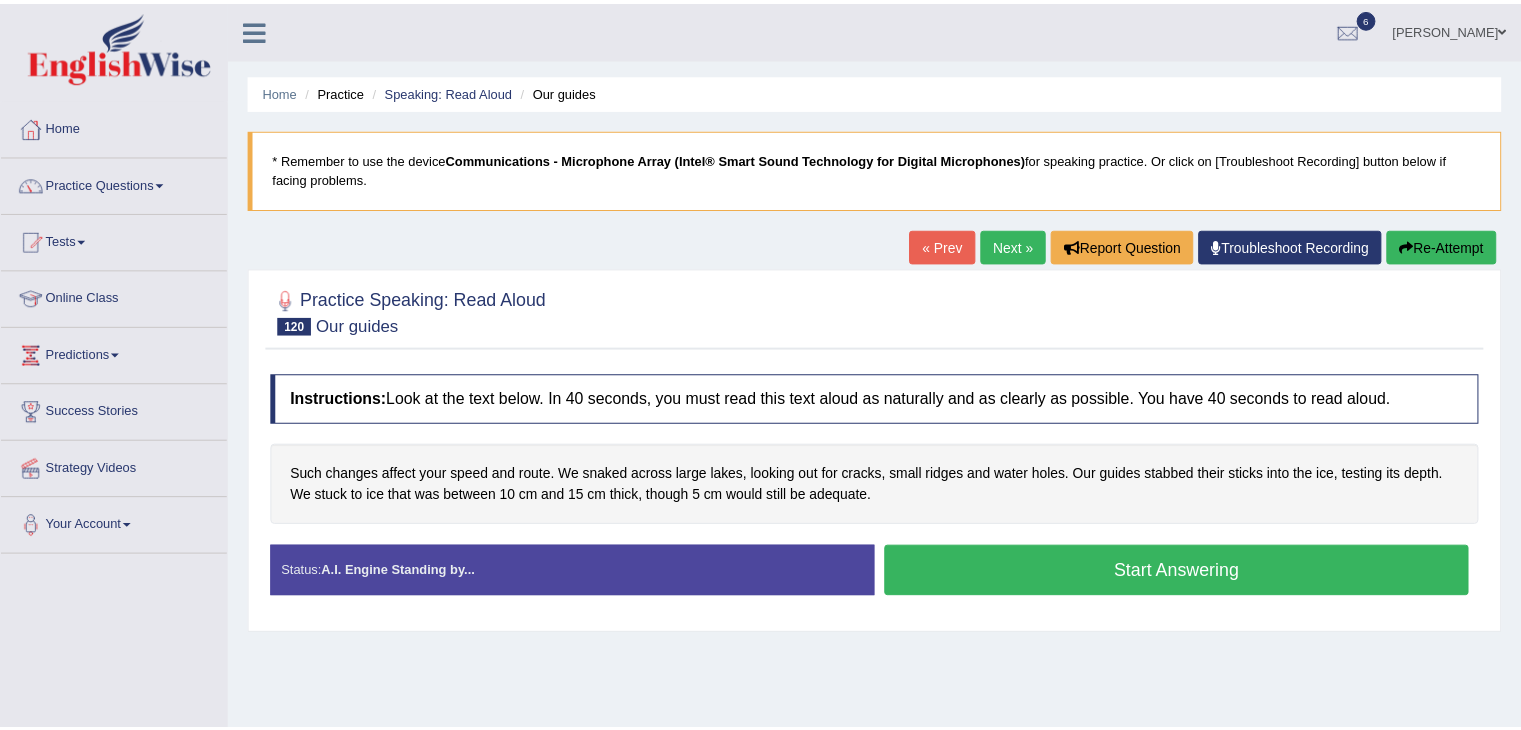 scroll, scrollTop: 0, scrollLeft: 0, axis: both 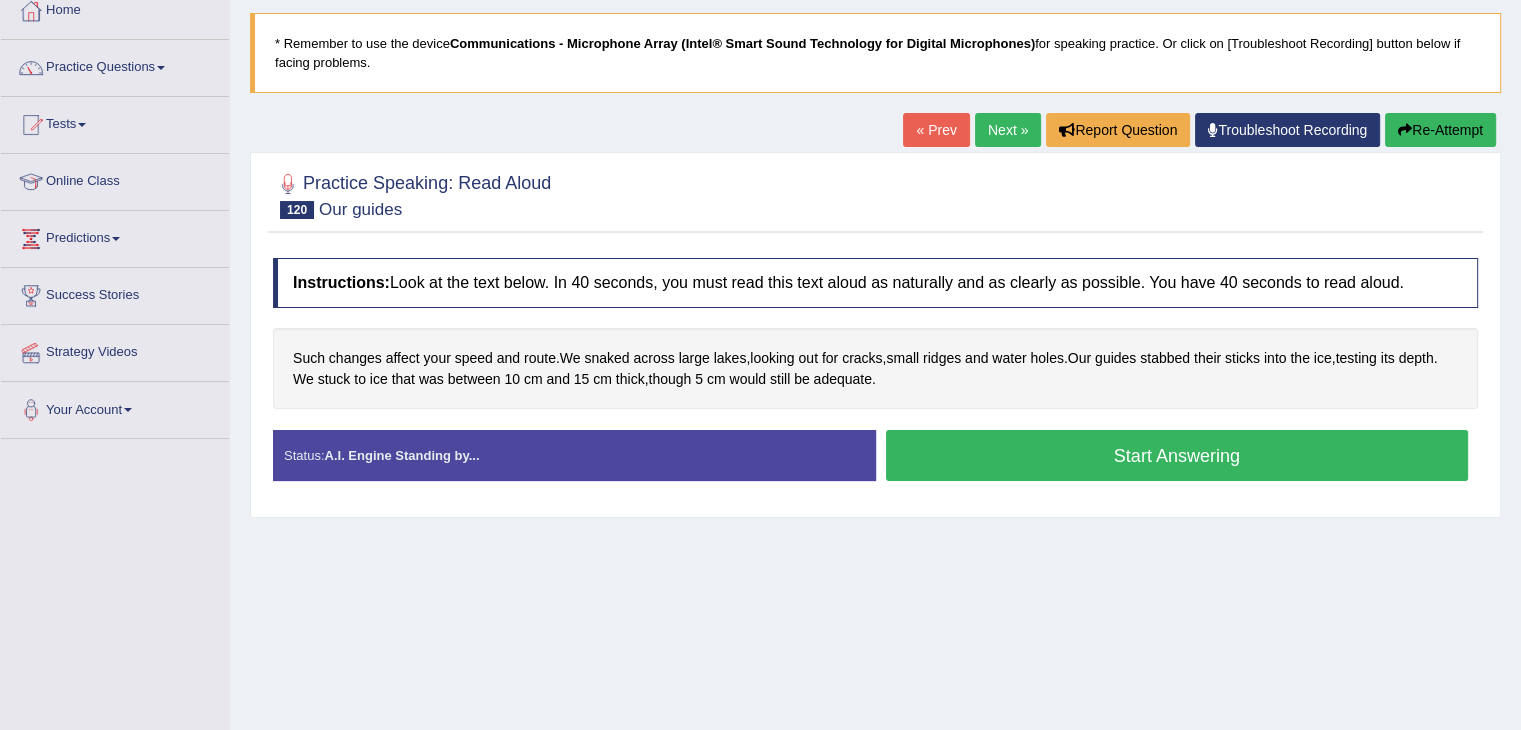 click on "Start Answering" at bounding box center (1177, 455) 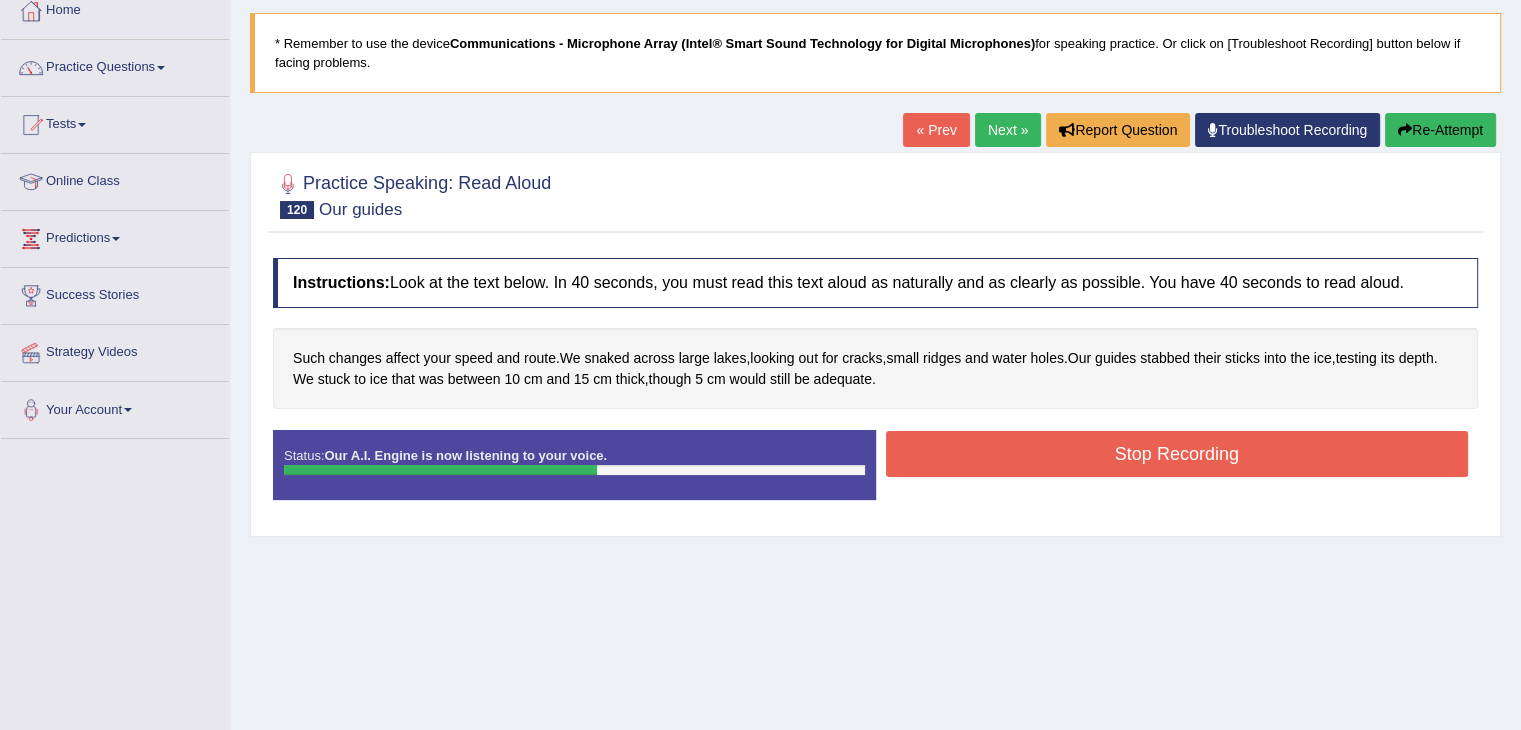 click on "Stop Recording" at bounding box center [1177, 454] 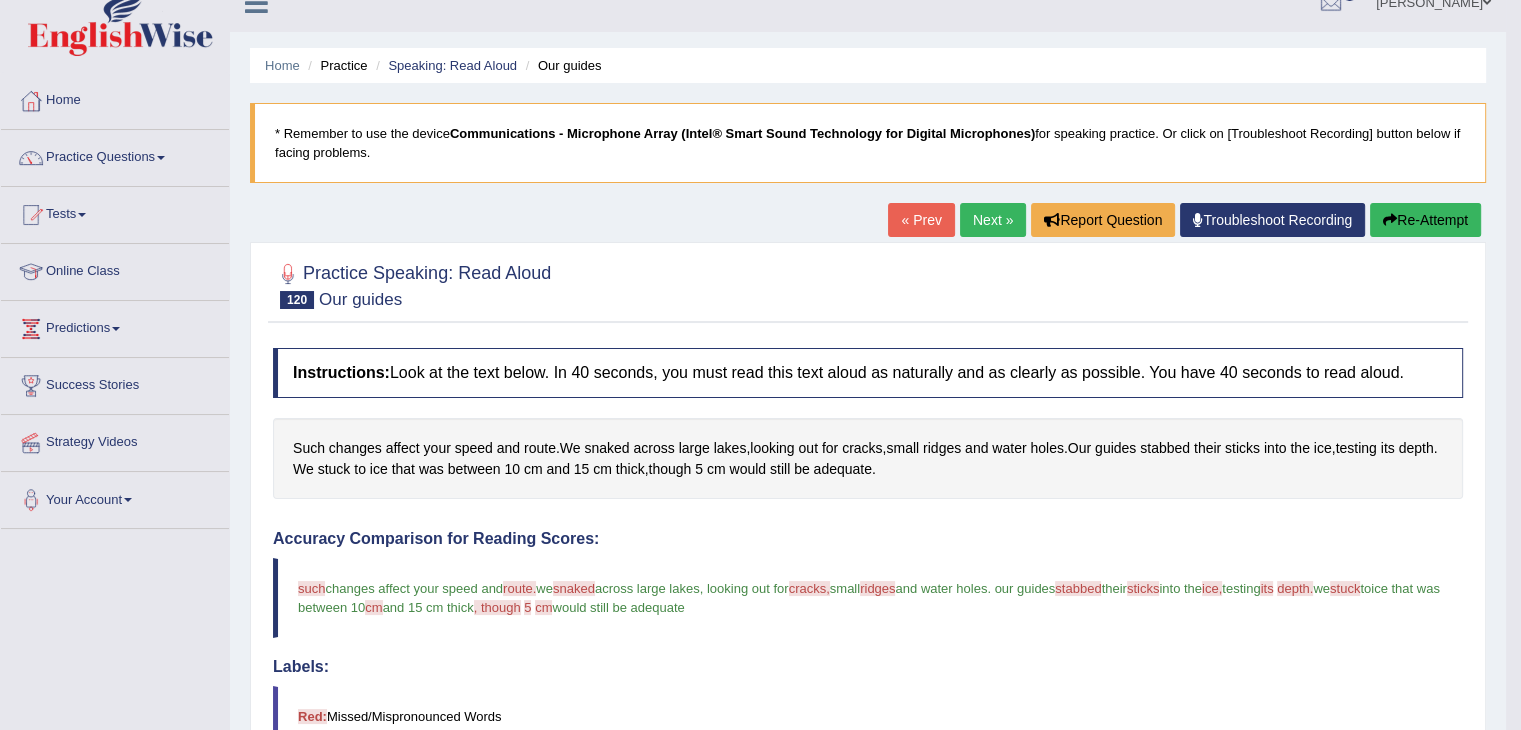 scroll, scrollTop: 0, scrollLeft: 0, axis: both 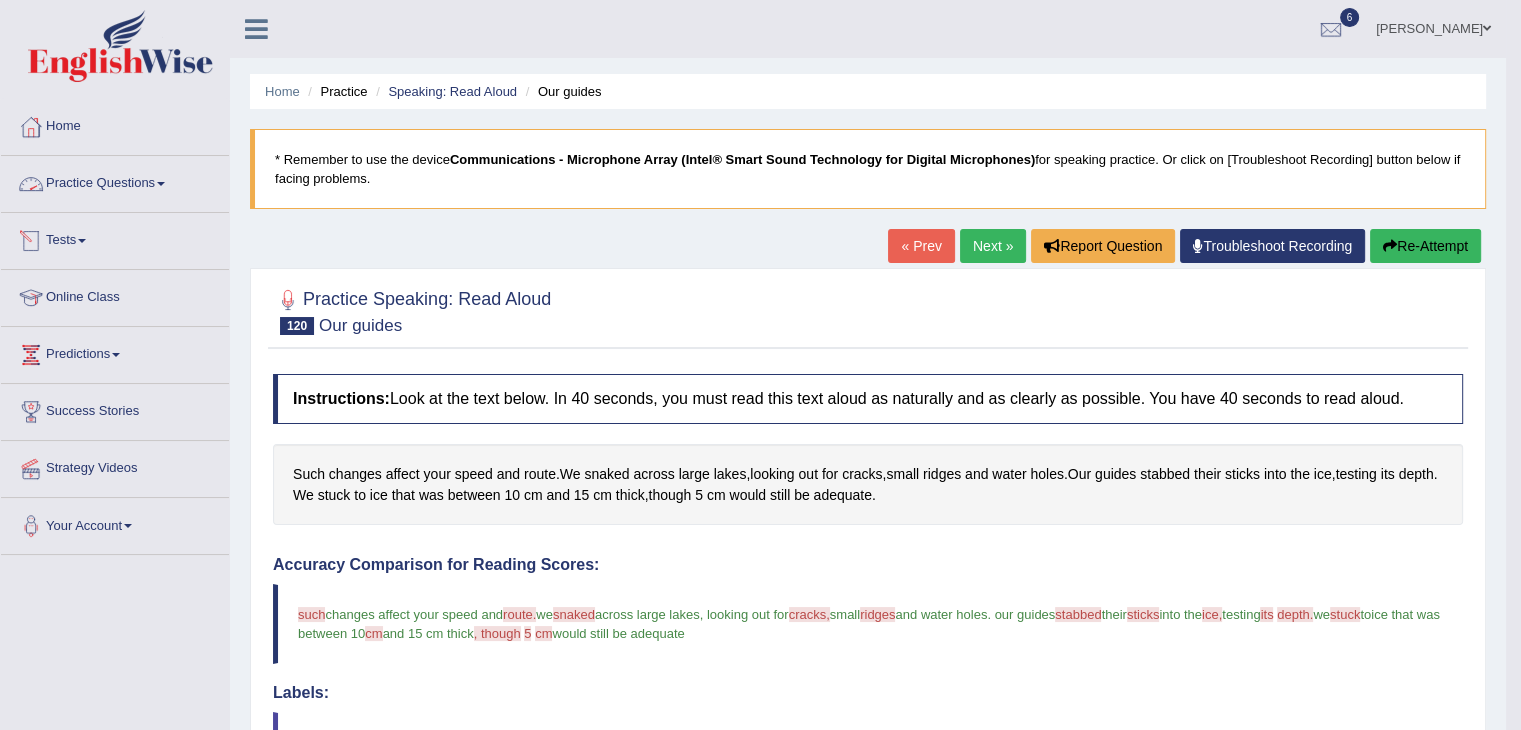 click on "Practice Questions" at bounding box center (115, 181) 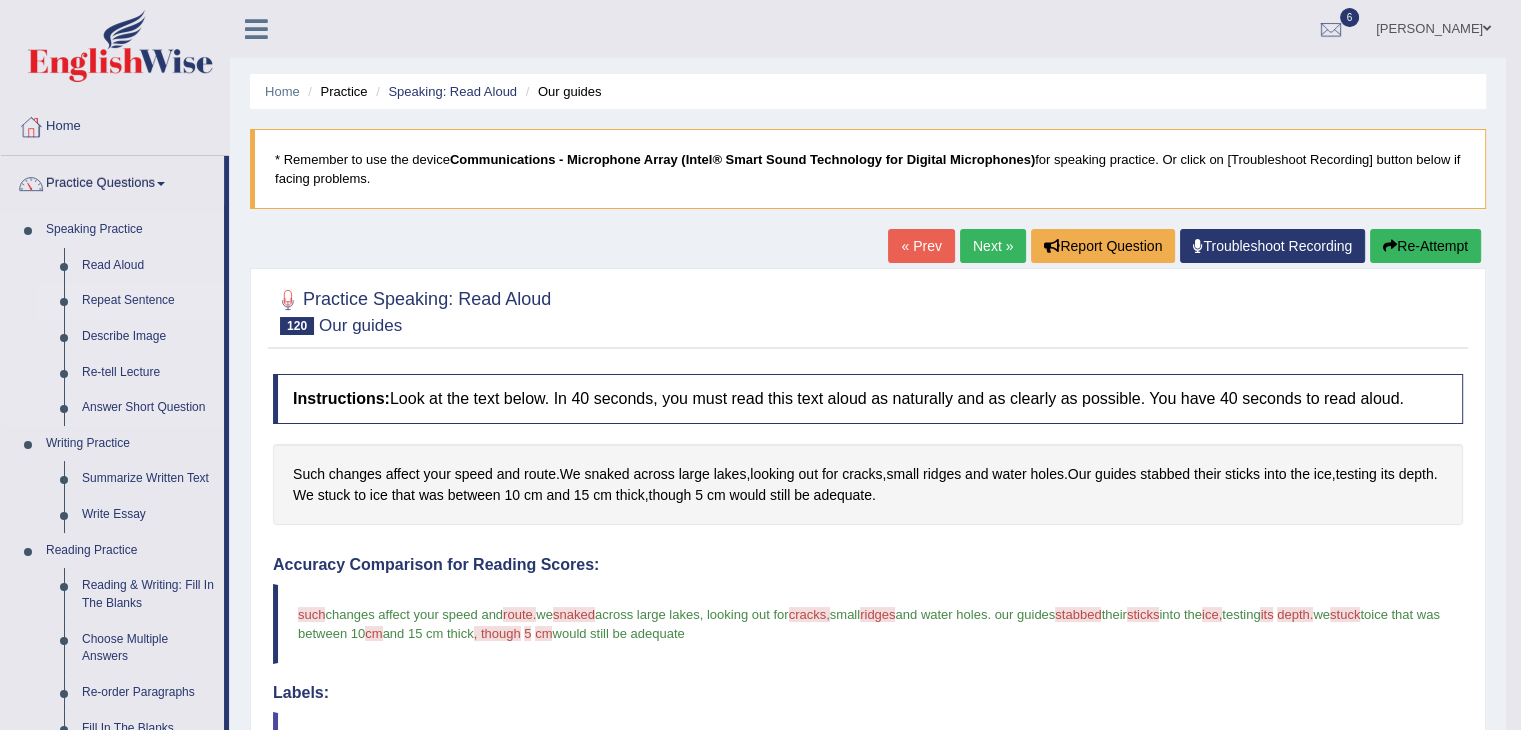 click on "Repeat Sentence" at bounding box center [148, 301] 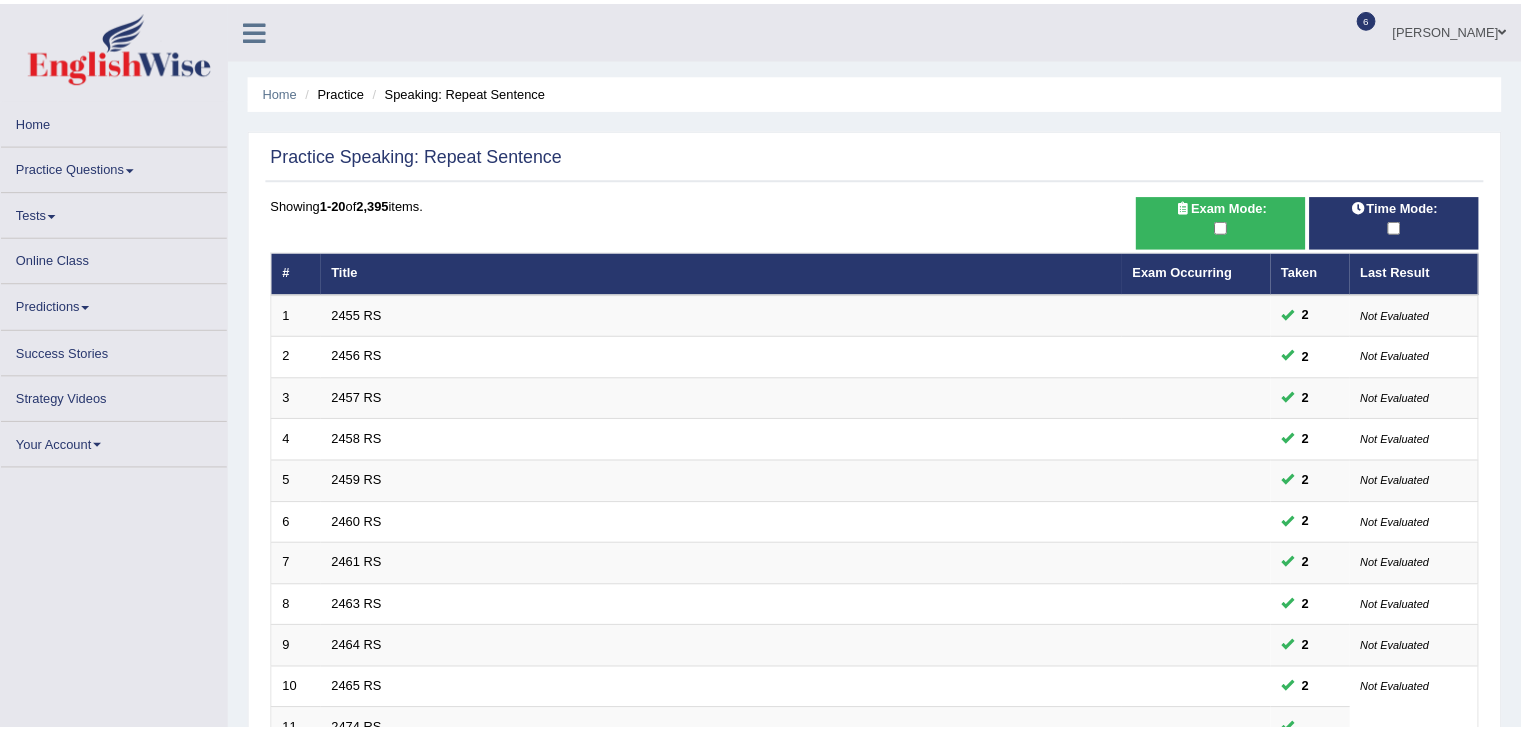 scroll, scrollTop: 0, scrollLeft: 0, axis: both 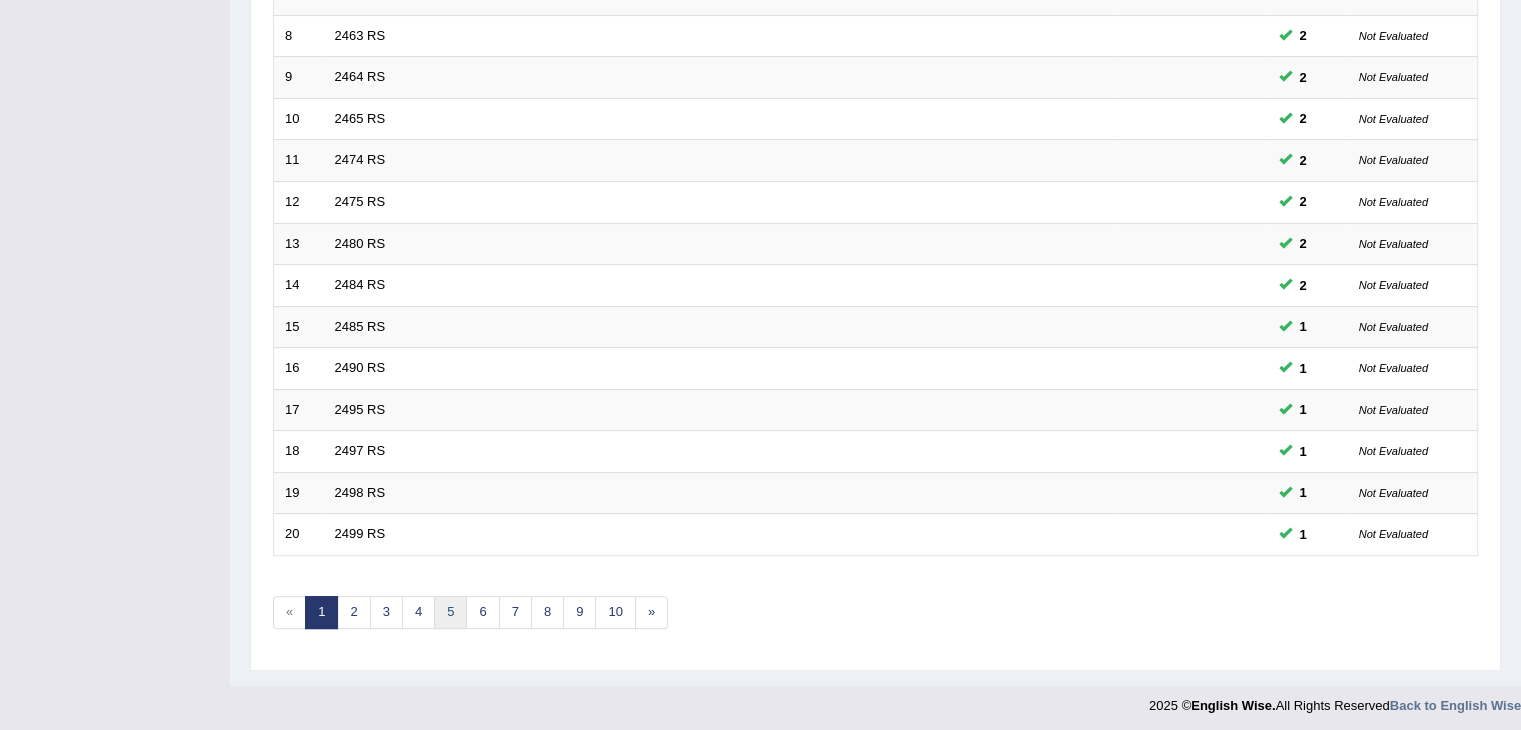 click on "5" at bounding box center [450, 612] 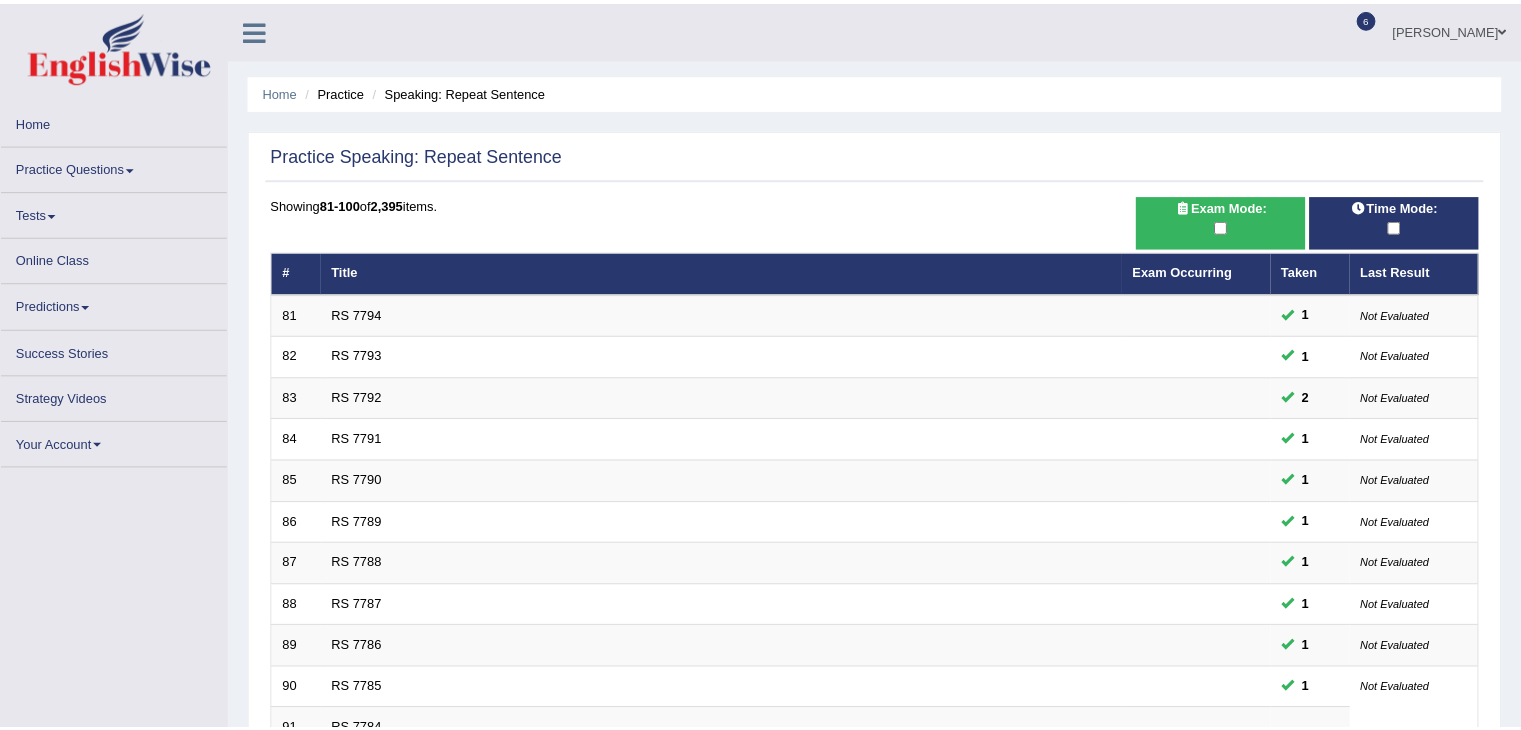 scroll, scrollTop: 0, scrollLeft: 0, axis: both 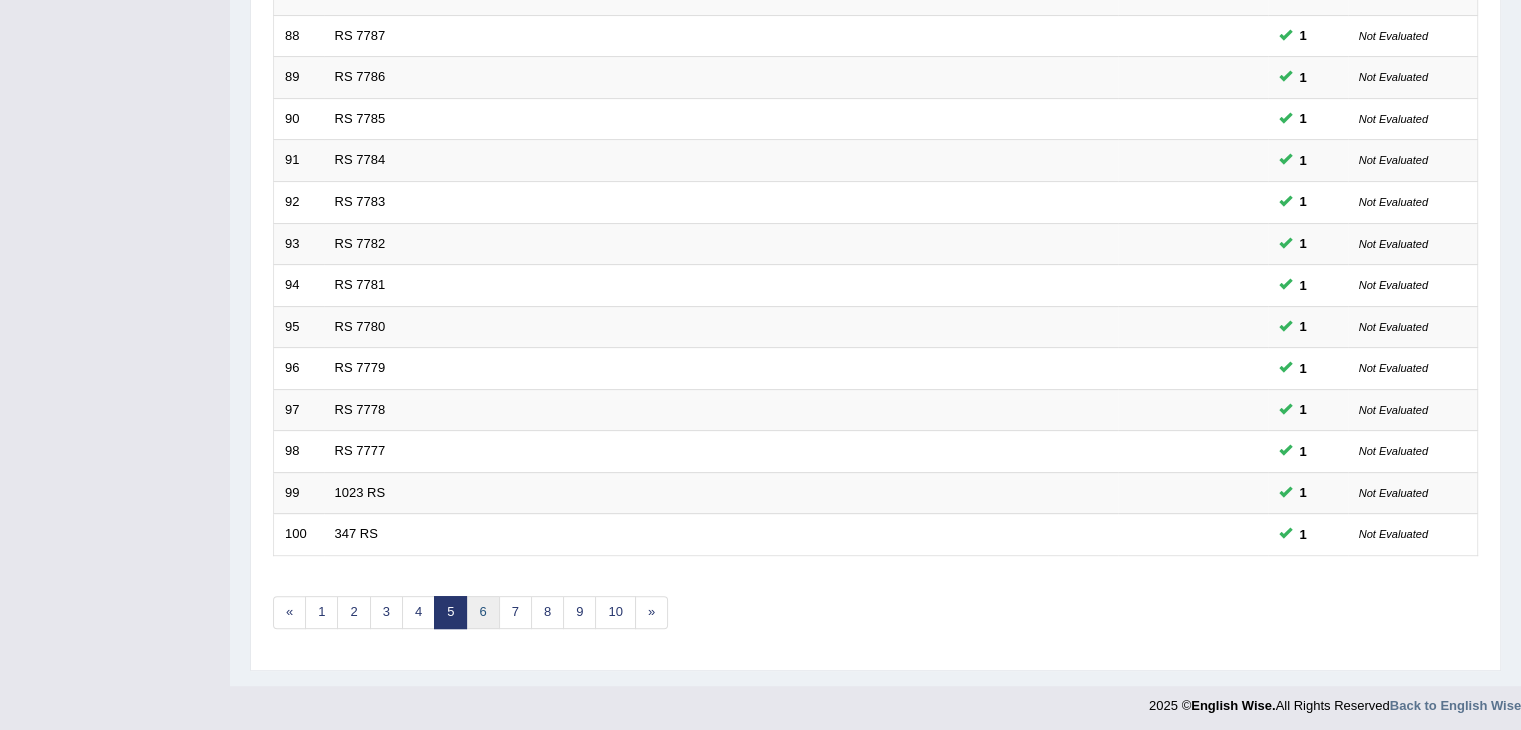 click on "6" at bounding box center [482, 612] 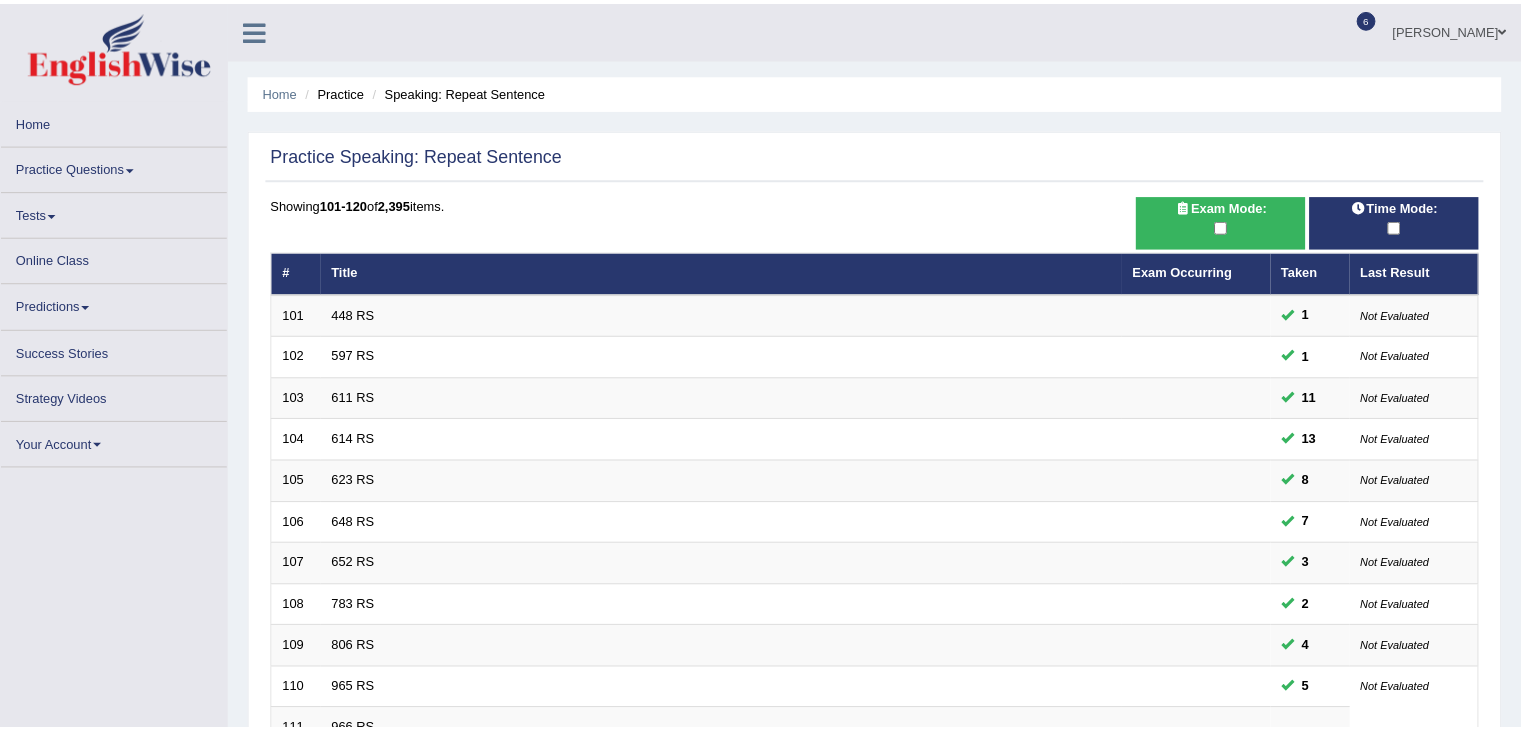 scroll, scrollTop: 0, scrollLeft: 0, axis: both 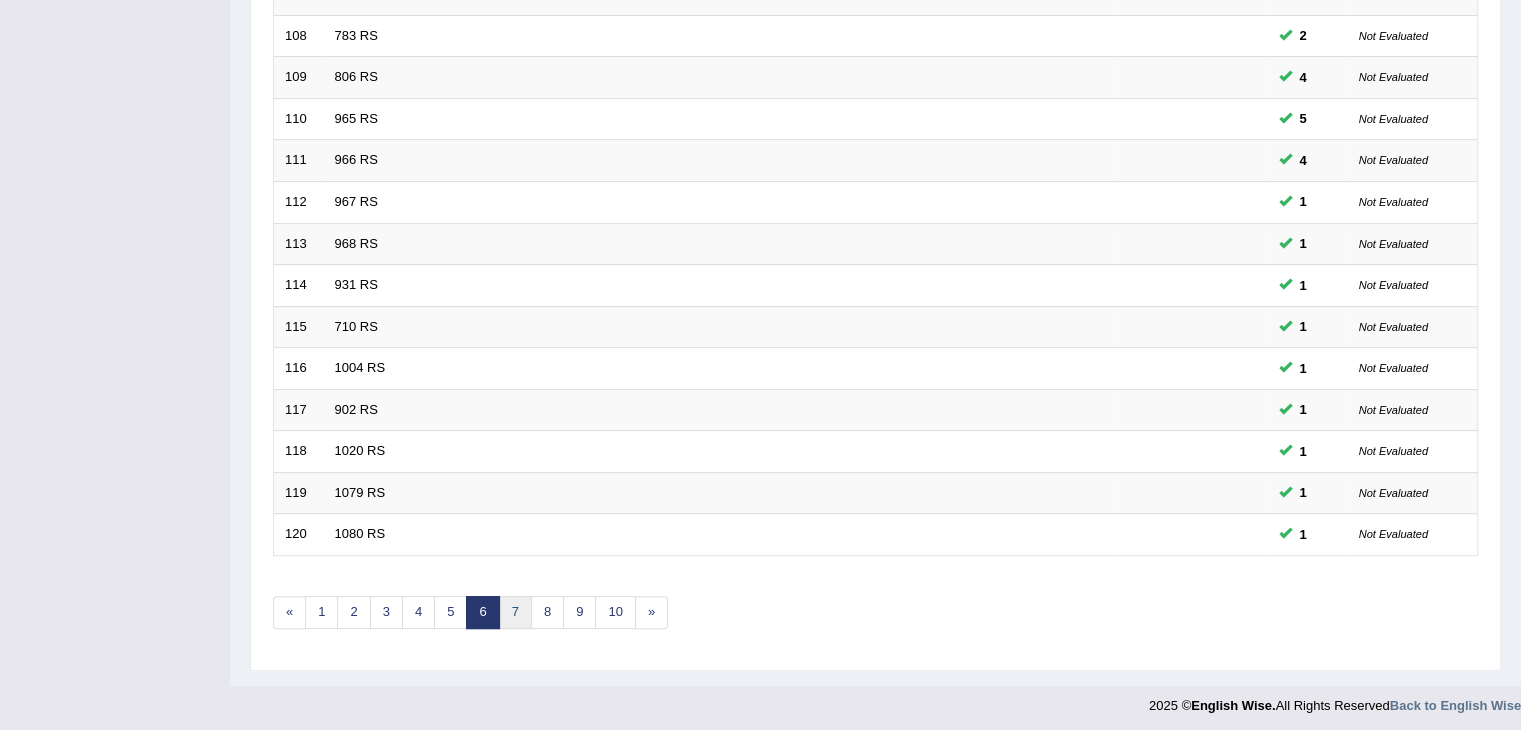 click on "7" at bounding box center [515, 612] 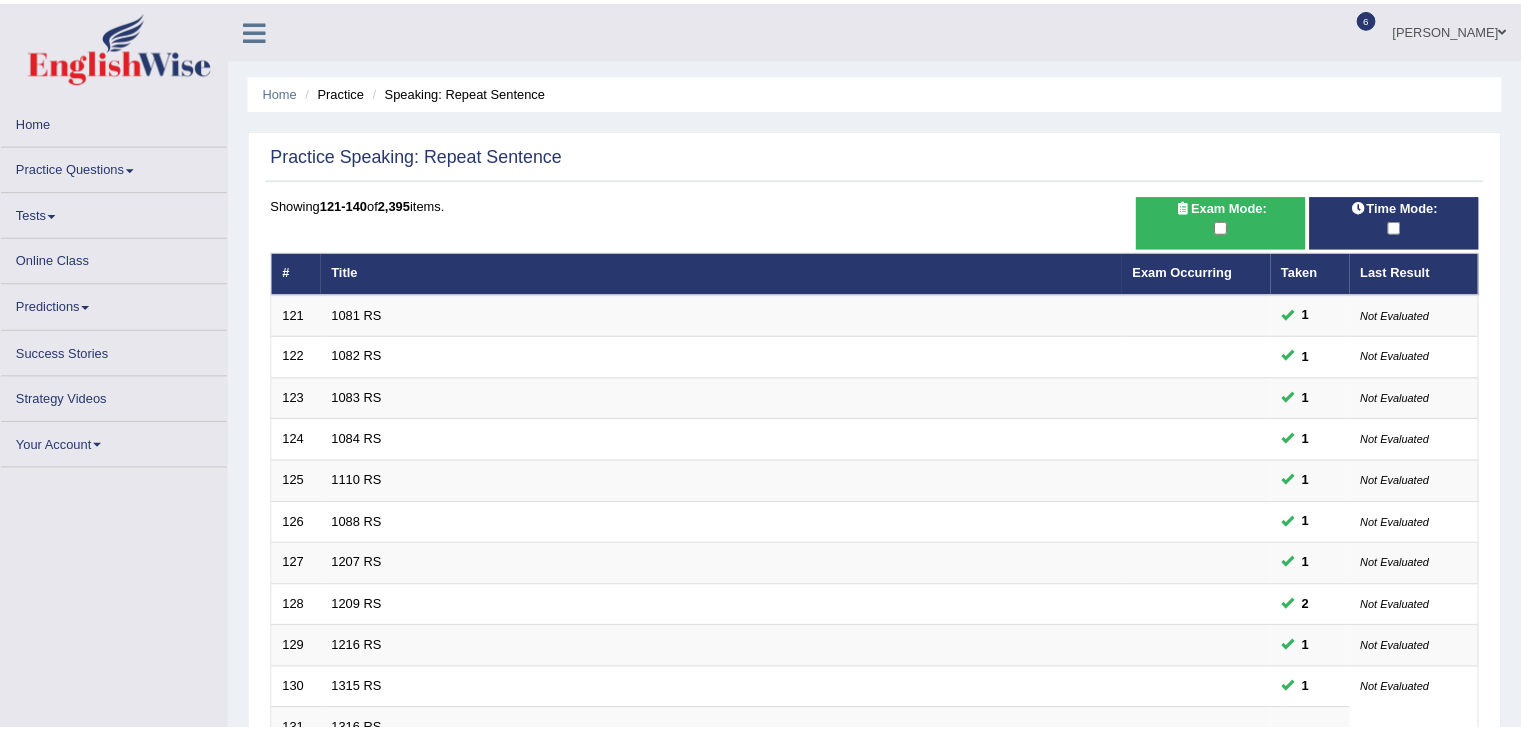 scroll, scrollTop: 0, scrollLeft: 0, axis: both 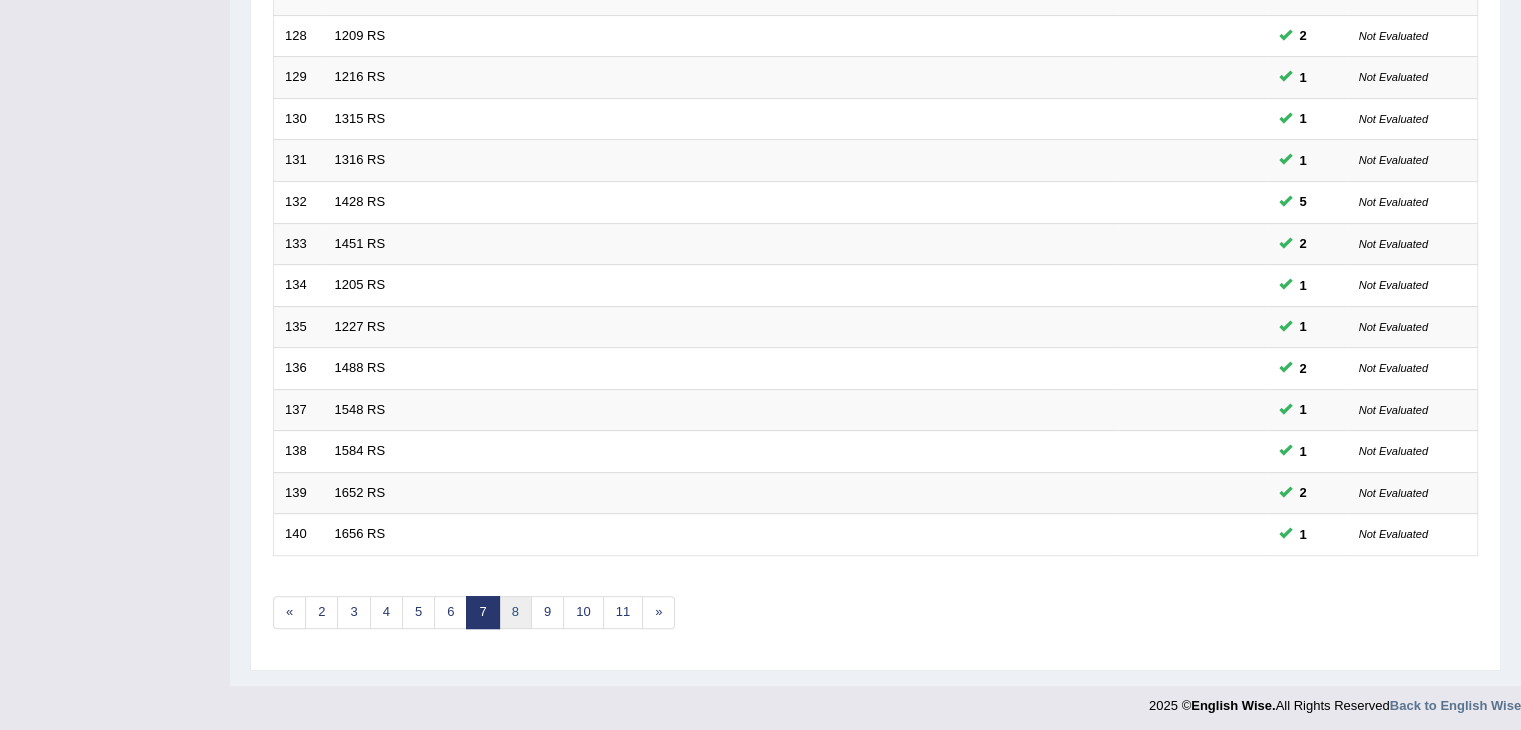 click on "8" at bounding box center (515, 612) 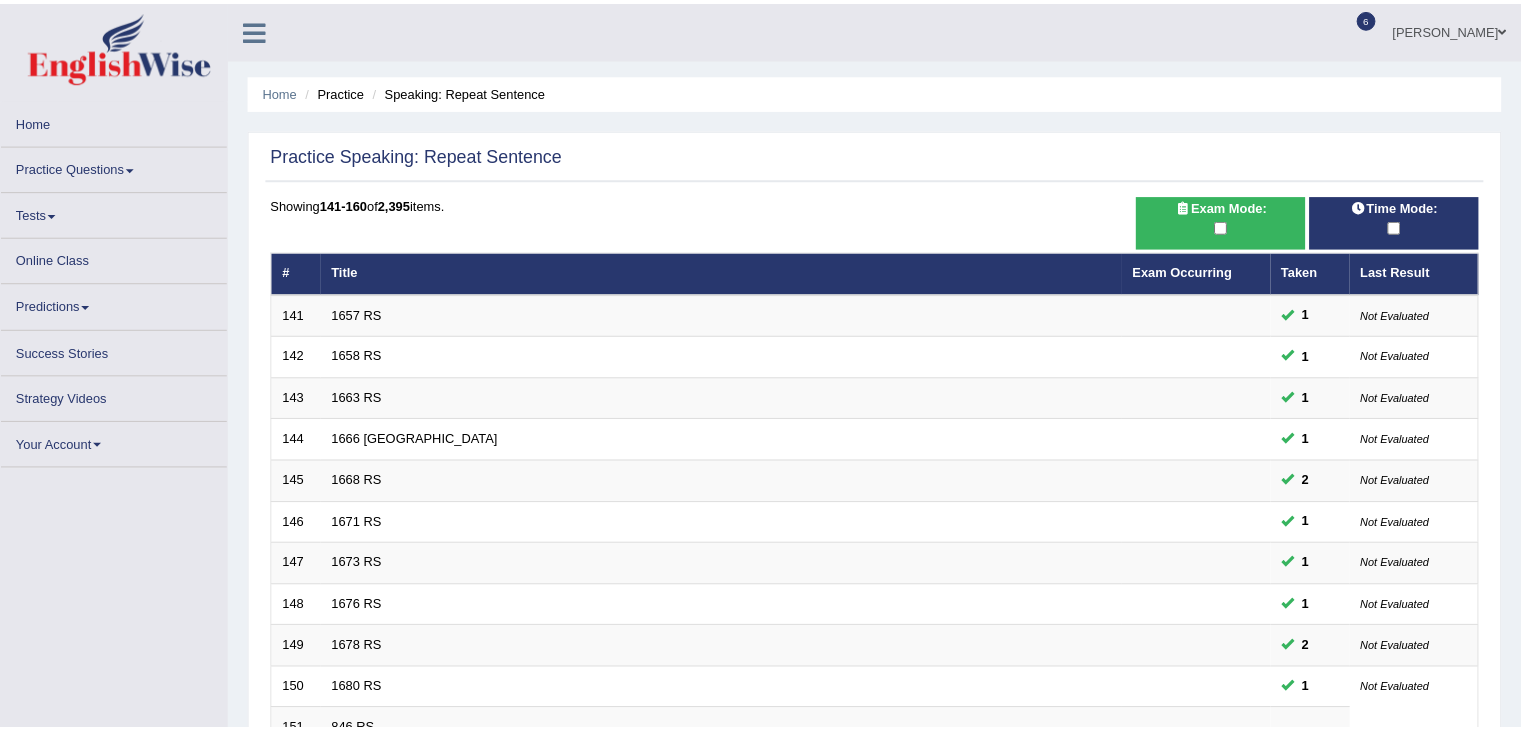 scroll, scrollTop: 0, scrollLeft: 0, axis: both 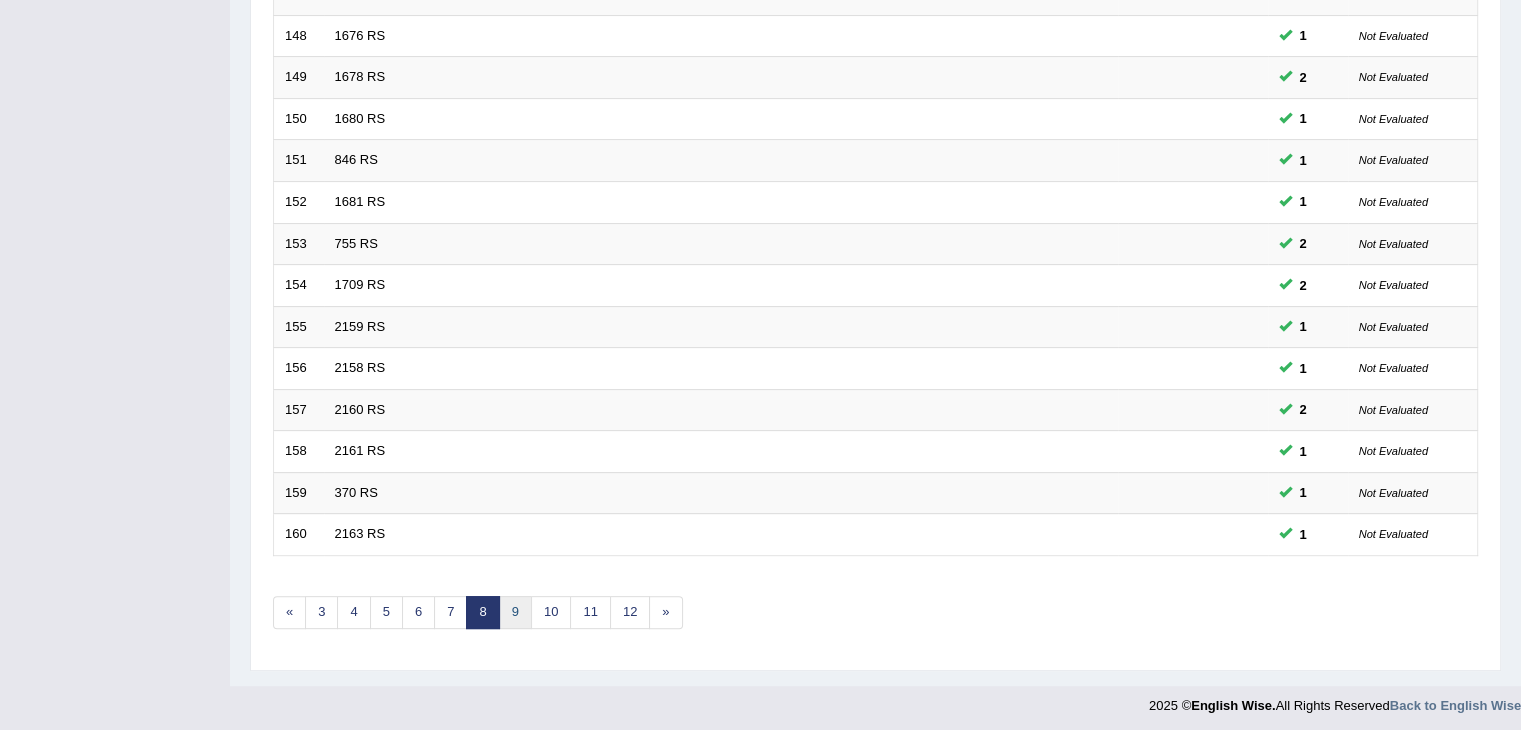 click on "9" at bounding box center (515, 612) 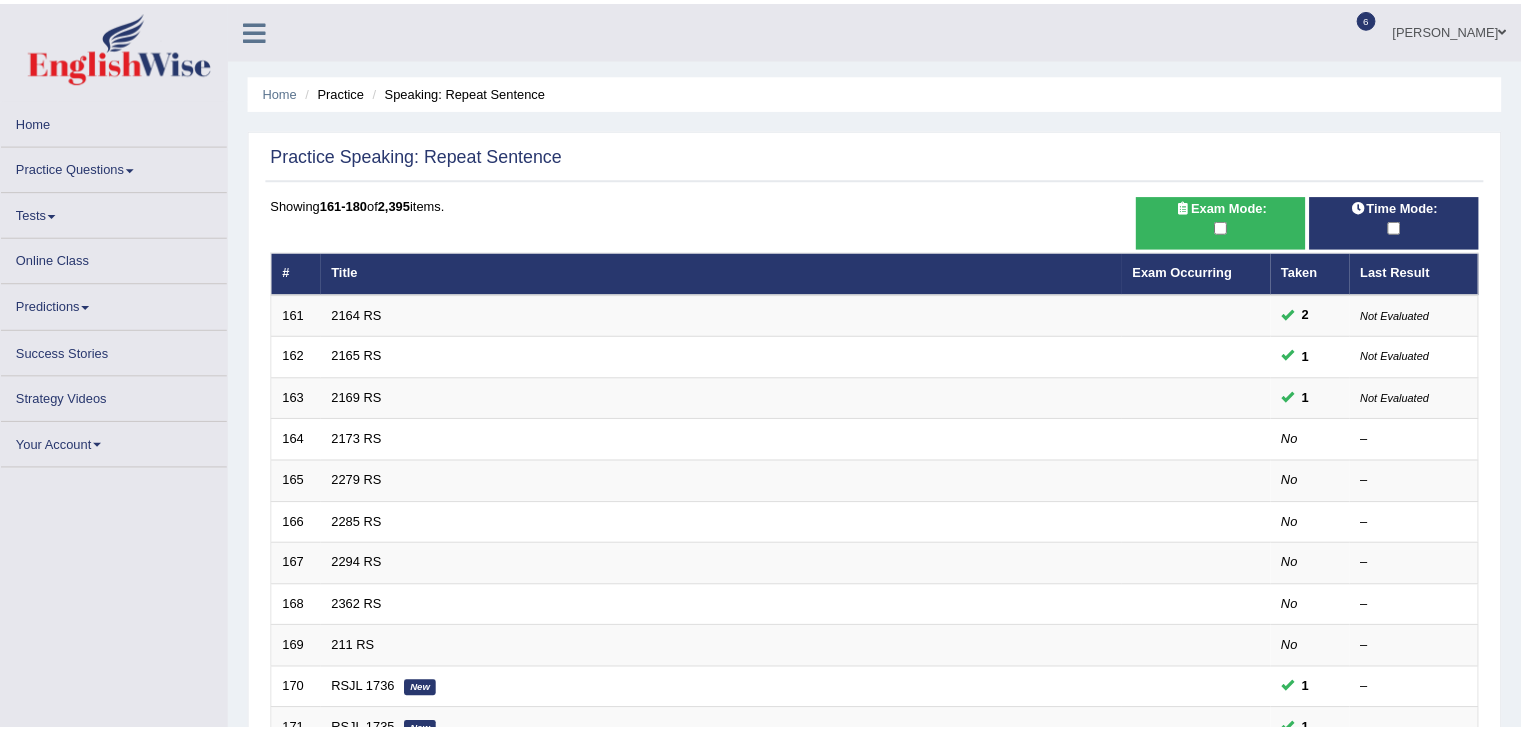 scroll, scrollTop: 0, scrollLeft: 0, axis: both 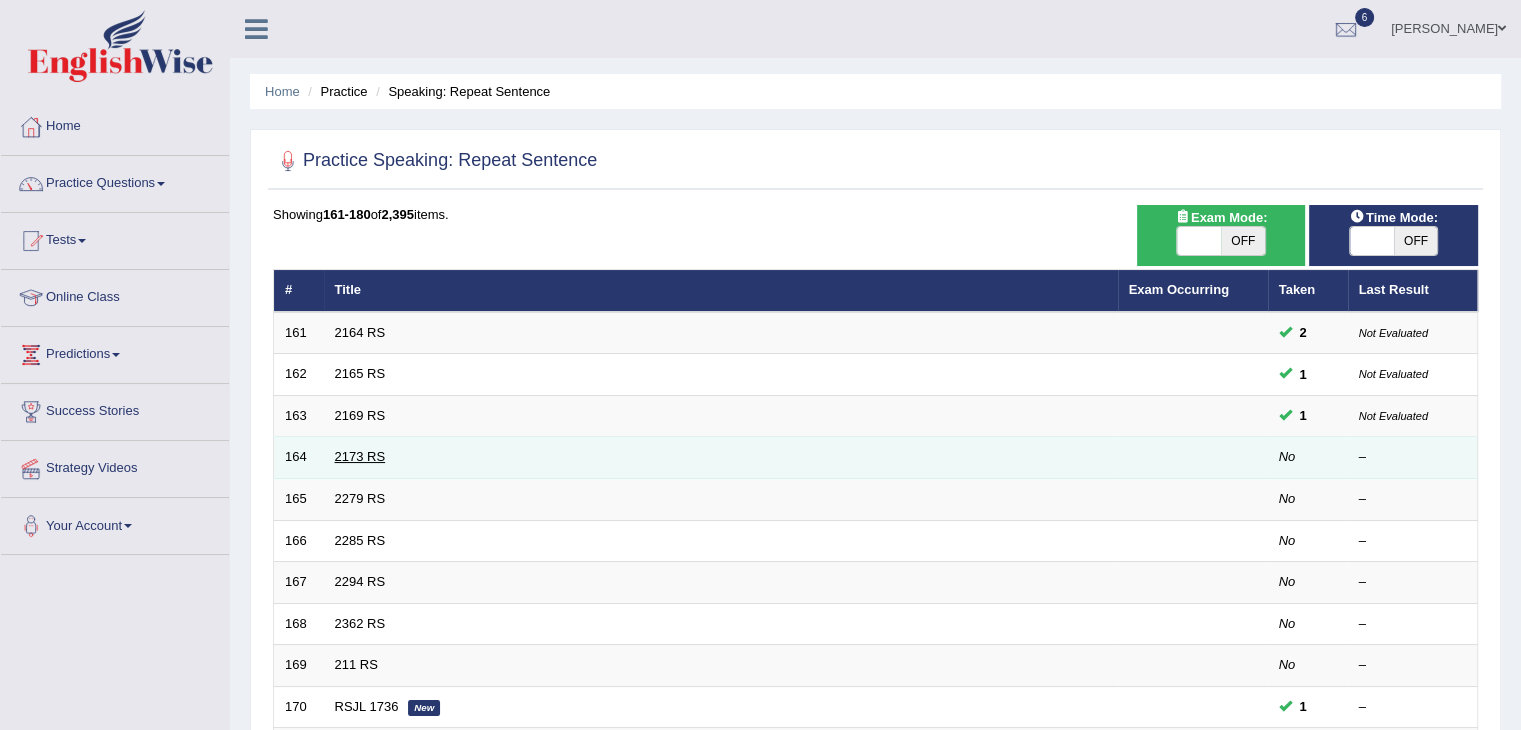click on "2173 RS" at bounding box center (360, 456) 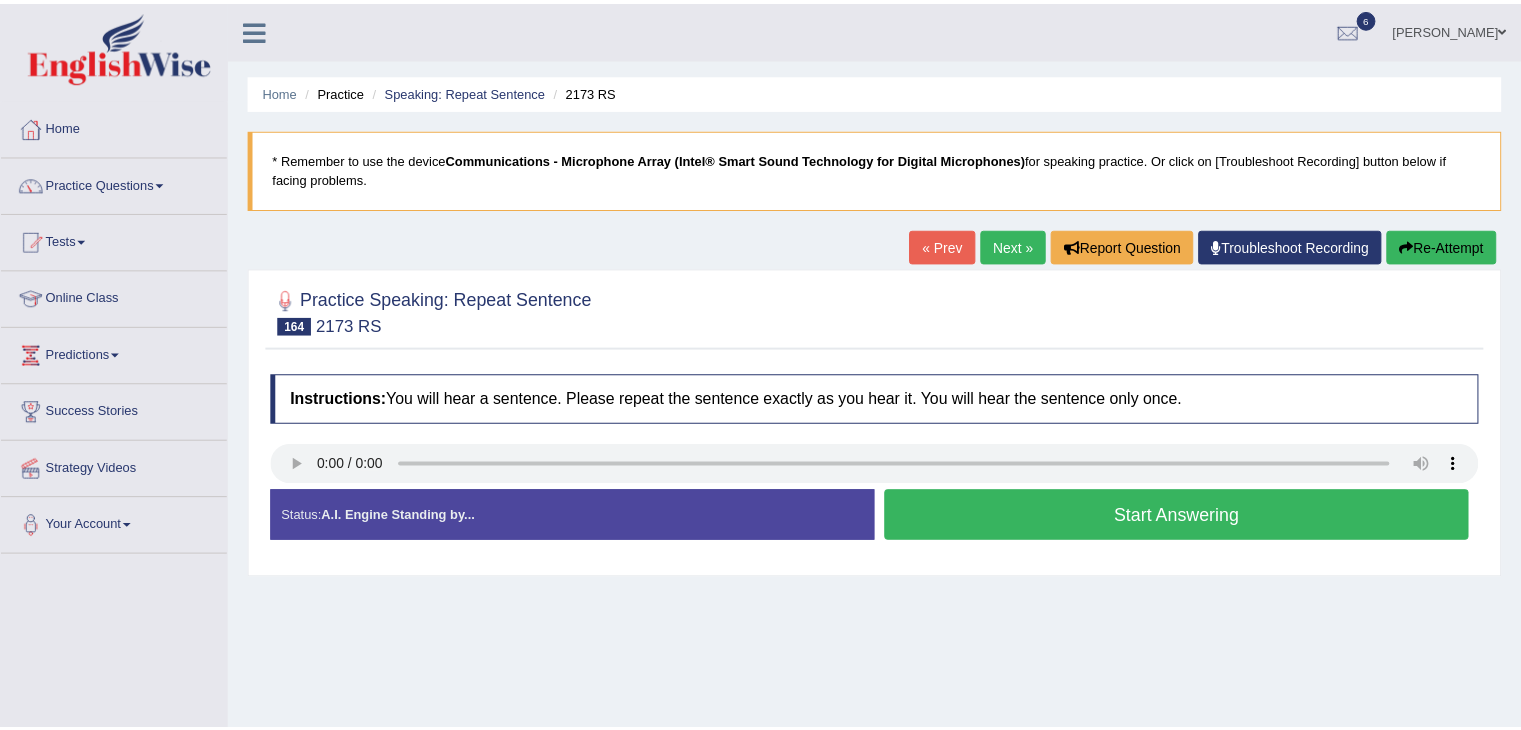 scroll, scrollTop: 0, scrollLeft: 0, axis: both 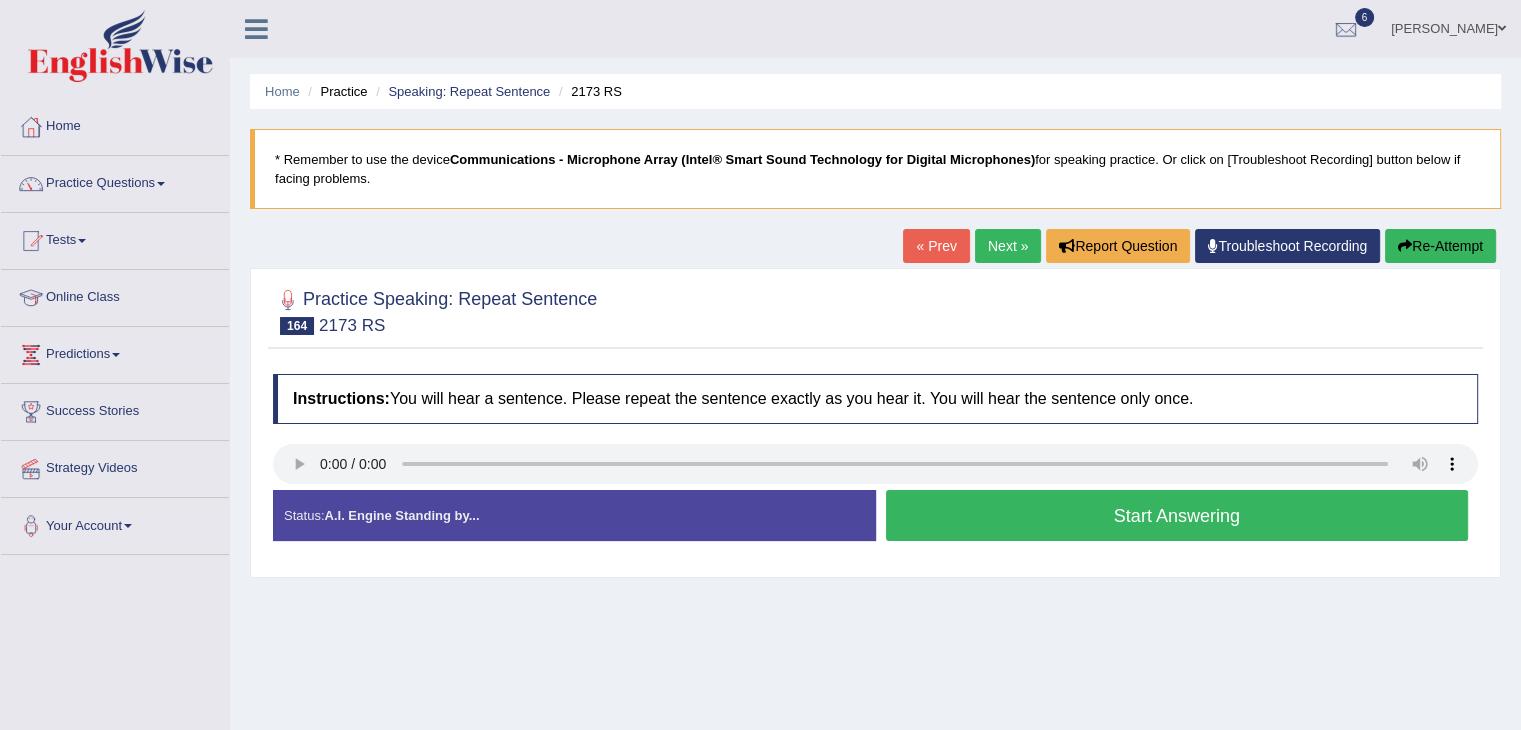 click on "Start Answering" at bounding box center [1177, 515] 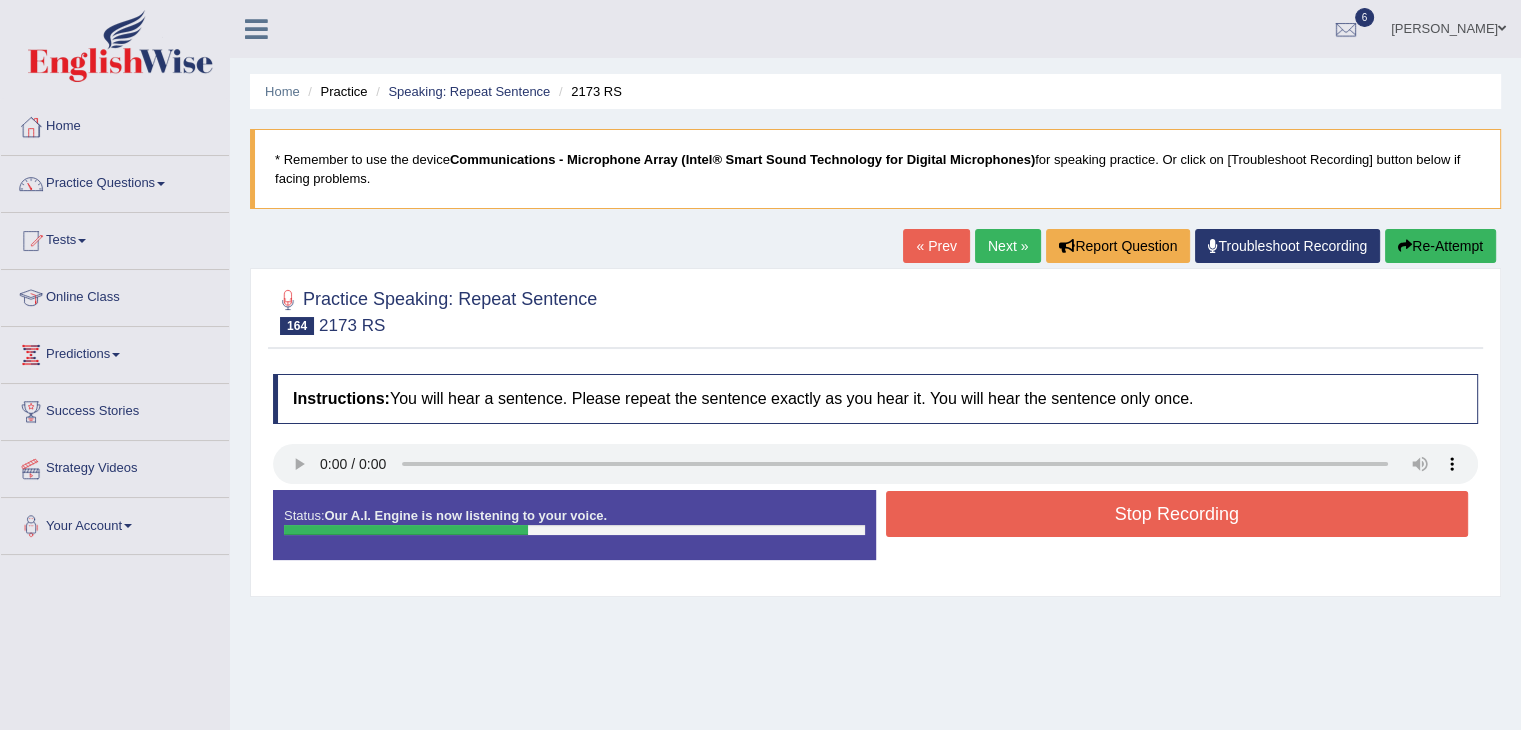 click on "Stop Recording" at bounding box center (1177, 514) 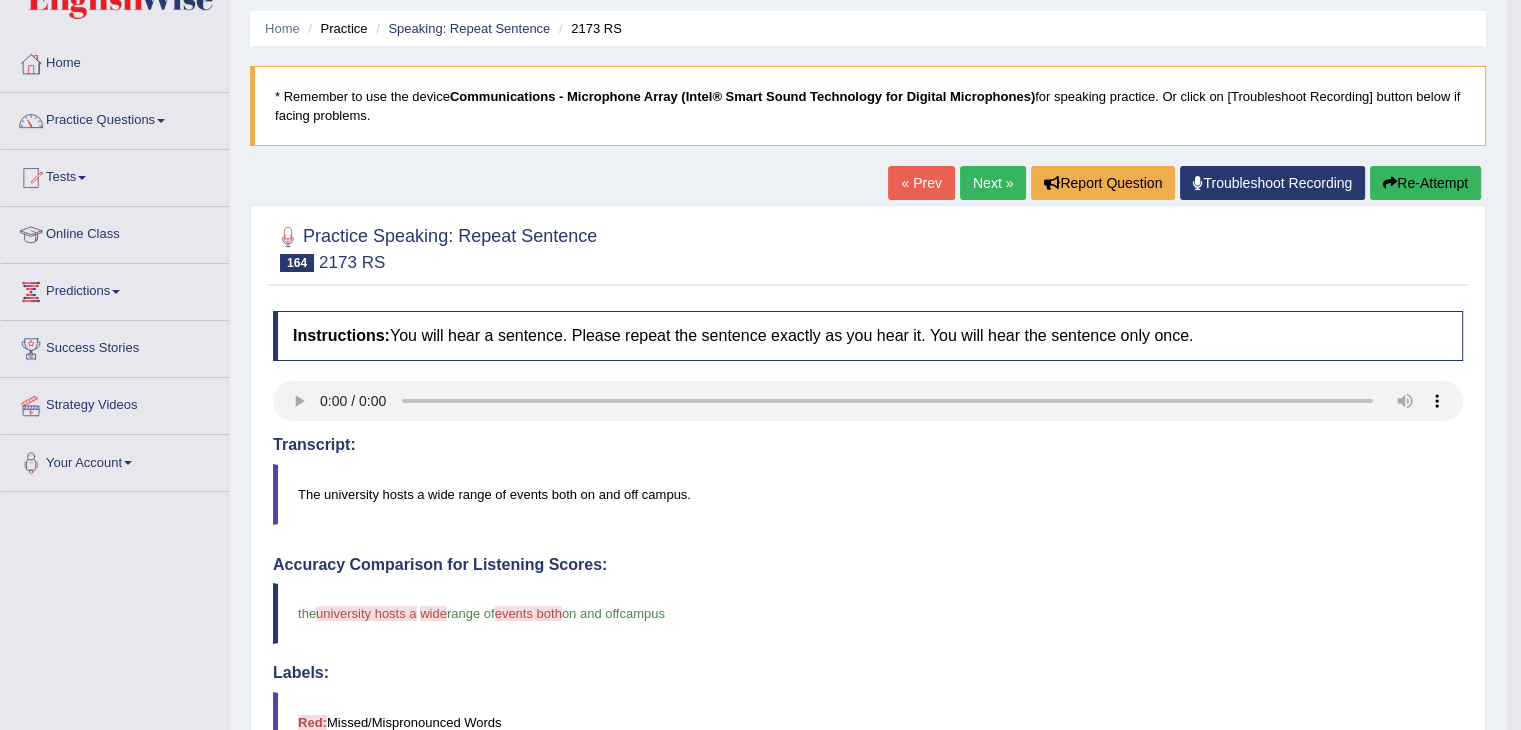 scroll, scrollTop: 56, scrollLeft: 0, axis: vertical 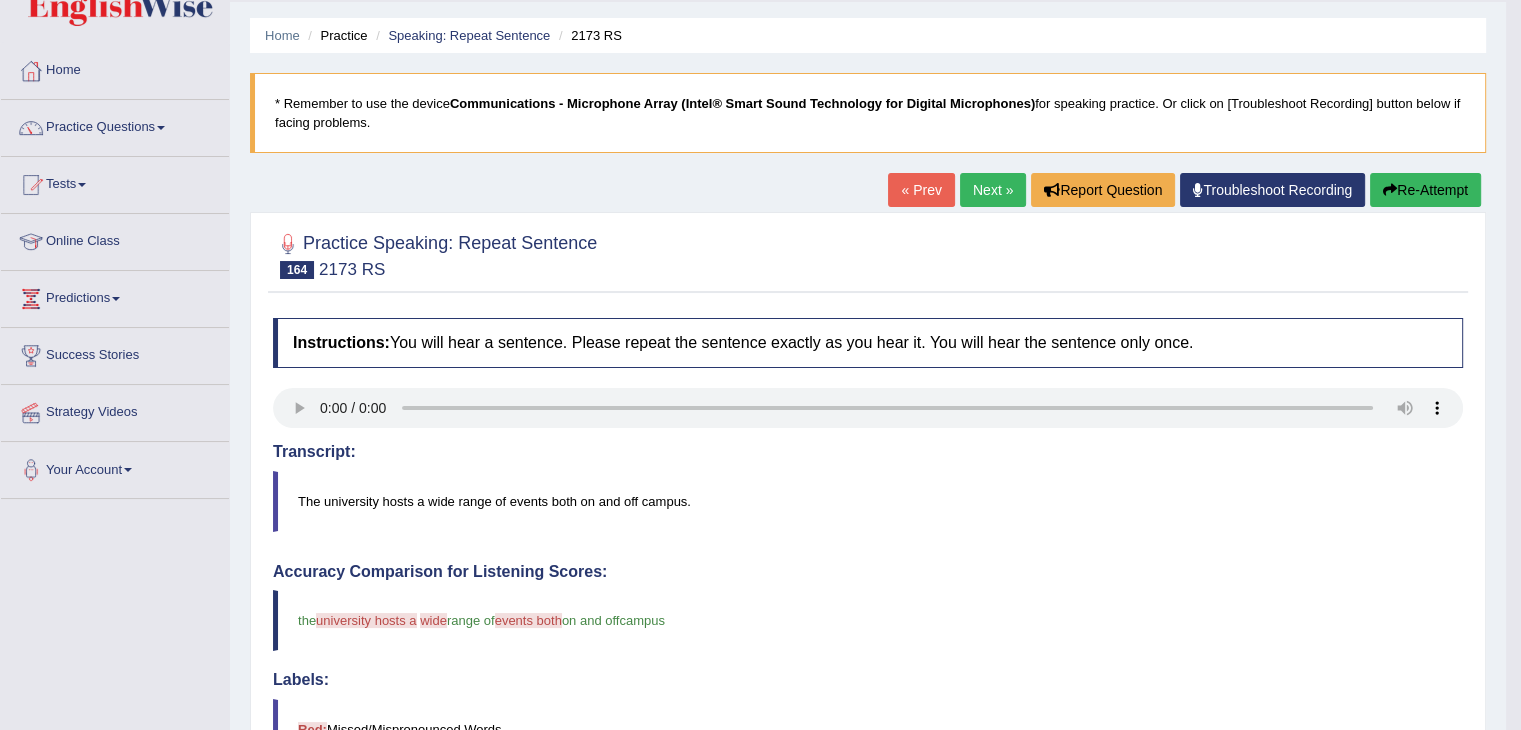 click on "Next »" at bounding box center (993, 190) 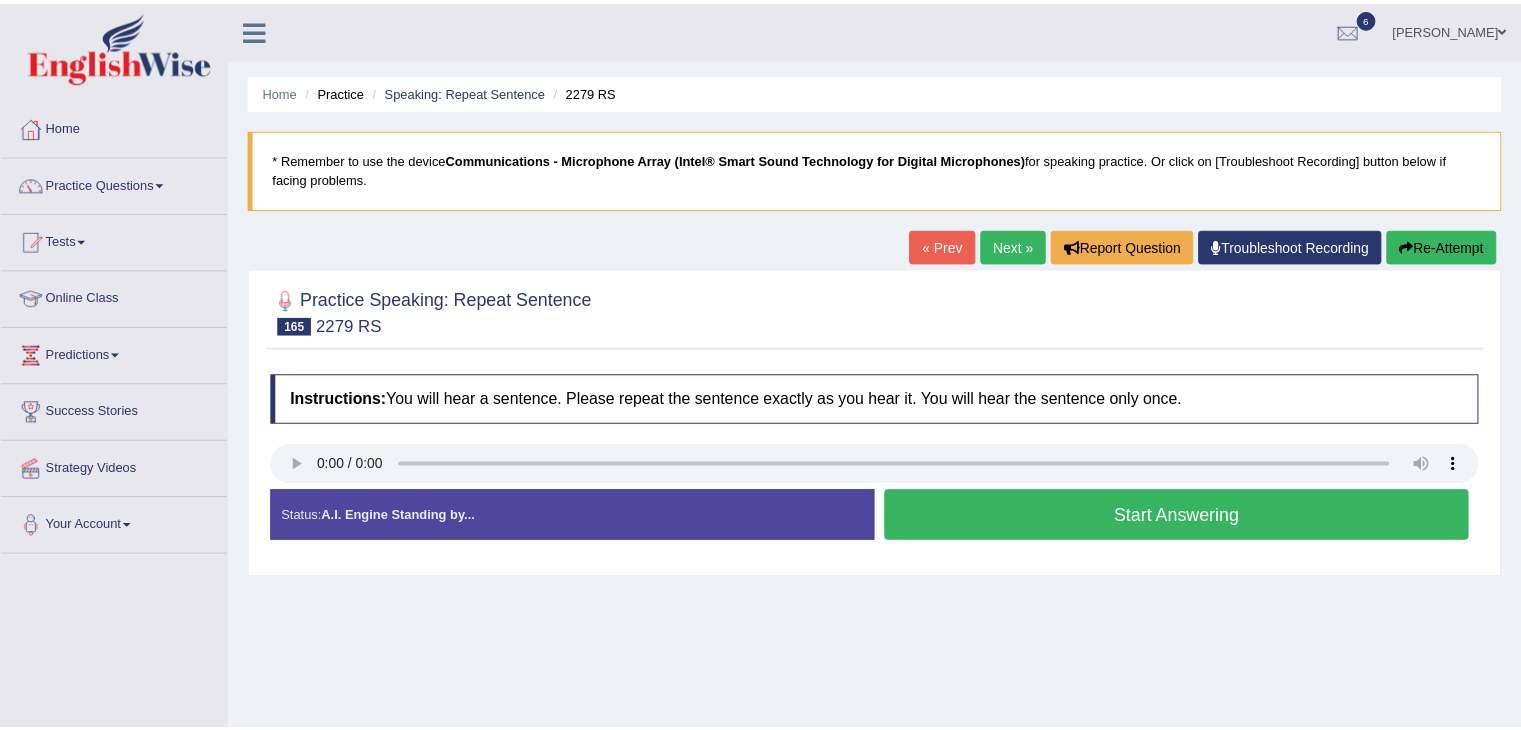 scroll, scrollTop: 0, scrollLeft: 0, axis: both 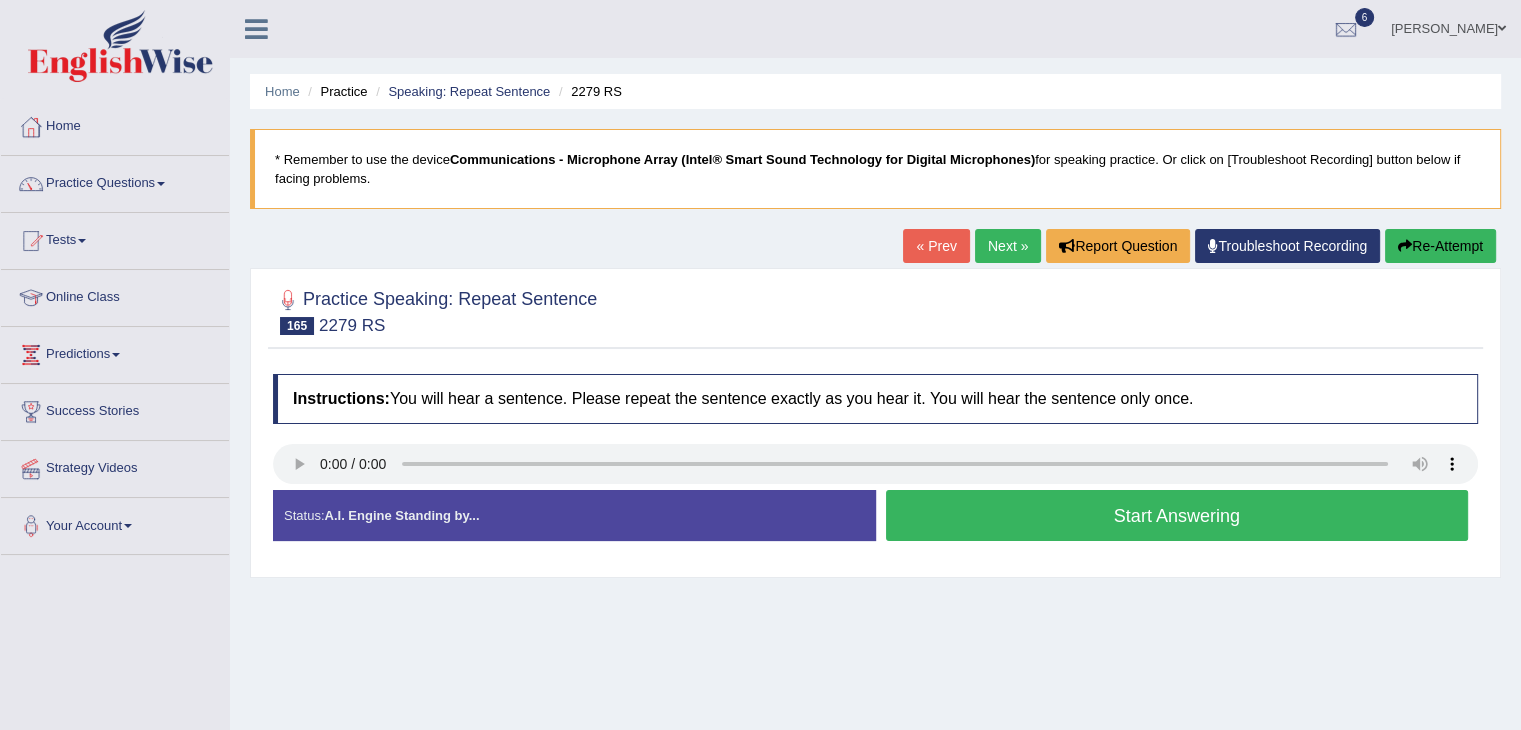 click on "Start Answering" at bounding box center (1177, 515) 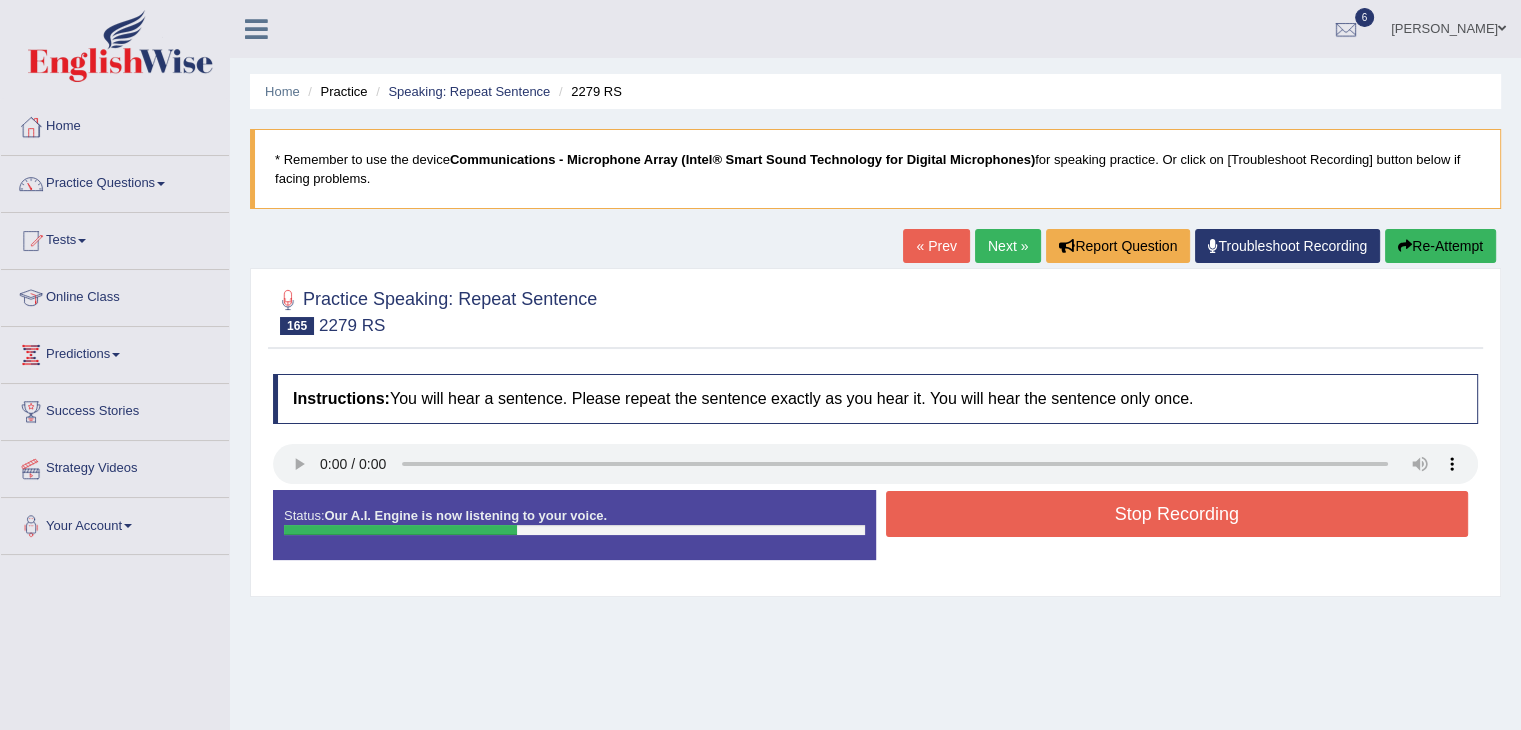 click on "Stop Recording" at bounding box center [1177, 514] 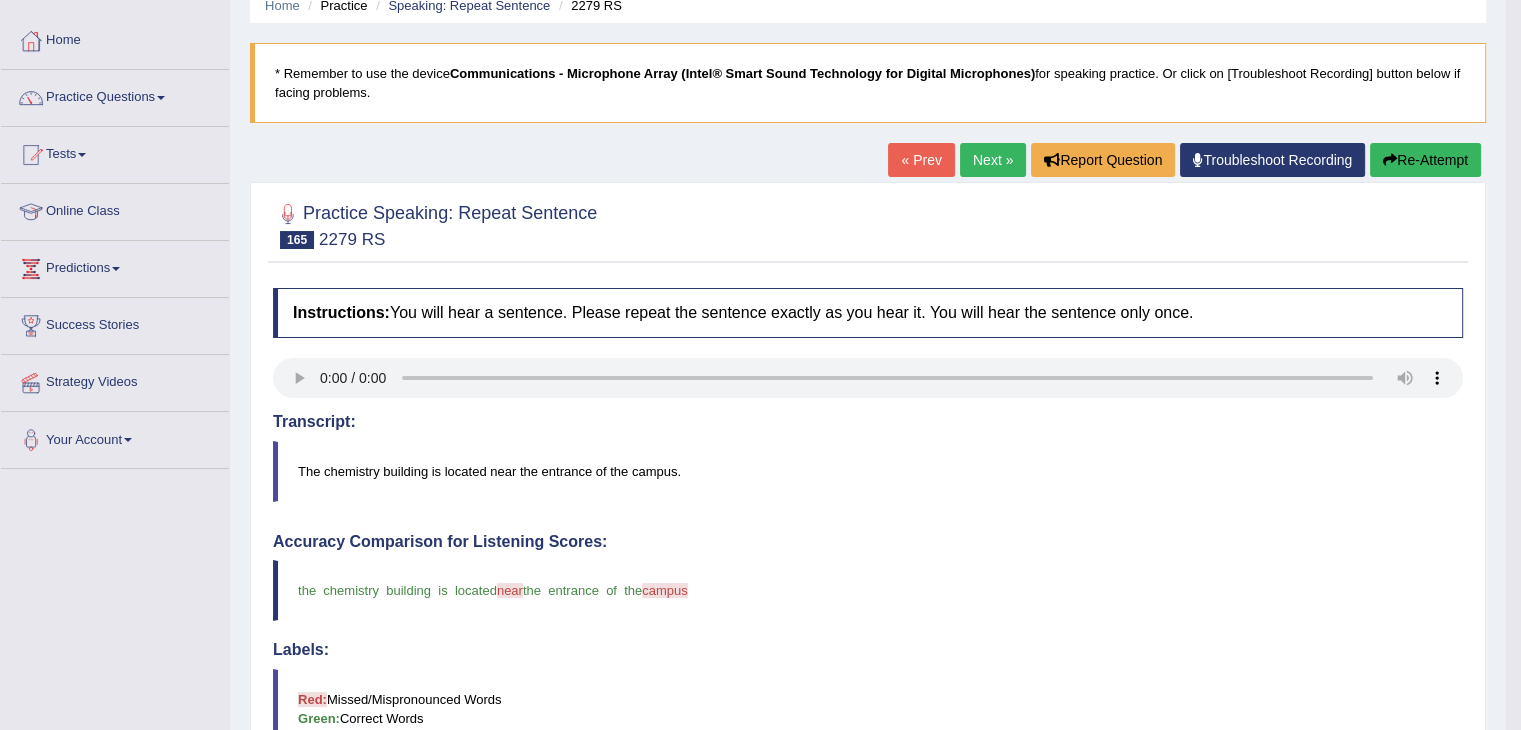 scroll, scrollTop: 84, scrollLeft: 0, axis: vertical 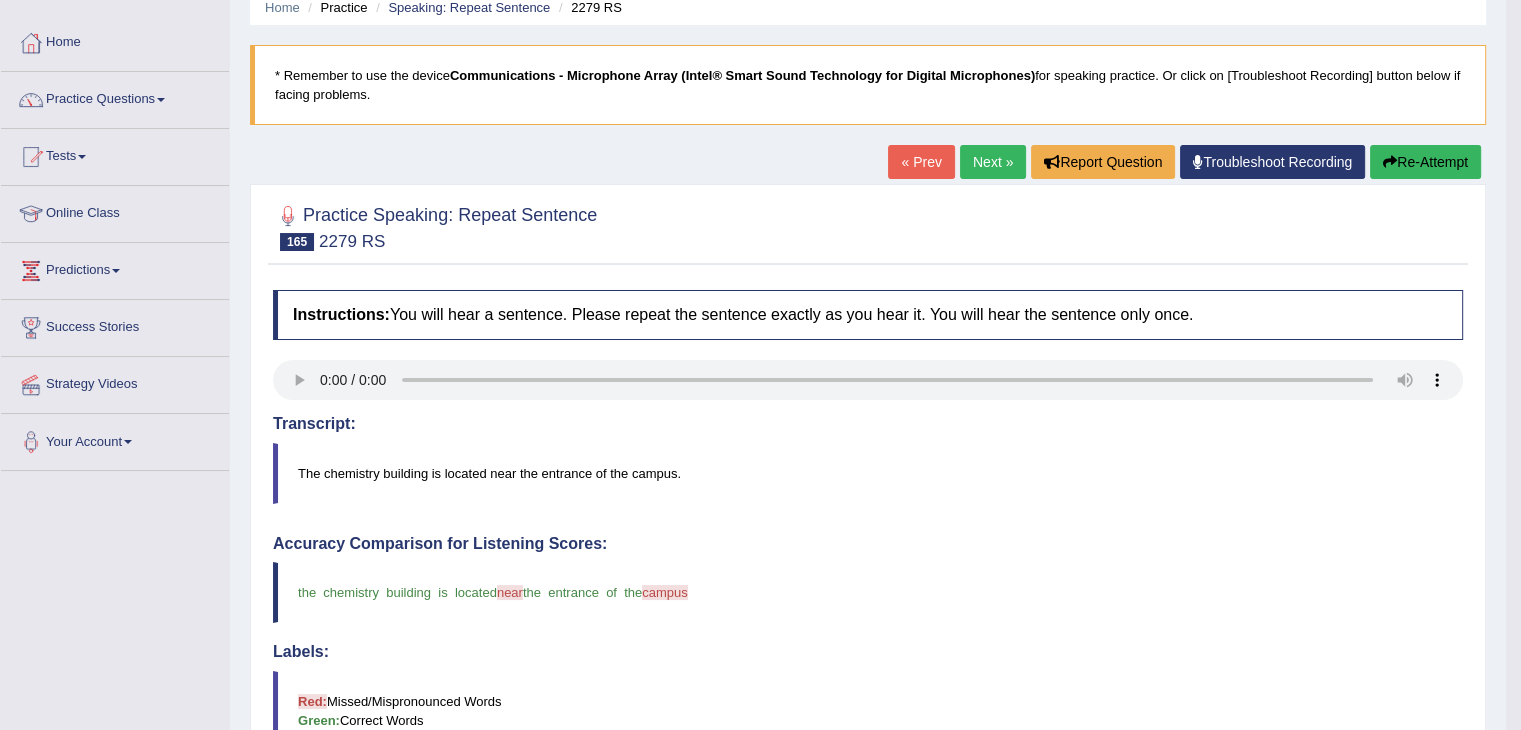 click on "Next »" at bounding box center [993, 162] 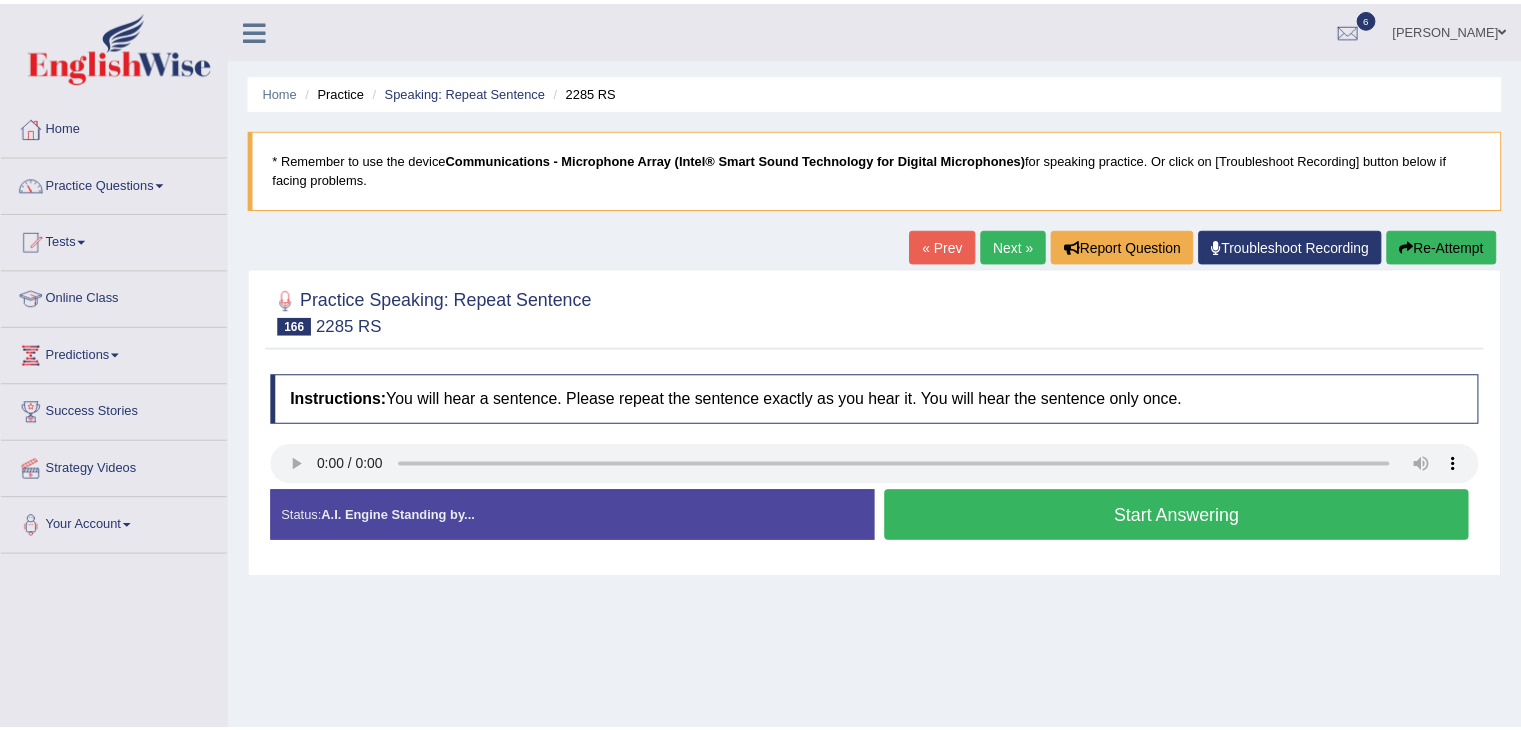 scroll, scrollTop: 0, scrollLeft: 0, axis: both 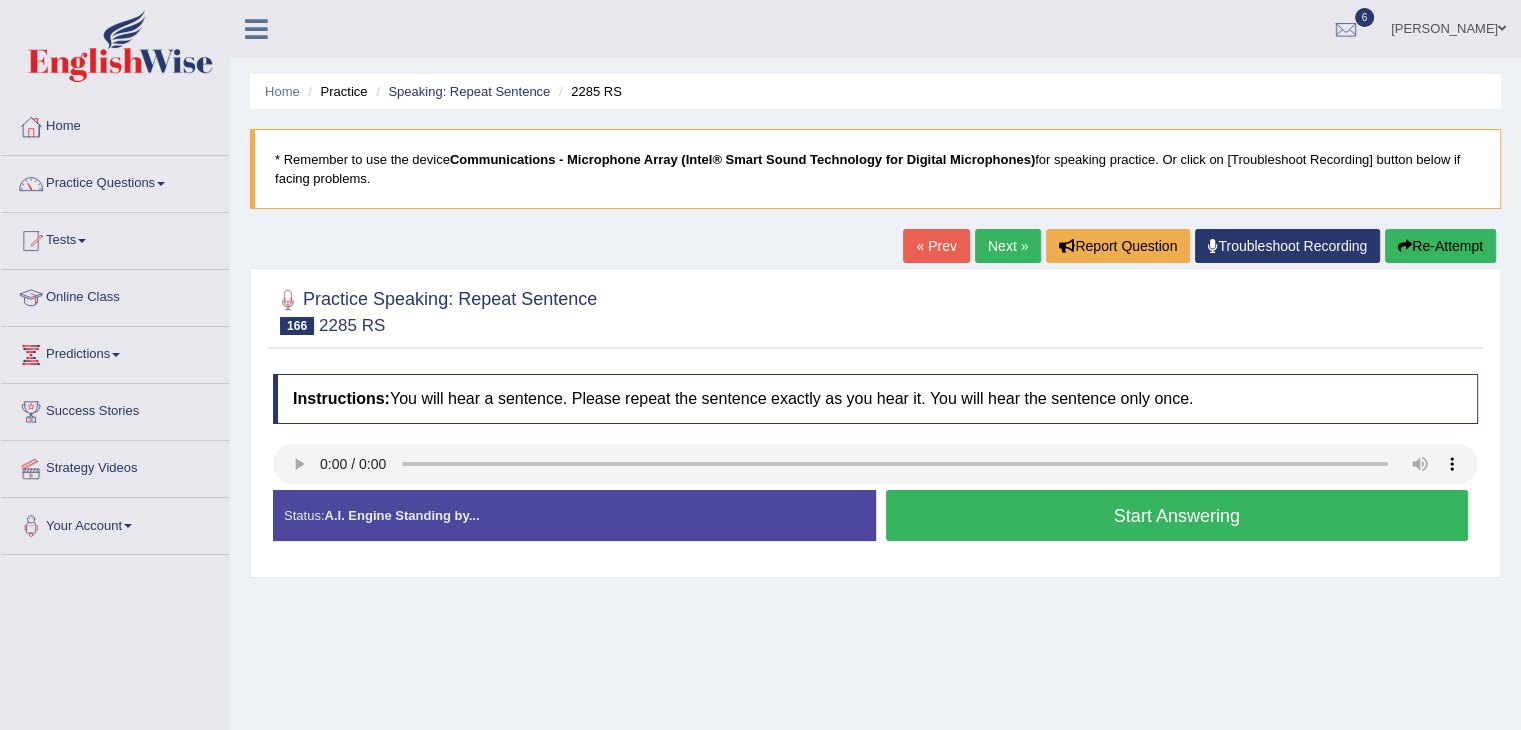 click on "Start Answering" at bounding box center (1177, 515) 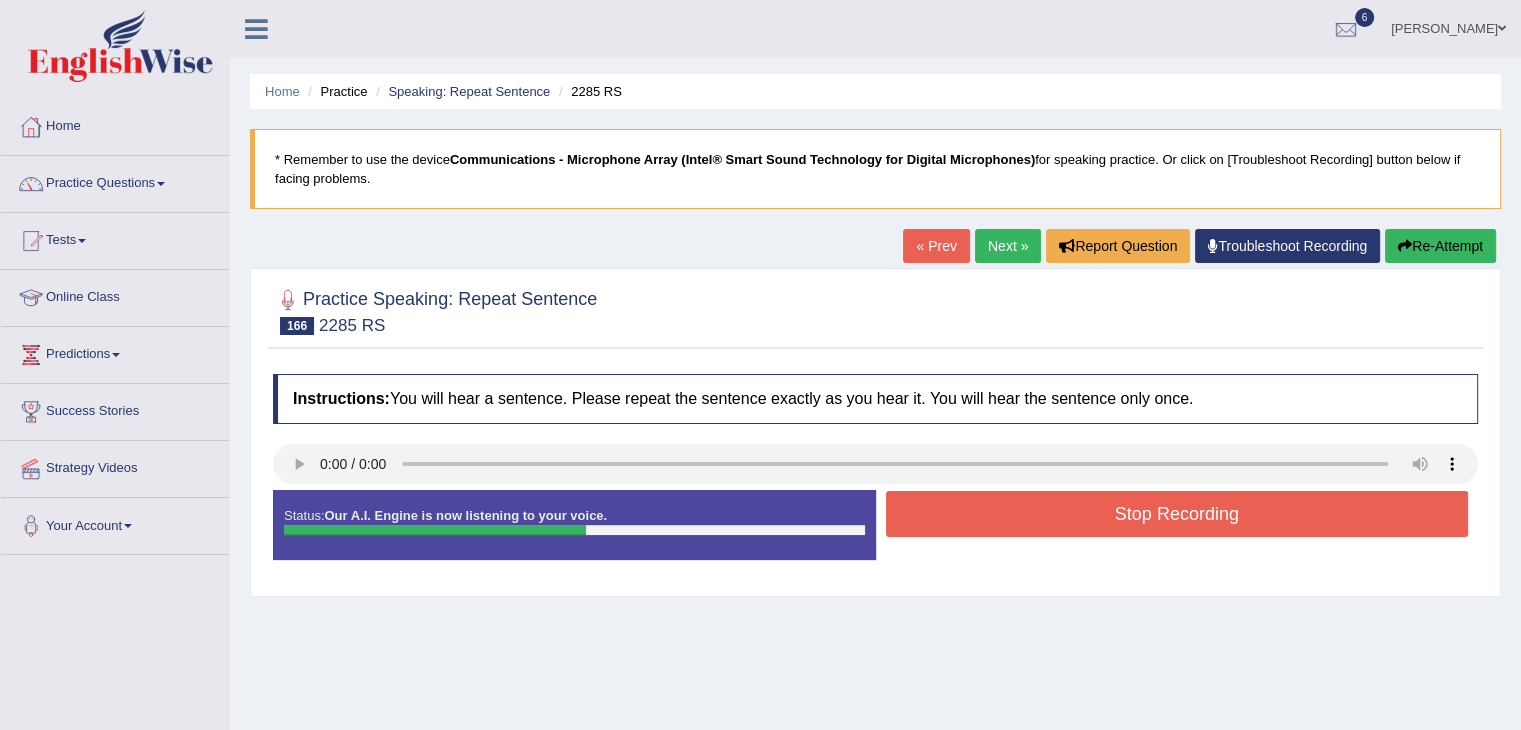 click on "Stop Recording" at bounding box center (1177, 514) 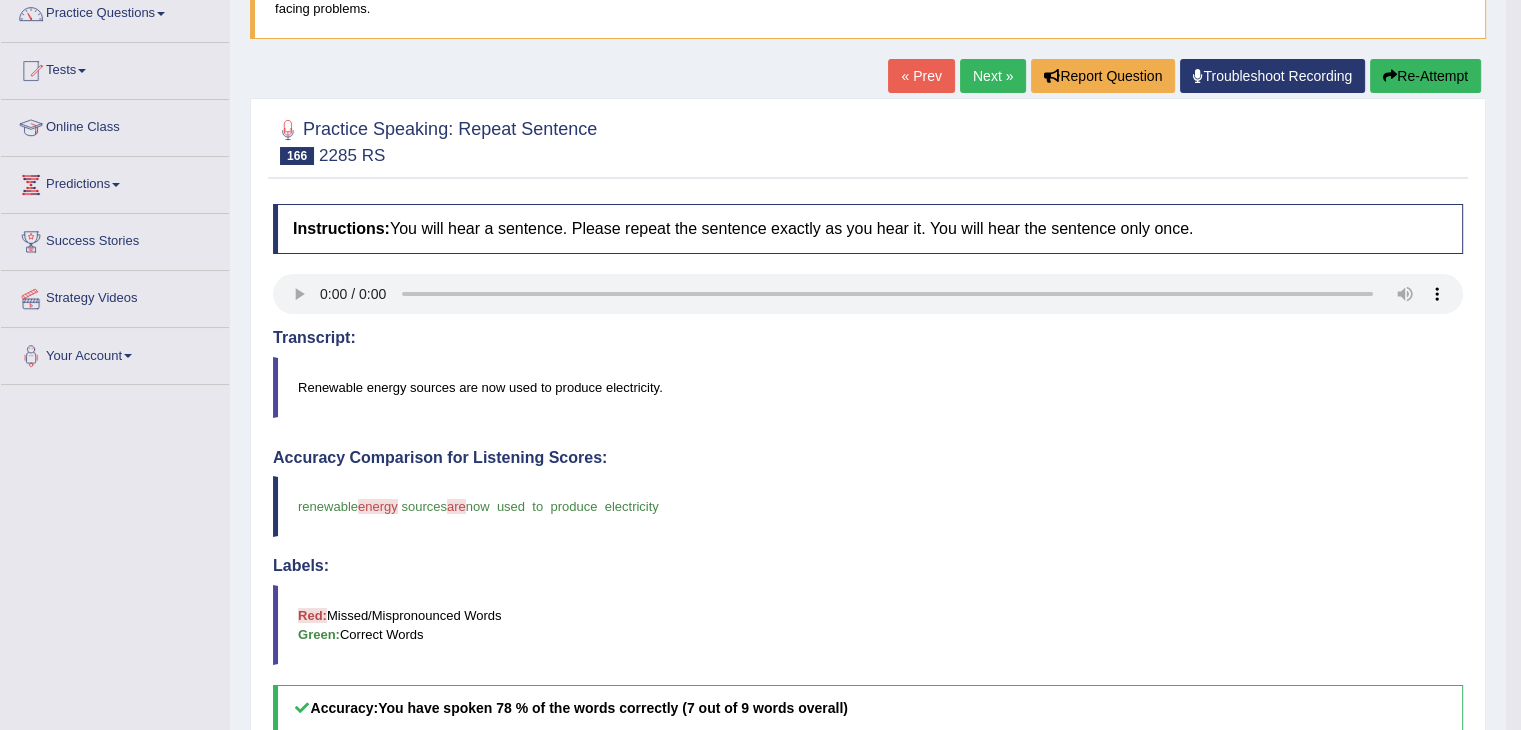 scroll, scrollTop: 156, scrollLeft: 0, axis: vertical 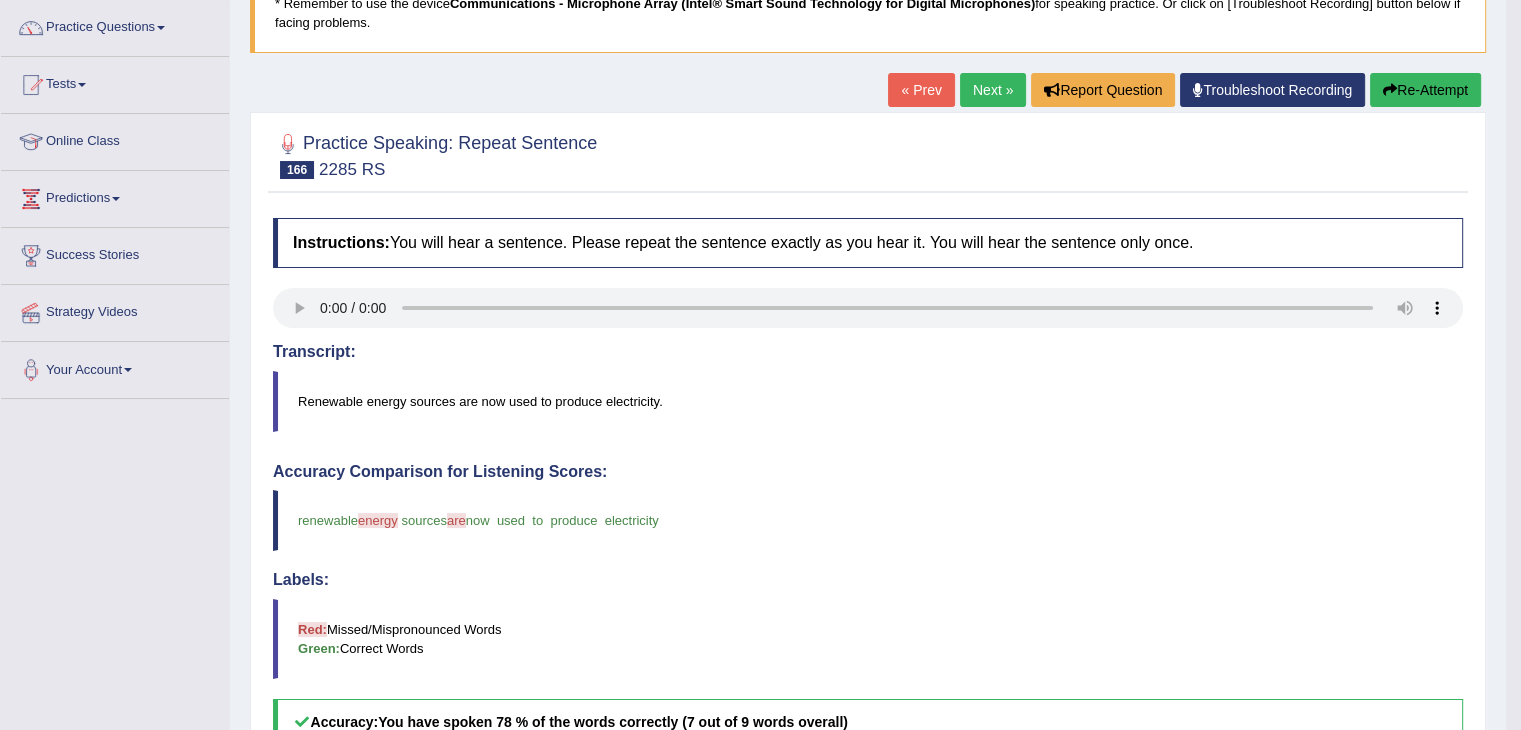 click on "Next »" at bounding box center (993, 90) 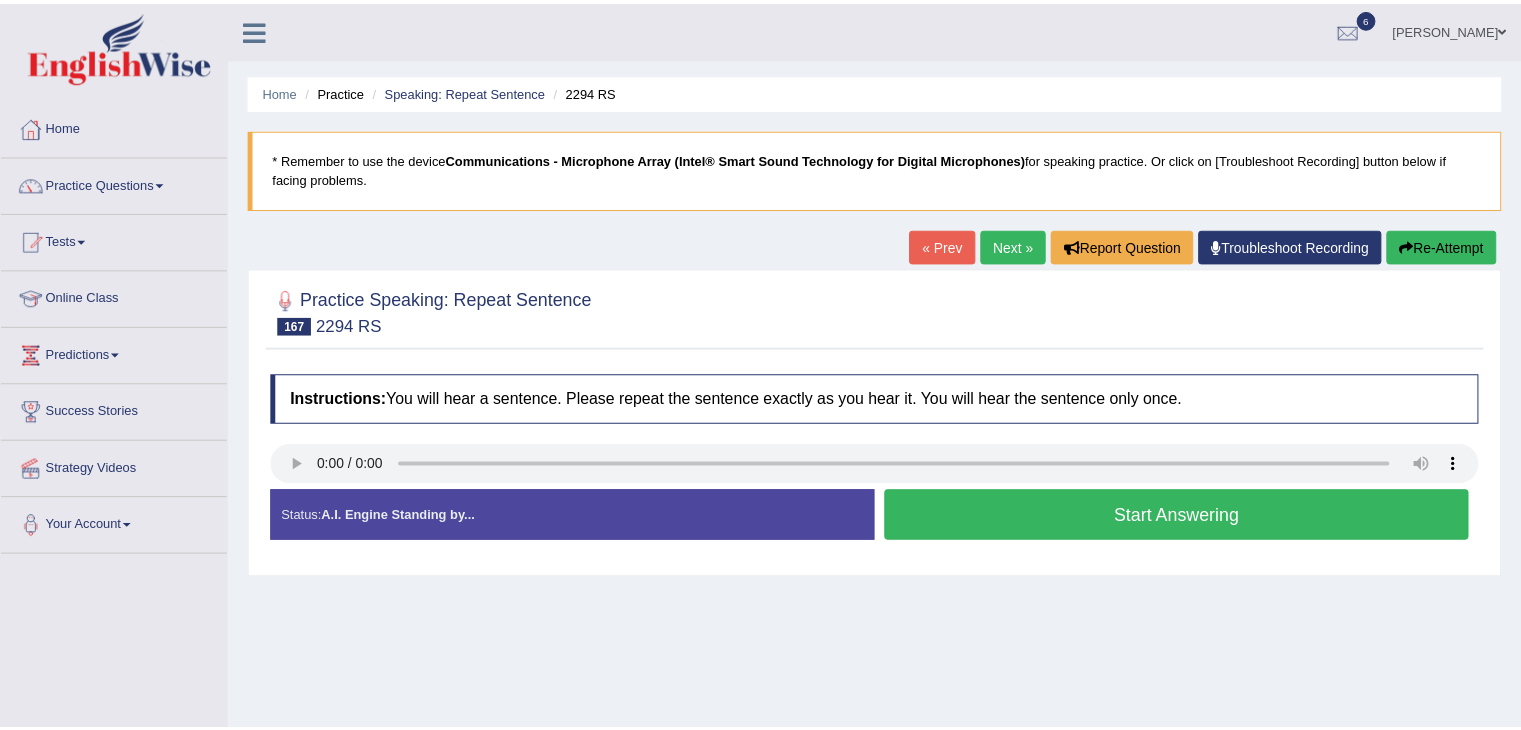 scroll, scrollTop: 0, scrollLeft: 0, axis: both 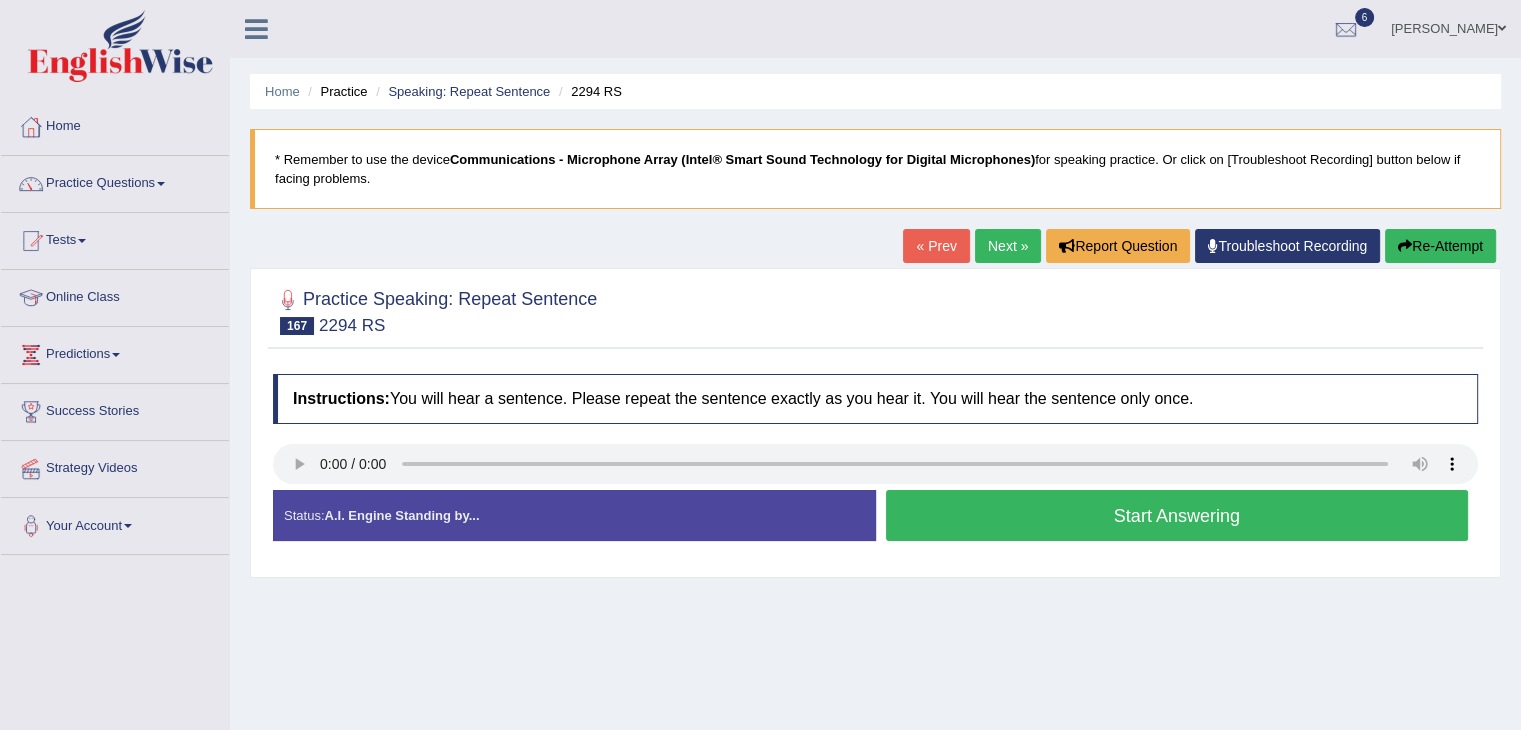 click on "Start Answering" at bounding box center (1177, 515) 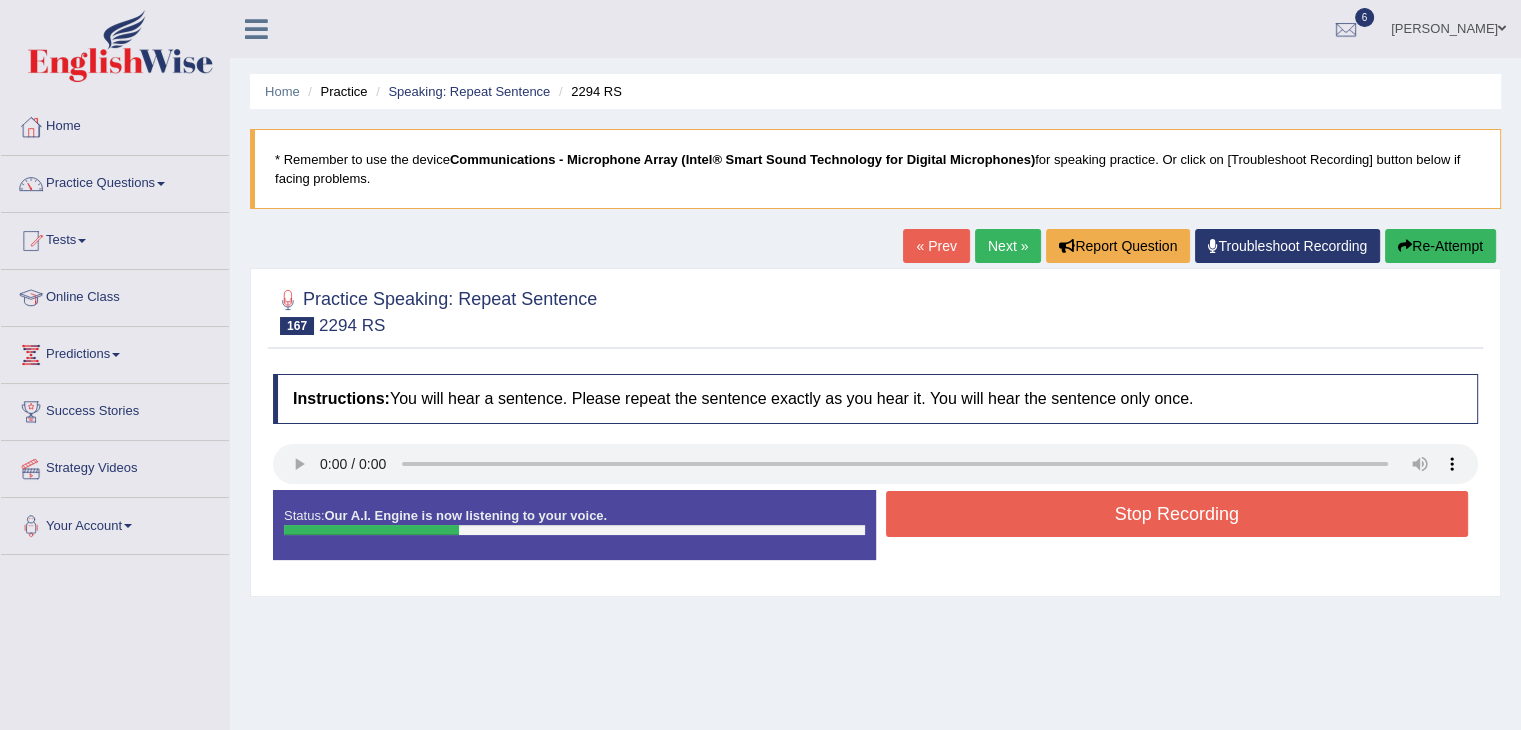 click on "Stop Recording" at bounding box center (1177, 514) 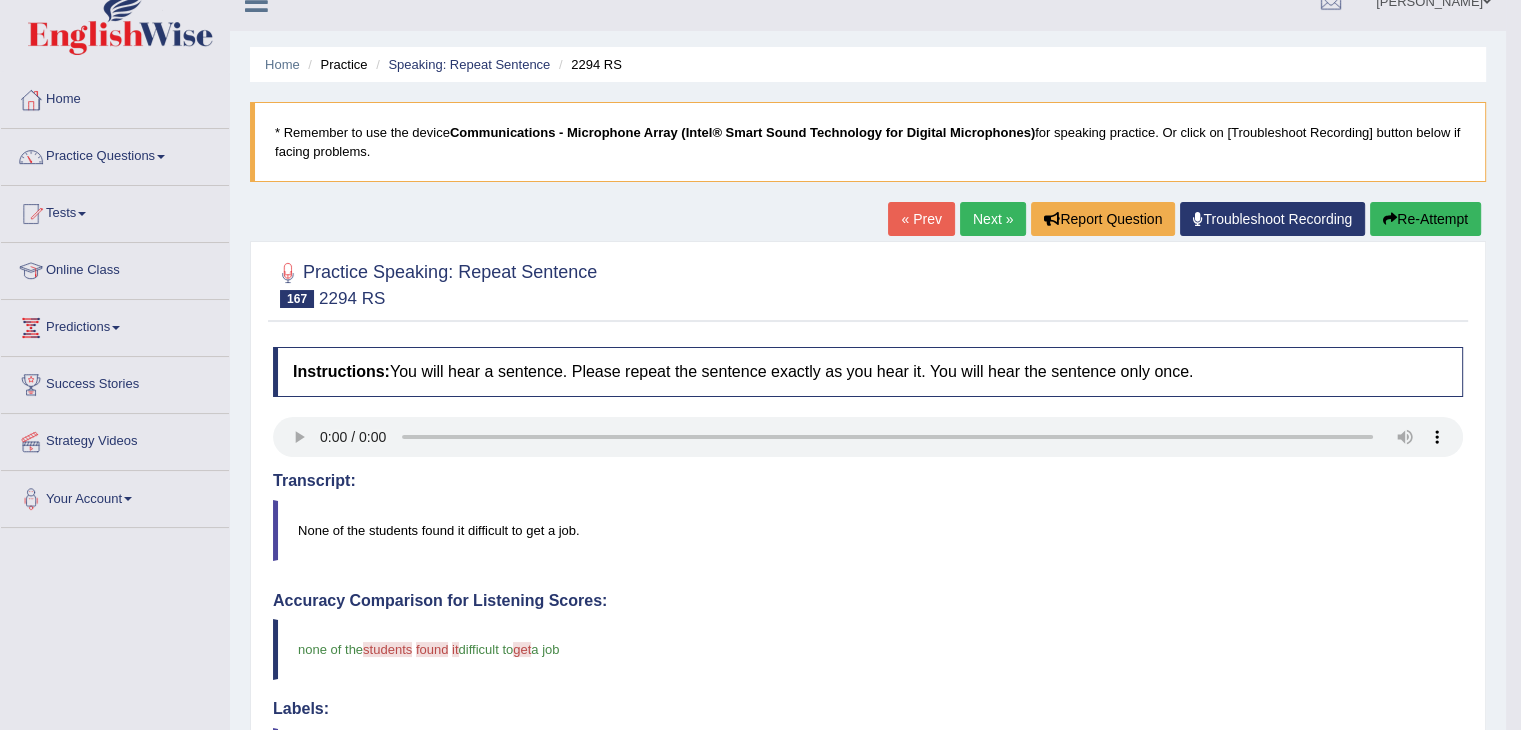 scroll, scrollTop: 0, scrollLeft: 0, axis: both 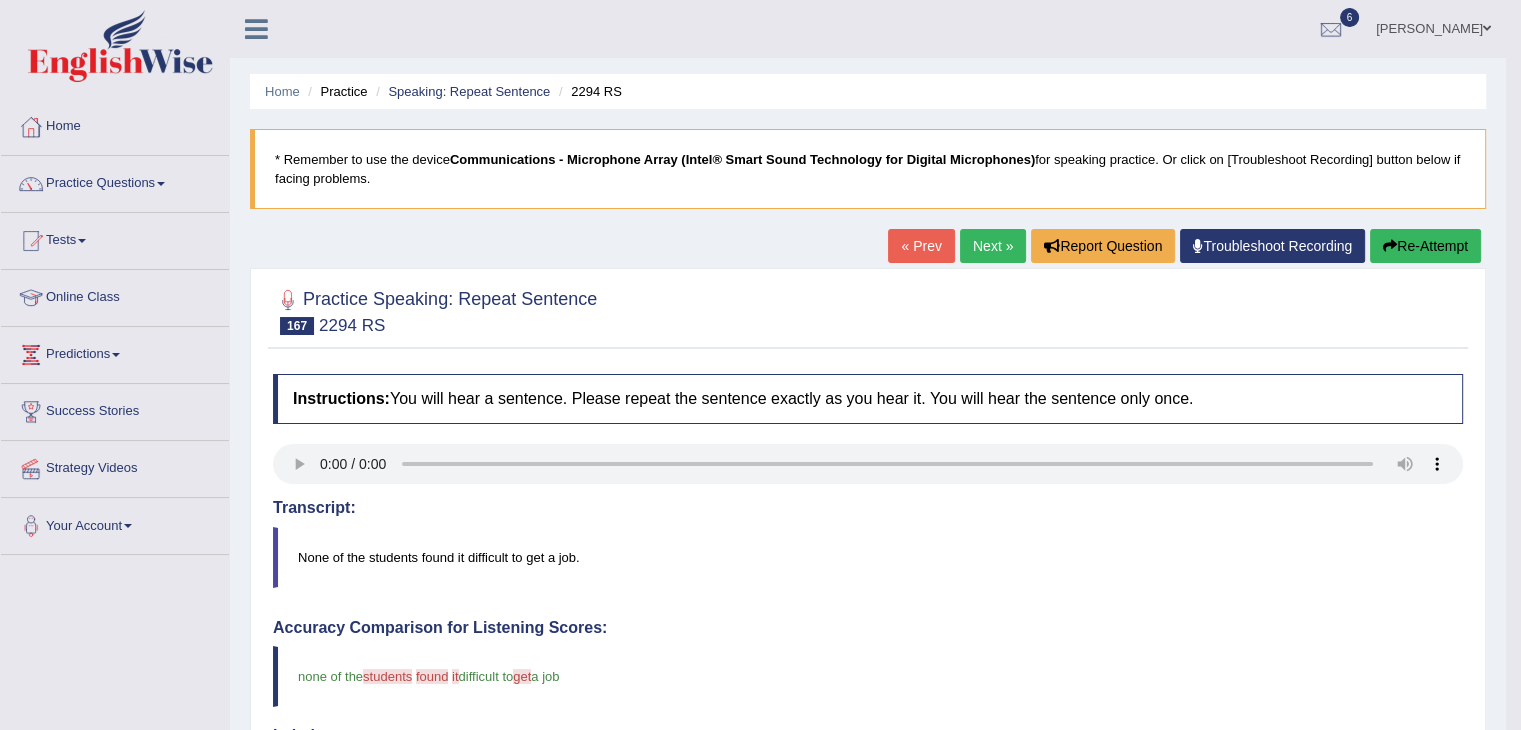 click on "Next »" at bounding box center (993, 246) 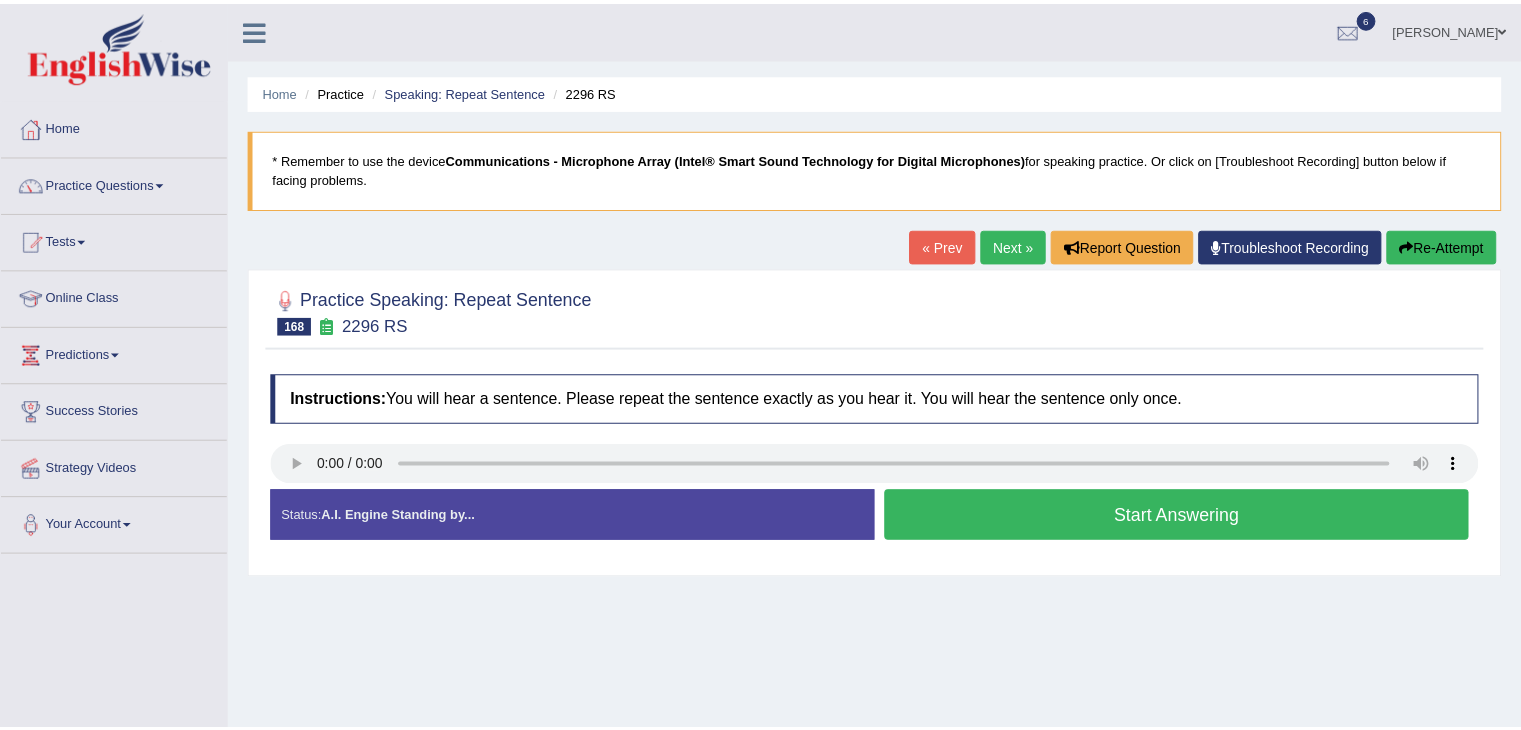scroll, scrollTop: 0, scrollLeft: 0, axis: both 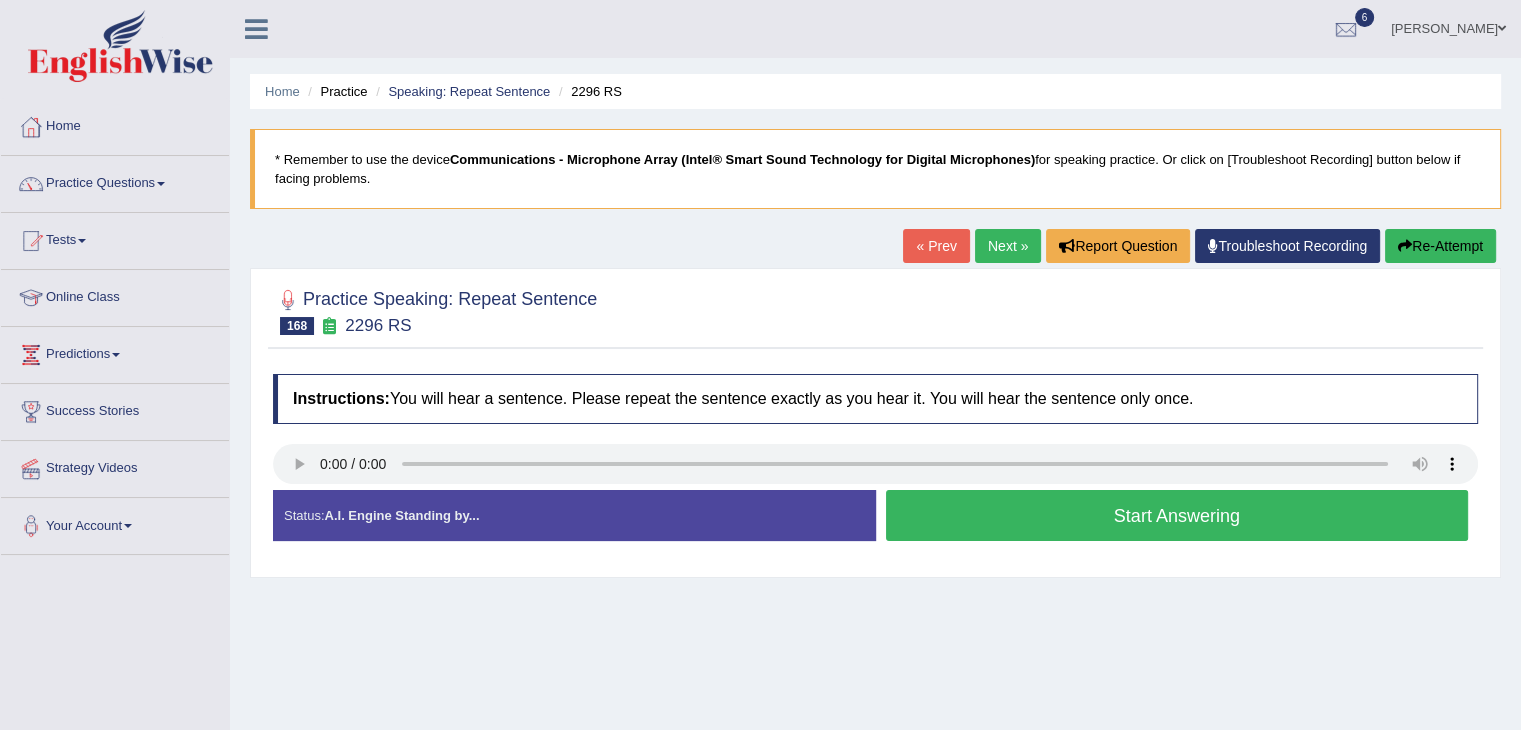 click on "Start Answering" at bounding box center [1177, 515] 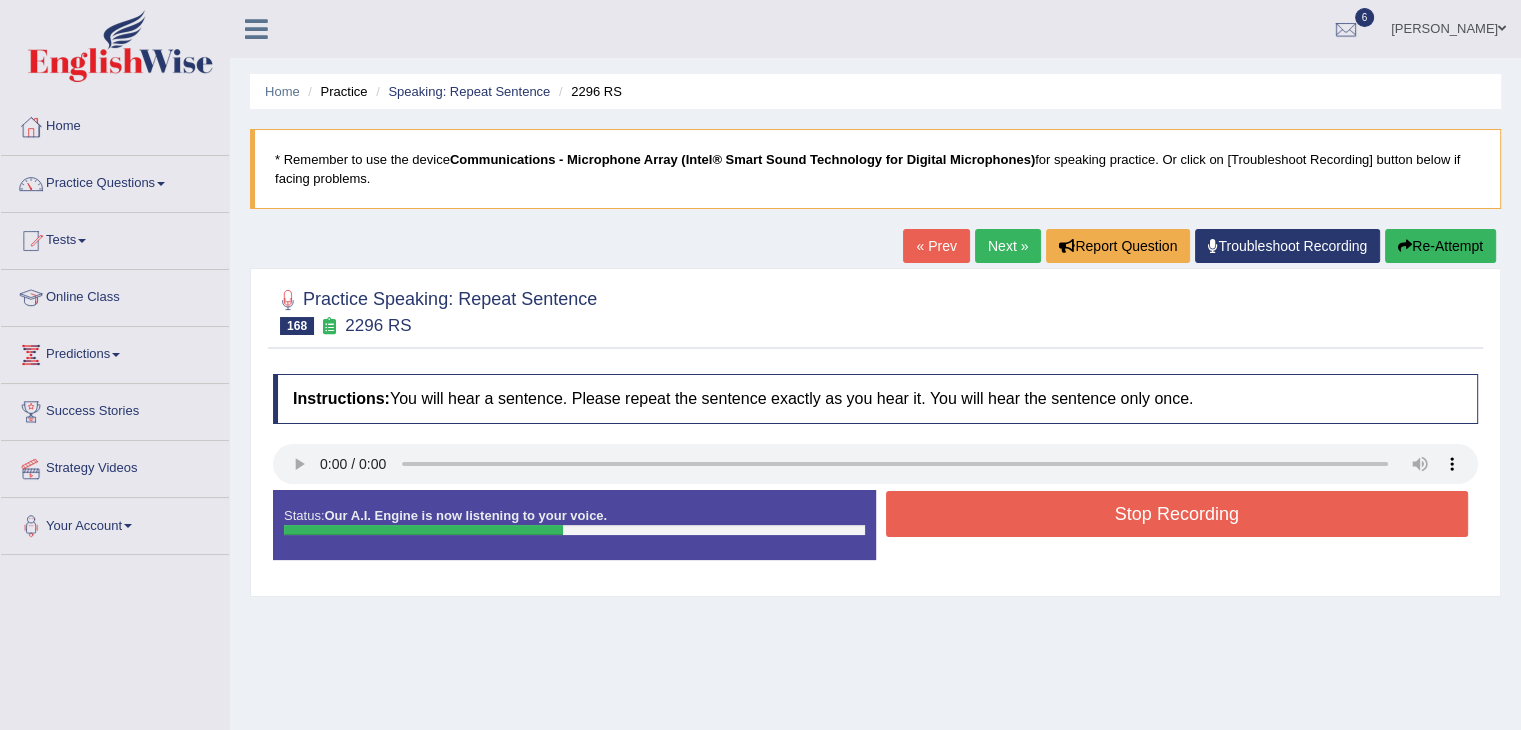 click on "Stop Recording" at bounding box center [1177, 514] 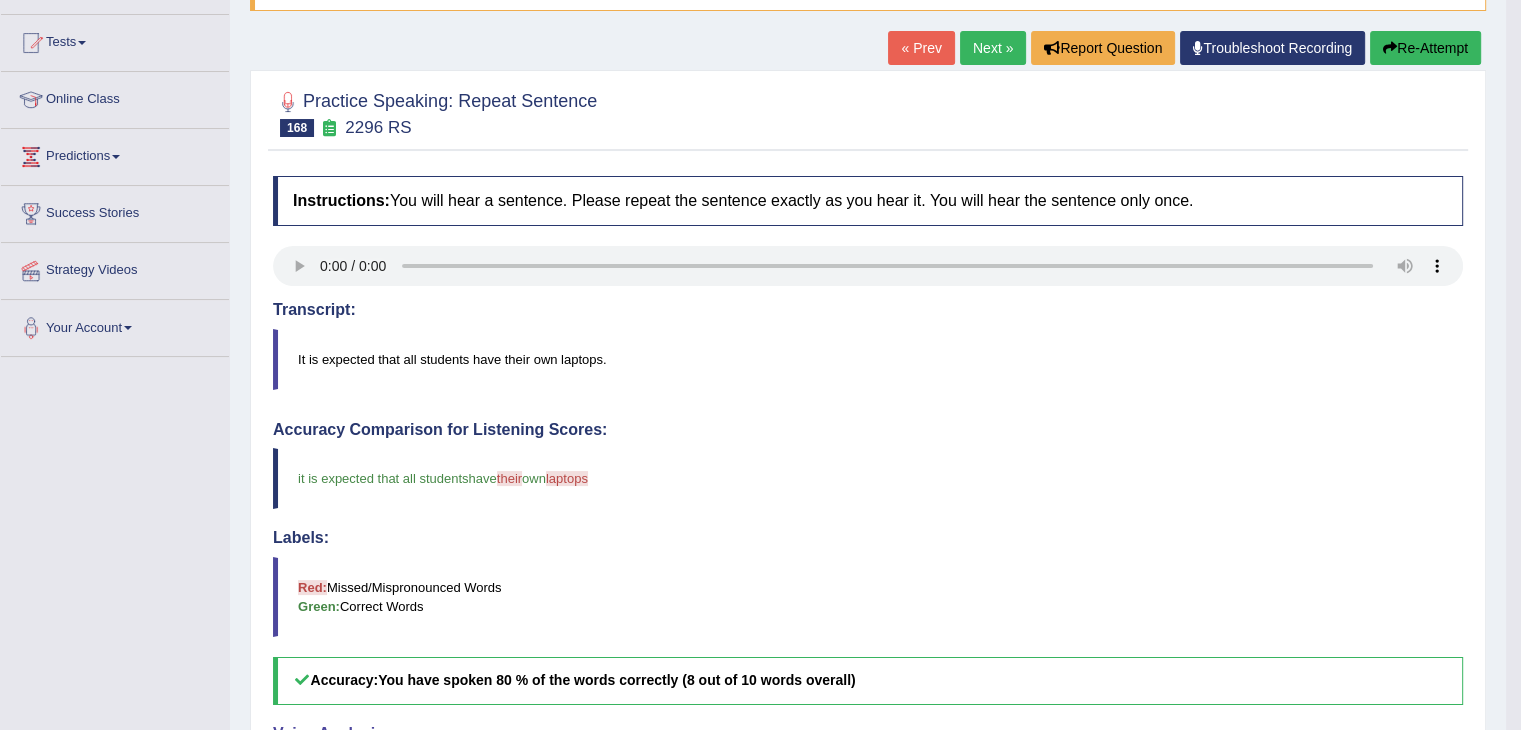 scroll, scrollTop: 172, scrollLeft: 0, axis: vertical 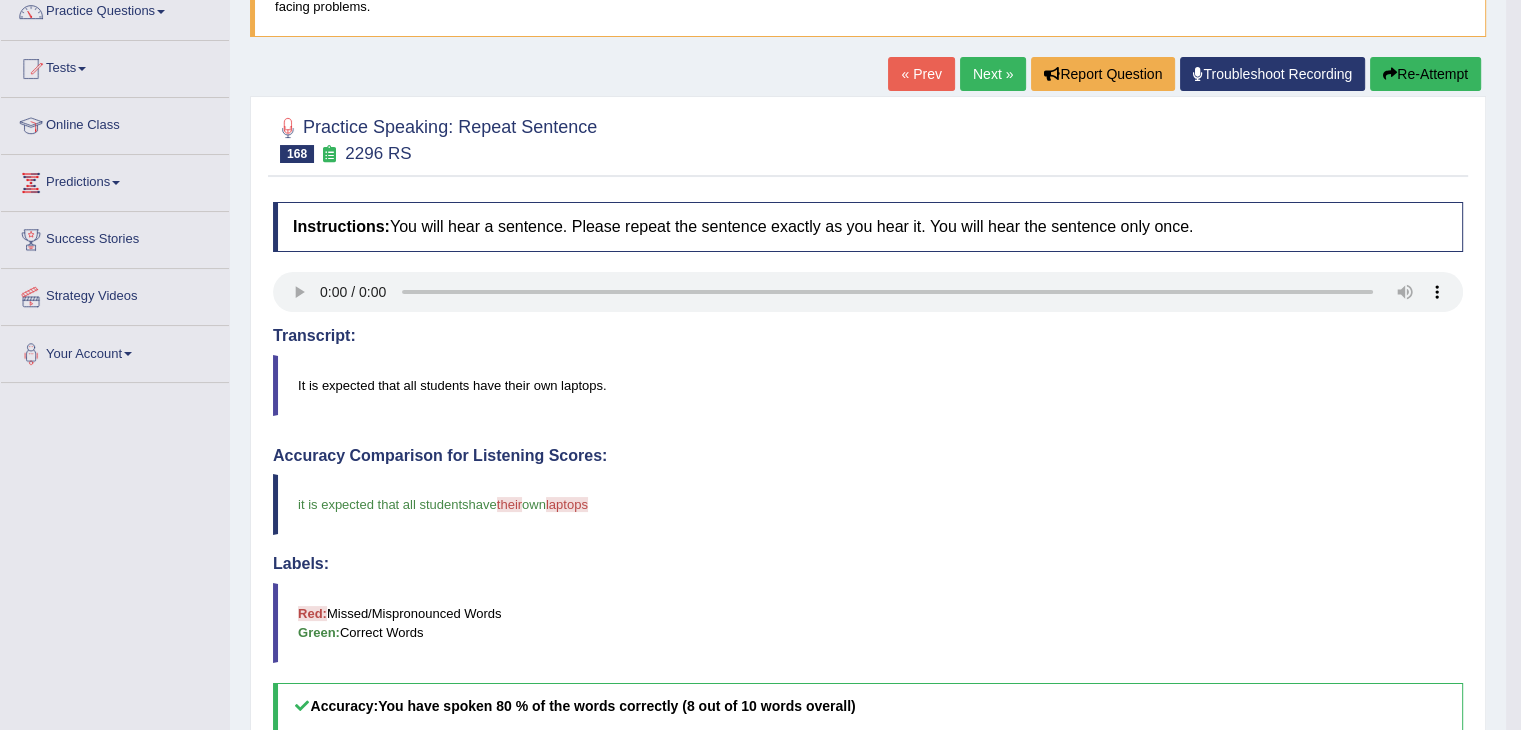 click on "Next »" at bounding box center (993, 74) 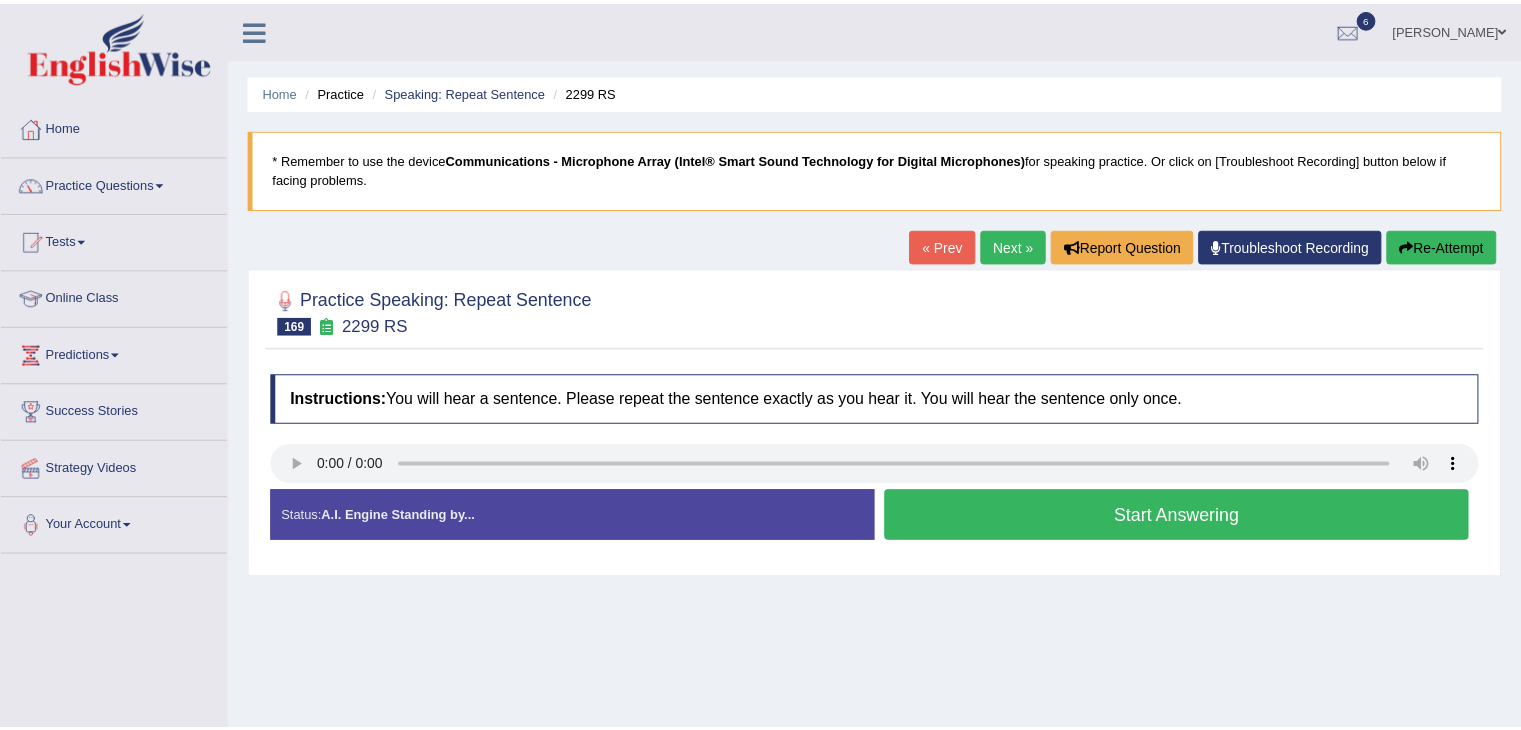scroll, scrollTop: 0, scrollLeft: 0, axis: both 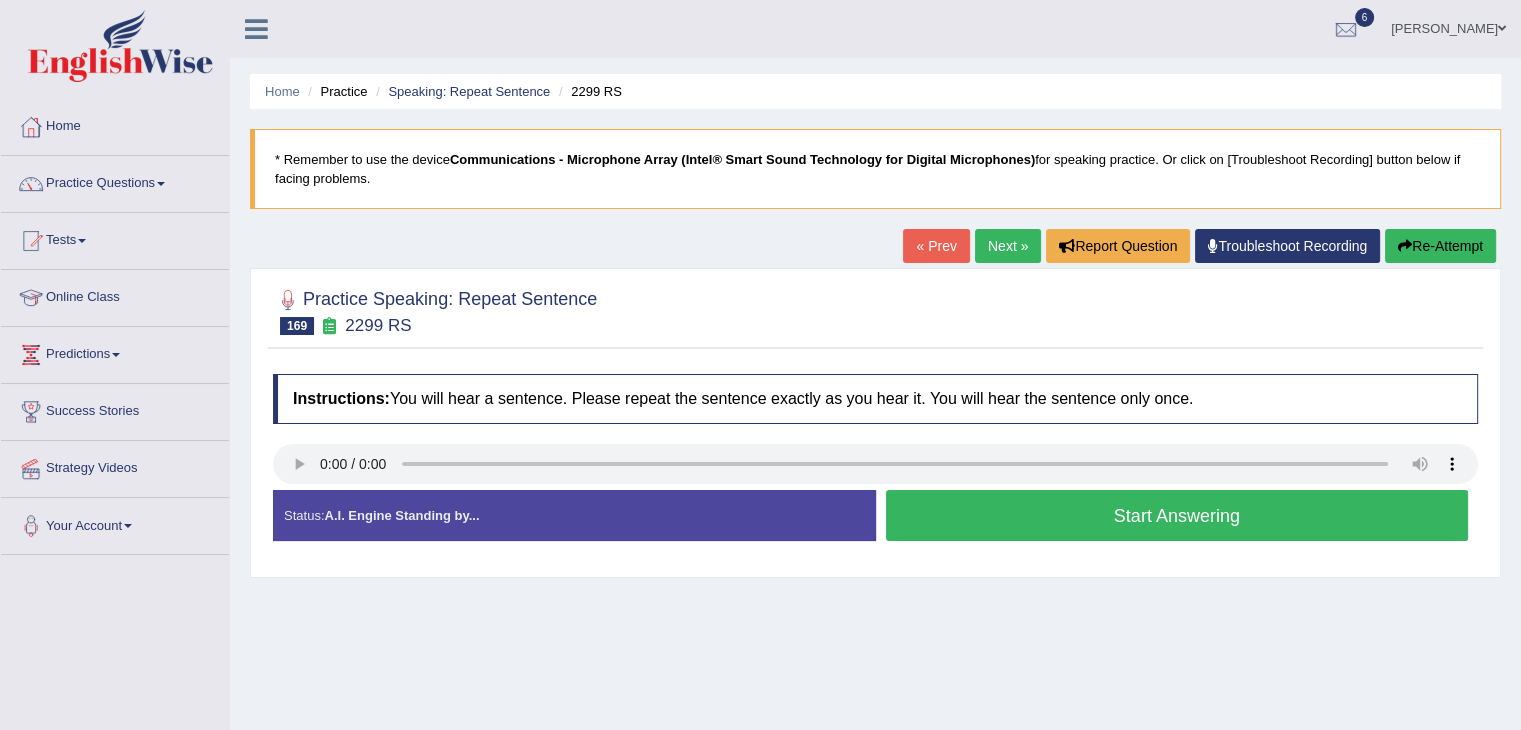 click on "Start Answering" at bounding box center [1177, 515] 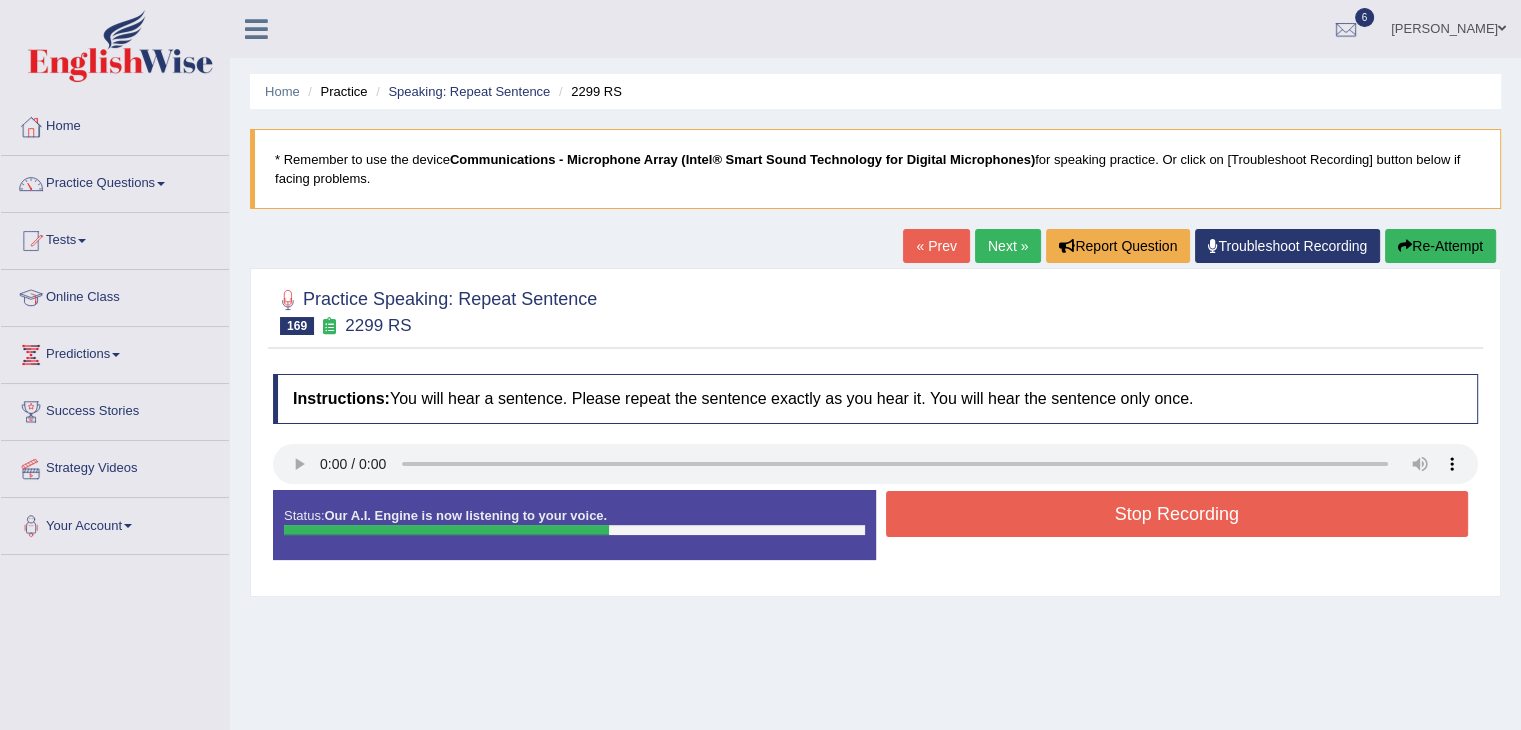 click on "Stop Recording" at bounding box center (1177, 514) 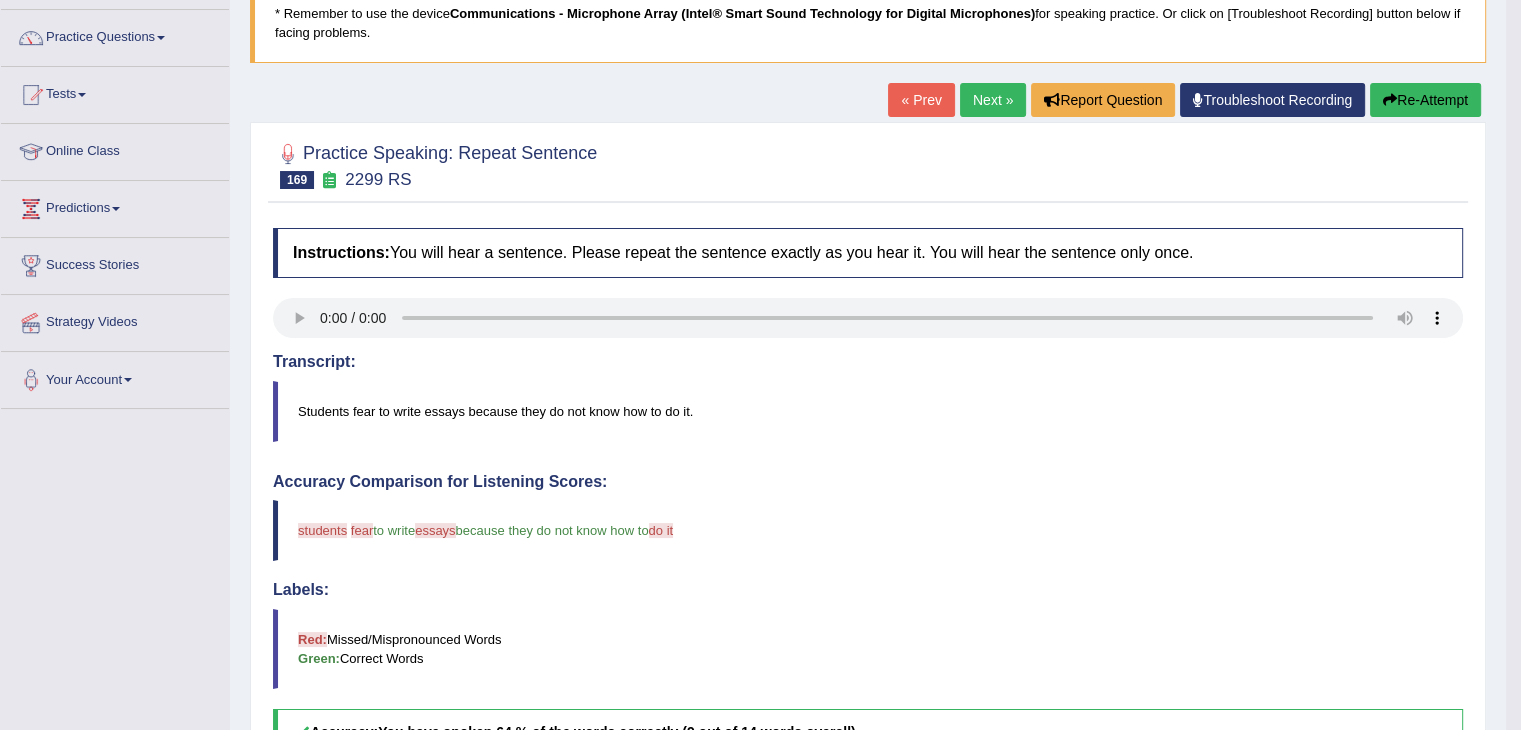 scroll, scrollTop: 134, scrollLeft: 0, axis: vertical 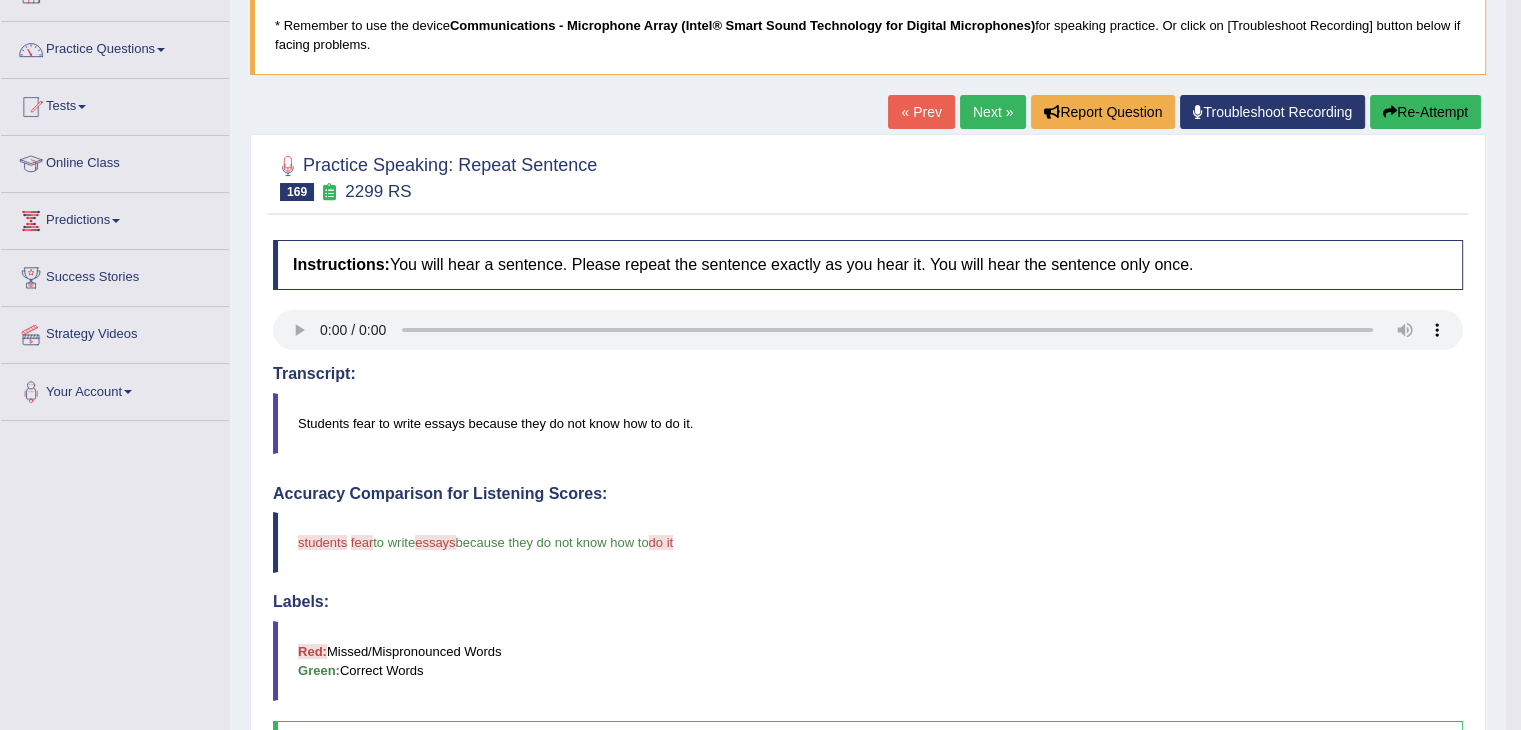 click on "Next »" at bounding box center [993, 112] 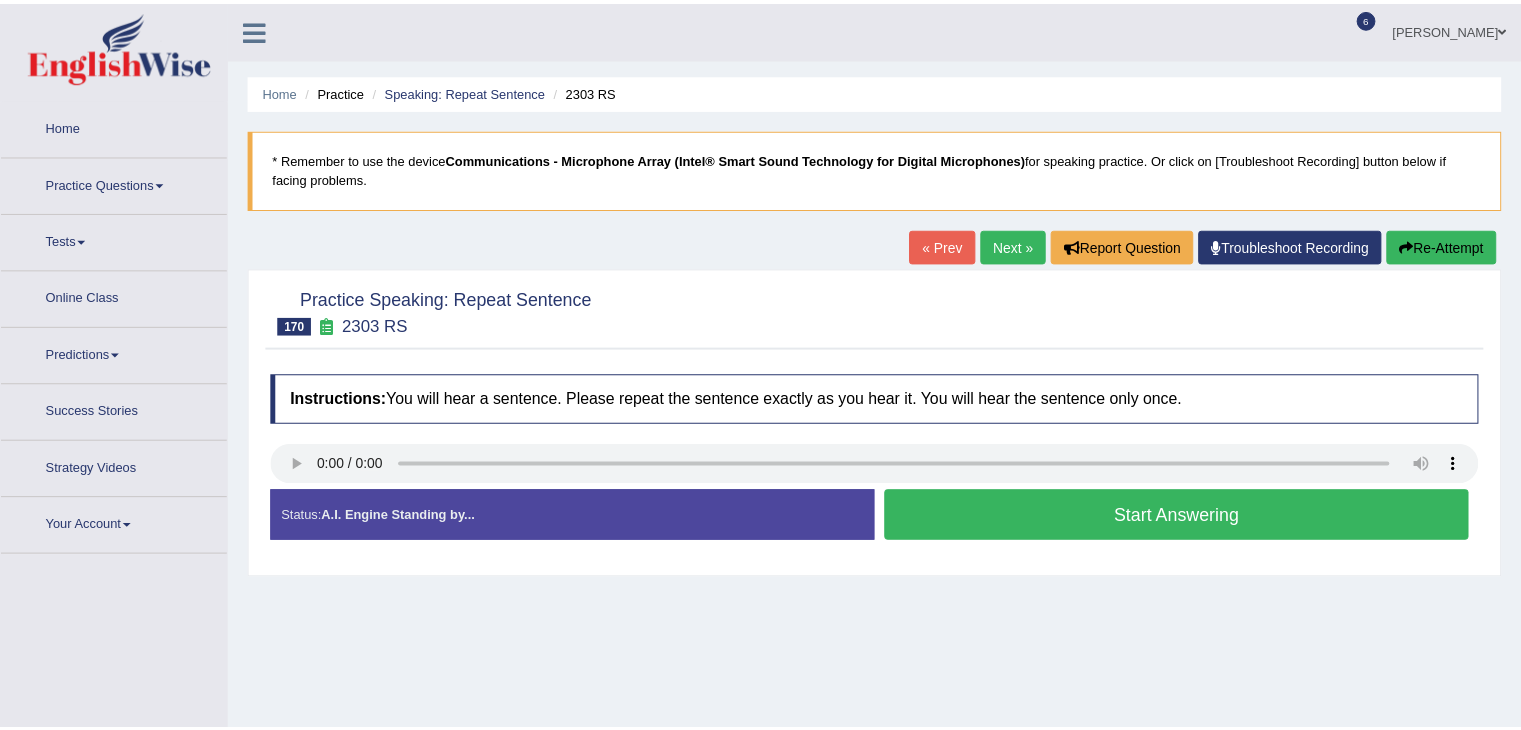 scroll, scrollTop: 0, scrollLeft: 0, axis: both 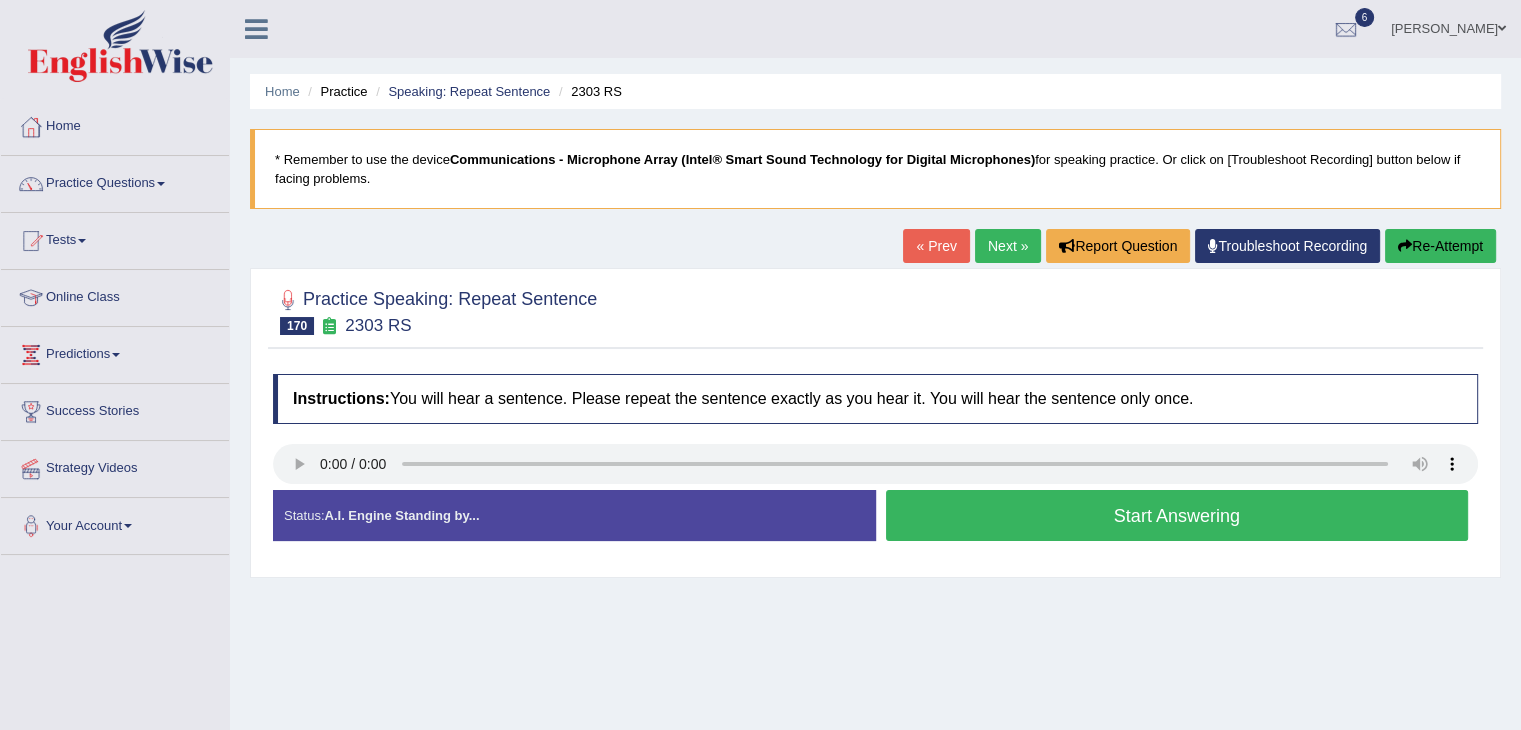 click on "Start Answering" at bounding box center (1177, 515) 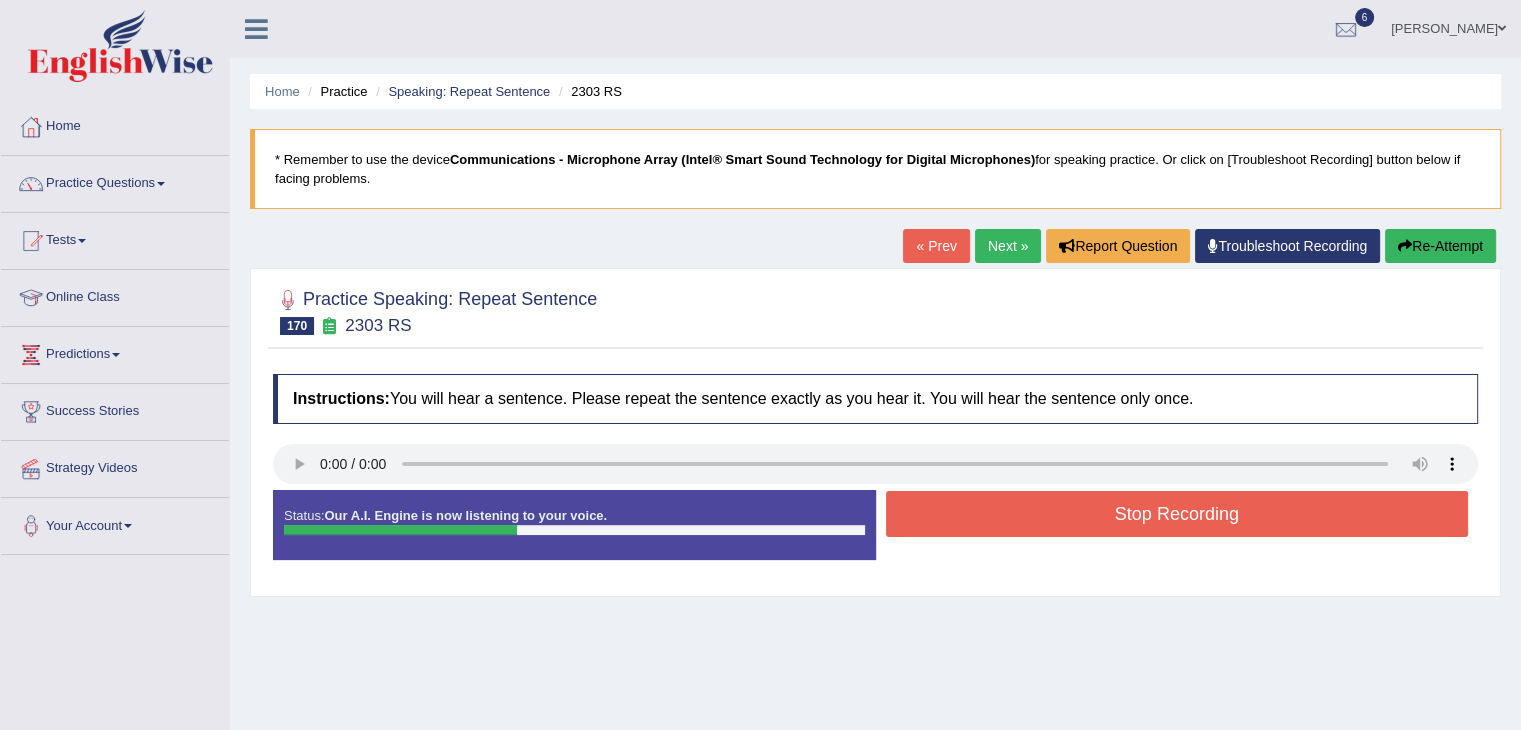 click on "Stop Recording" at bounding box center [1177, 514] 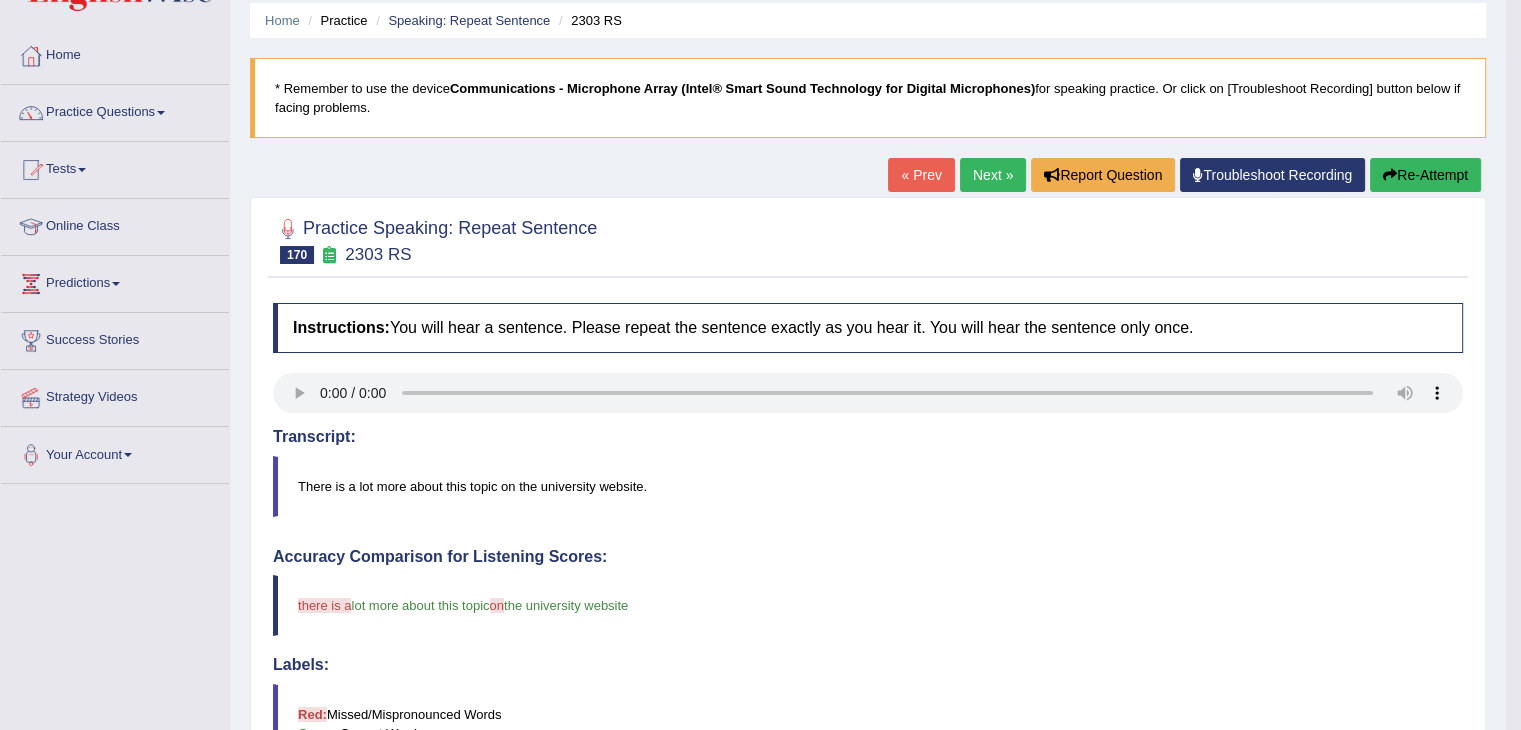 scroll, scrollTop: 0, scrollLeft: 0, axis: both 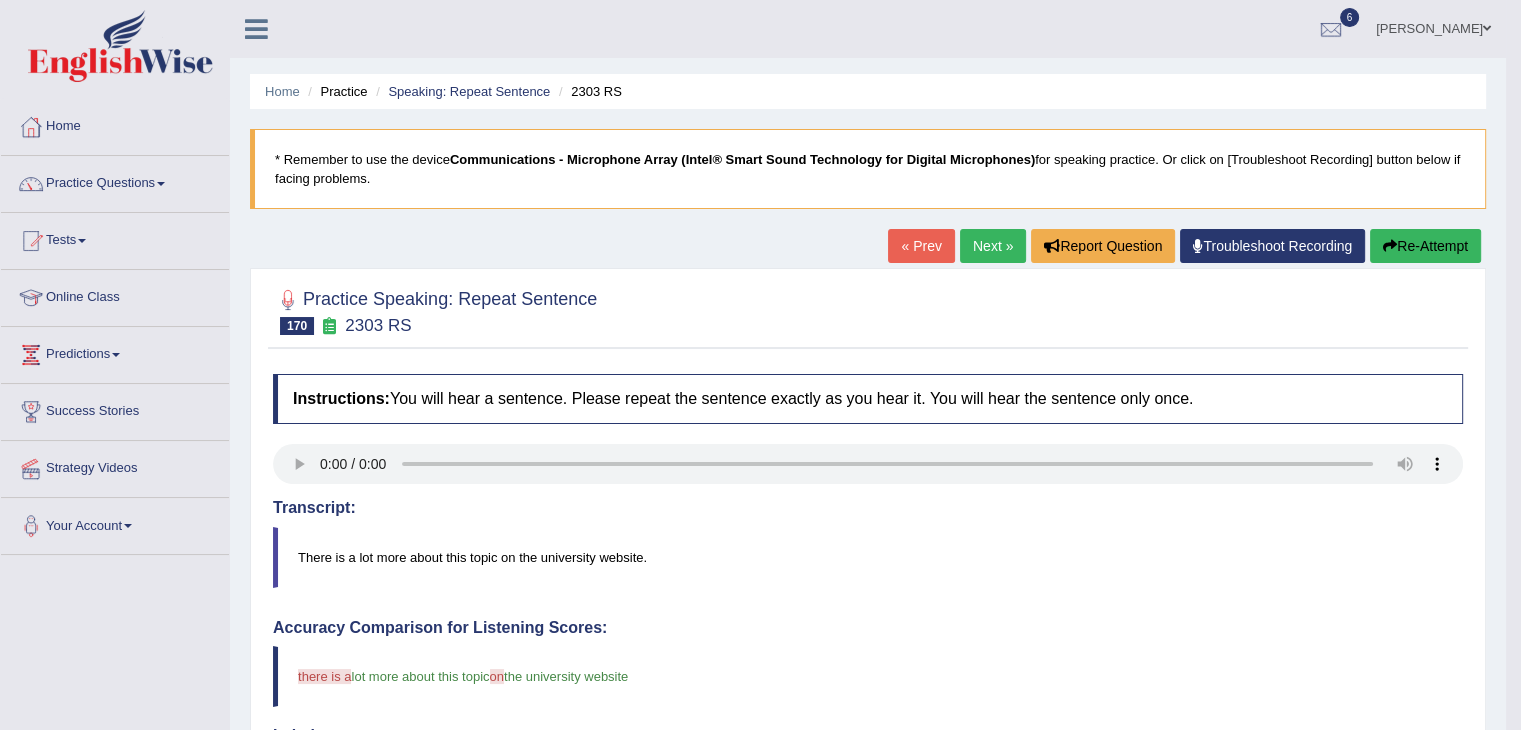 click on "Next »" at bounding box center [993, 246] 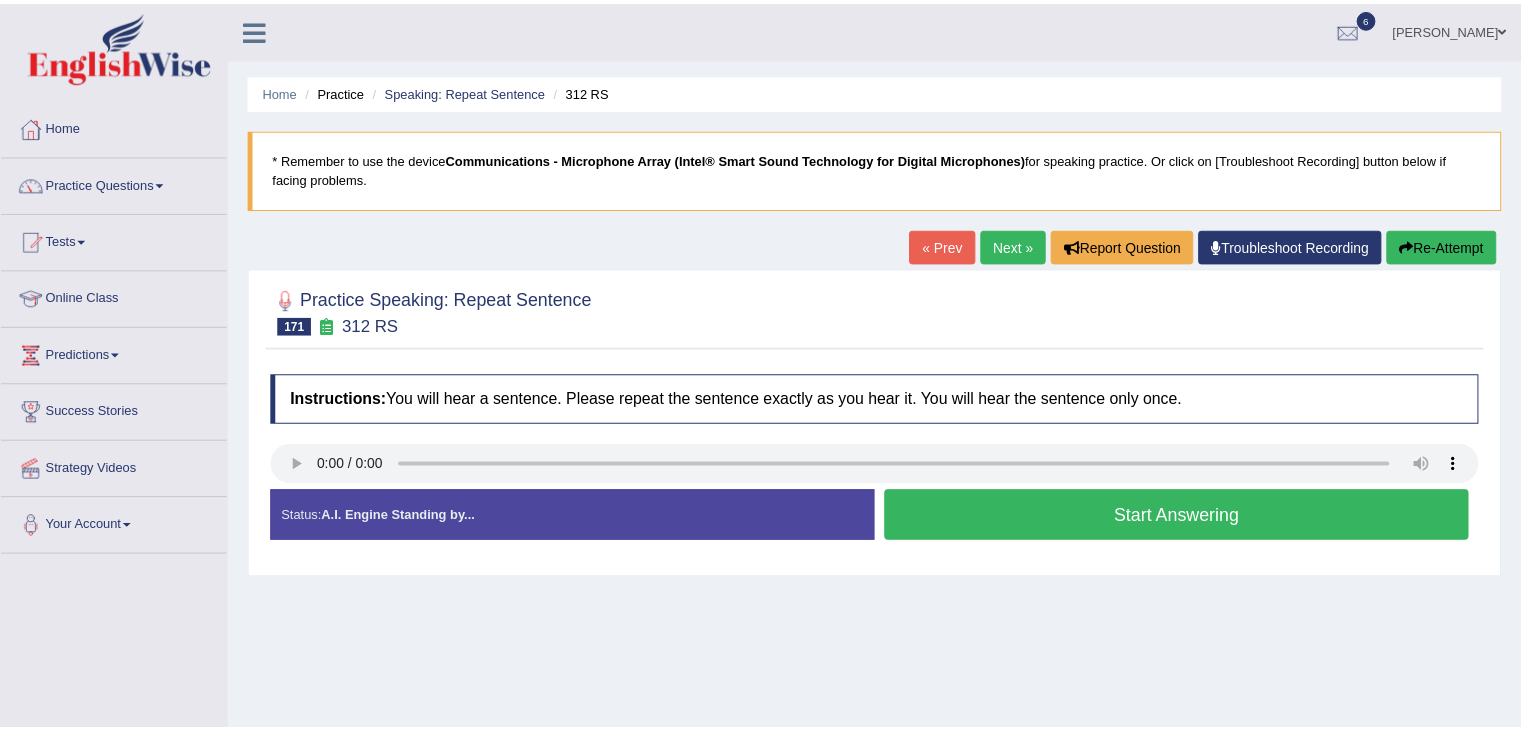 scroll, scrollTop: 0, scrollLeft: 0, axis: both 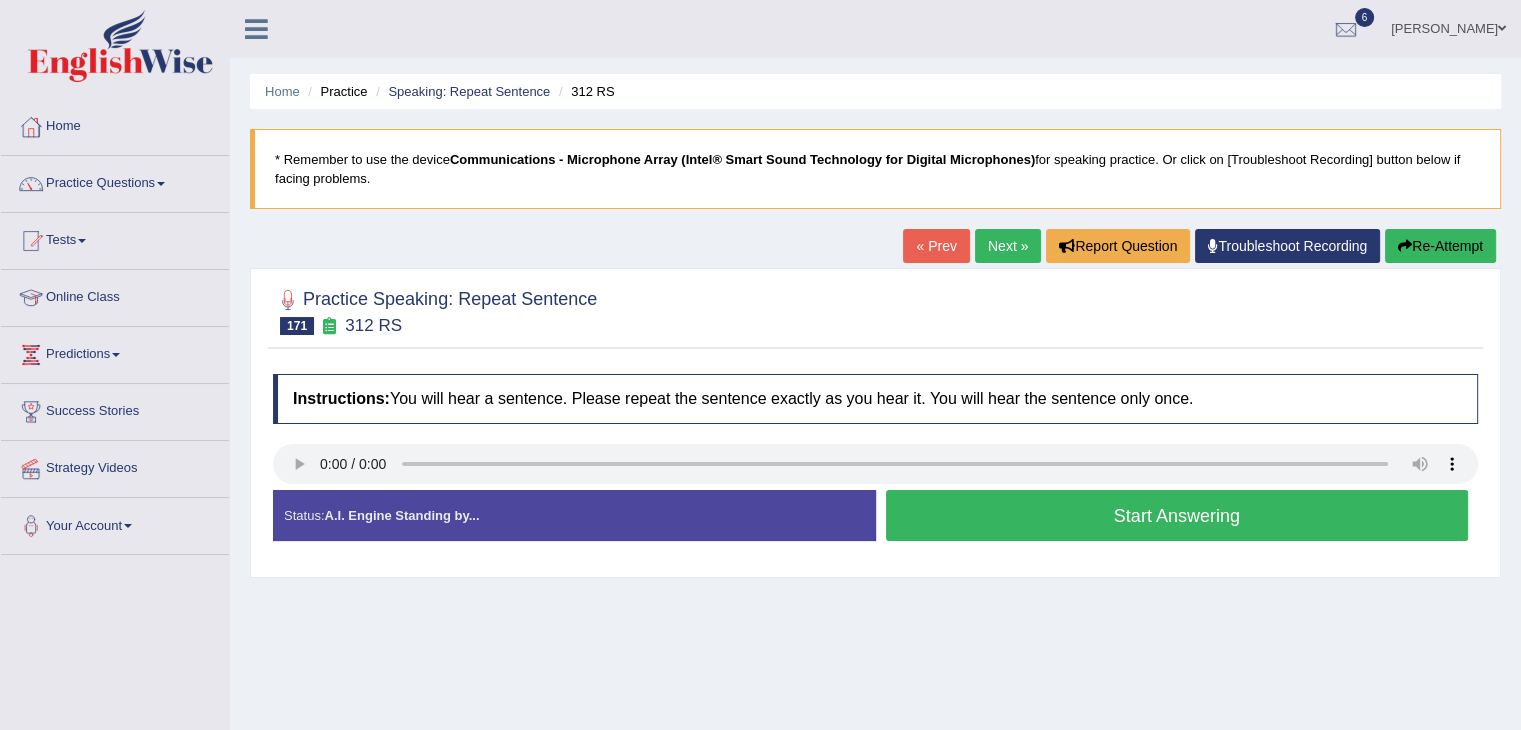 click on "Start Answering" at bounding box center (1177, 515) 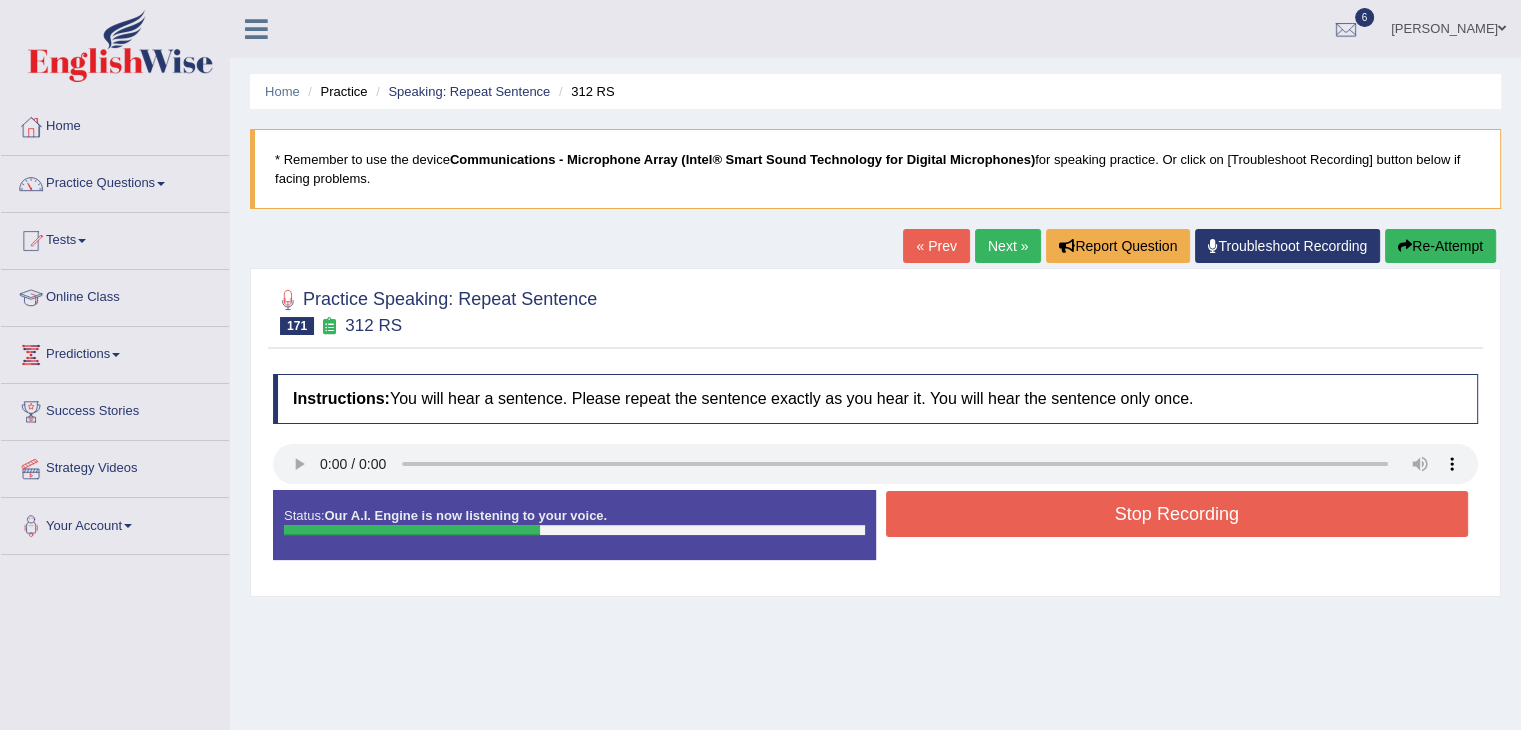 click on "Stop Recording" at bounding box center [1177, 514] 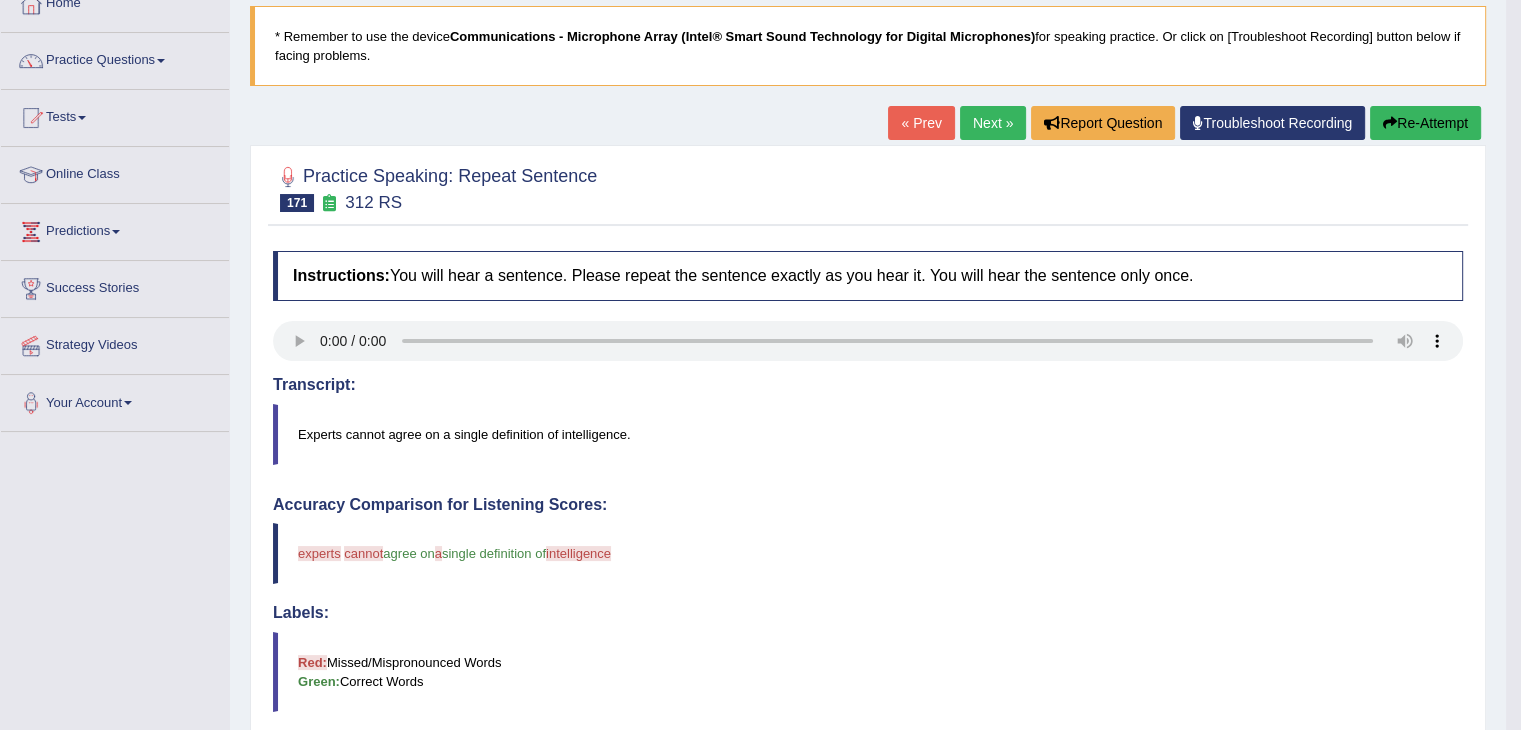 scroll, scrollTop: 107, scrollLeft: 0, axis: vertical 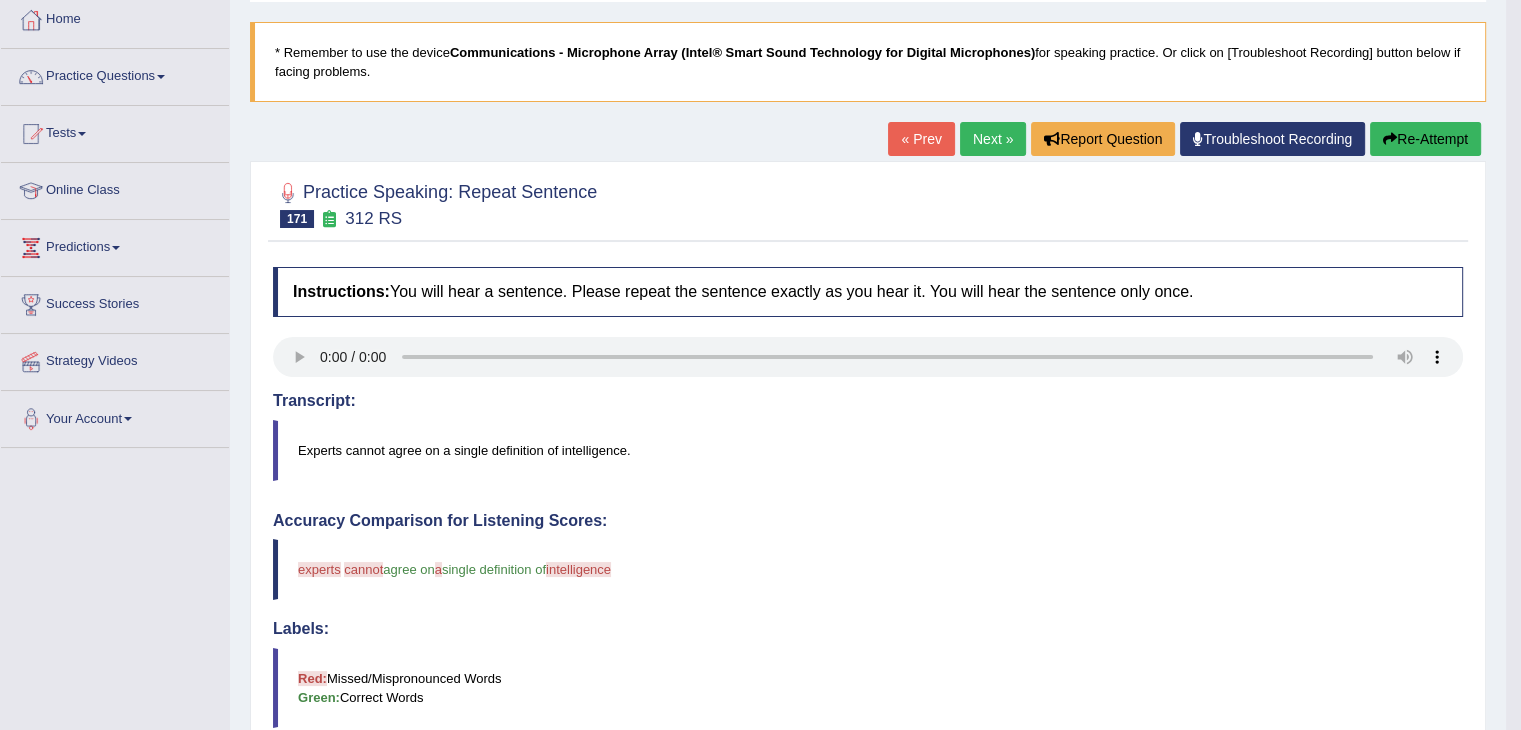 click on "Next »" at bounding box center (993, 139) 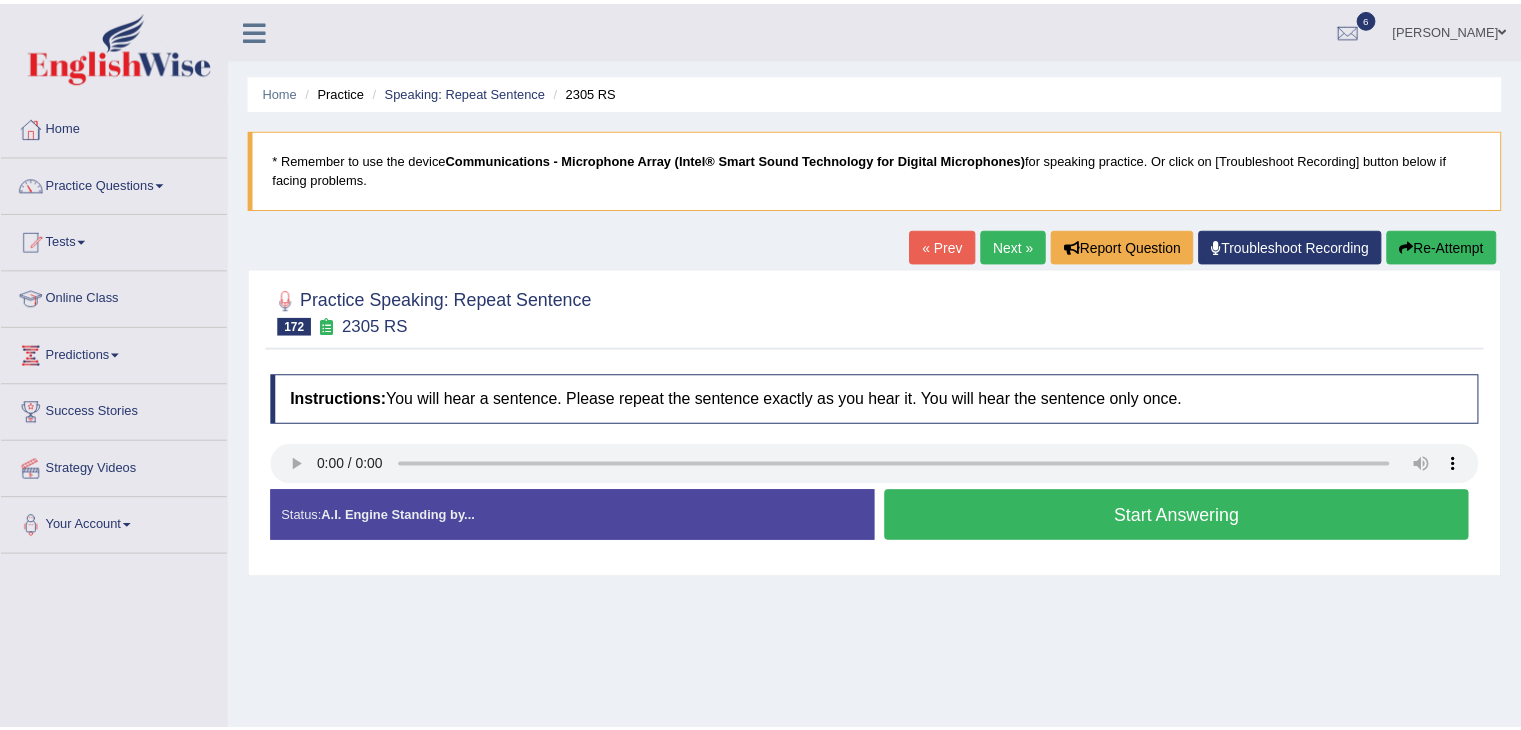 scroll, scrollTop: 0, scrollLeft: 0, axis: both 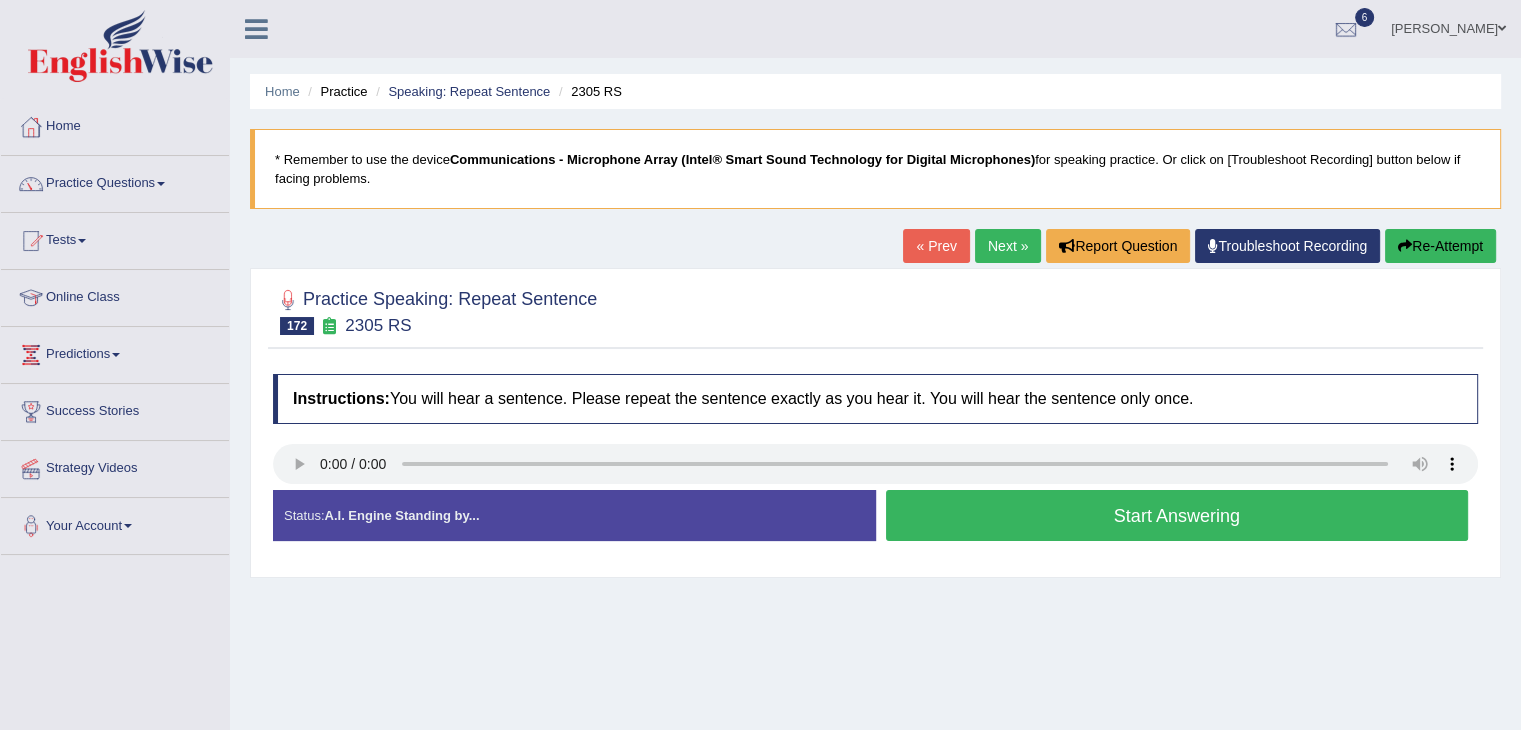 click on "Start Answering" at bounding box center (1177, 515) 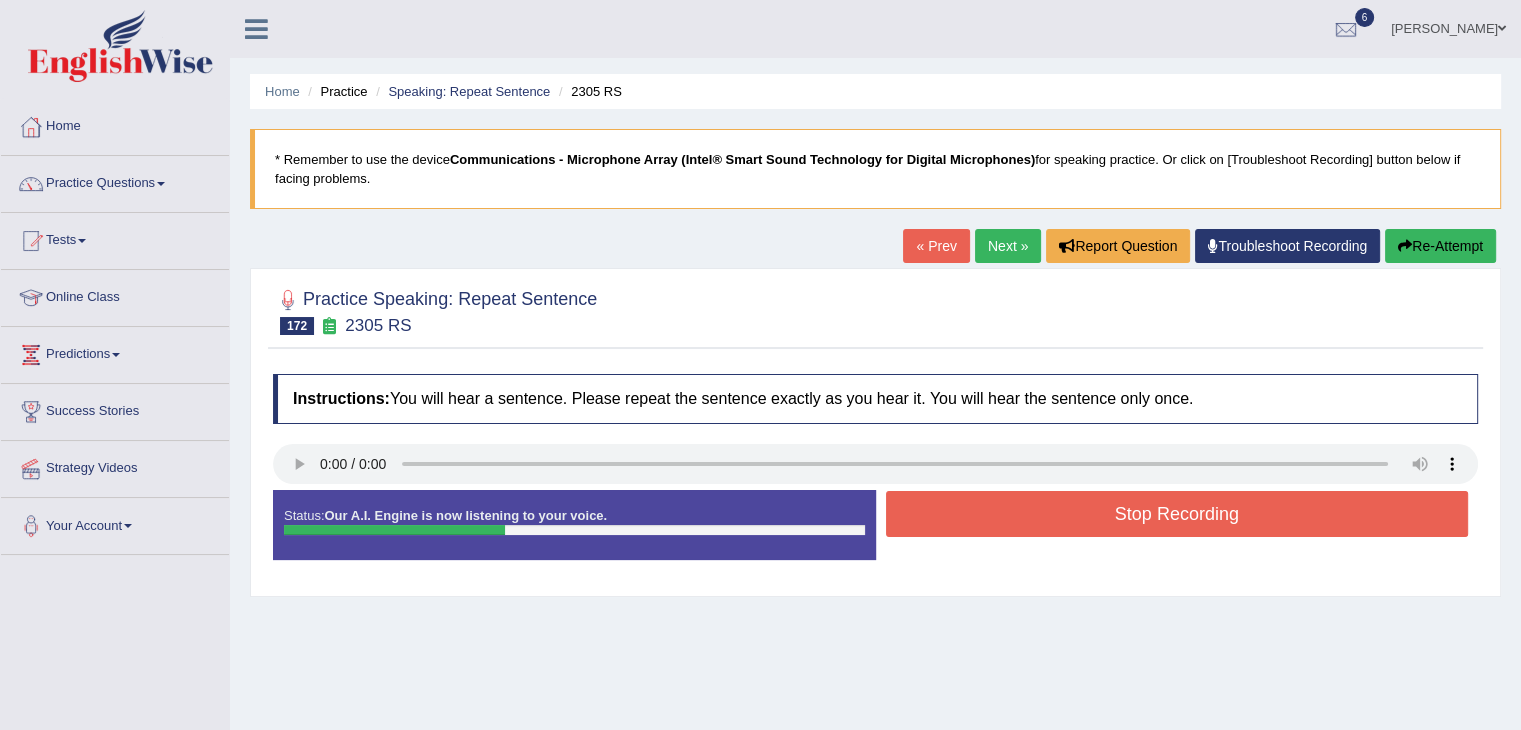 click on "Stop Recording" at bounding box center (1177, 514) 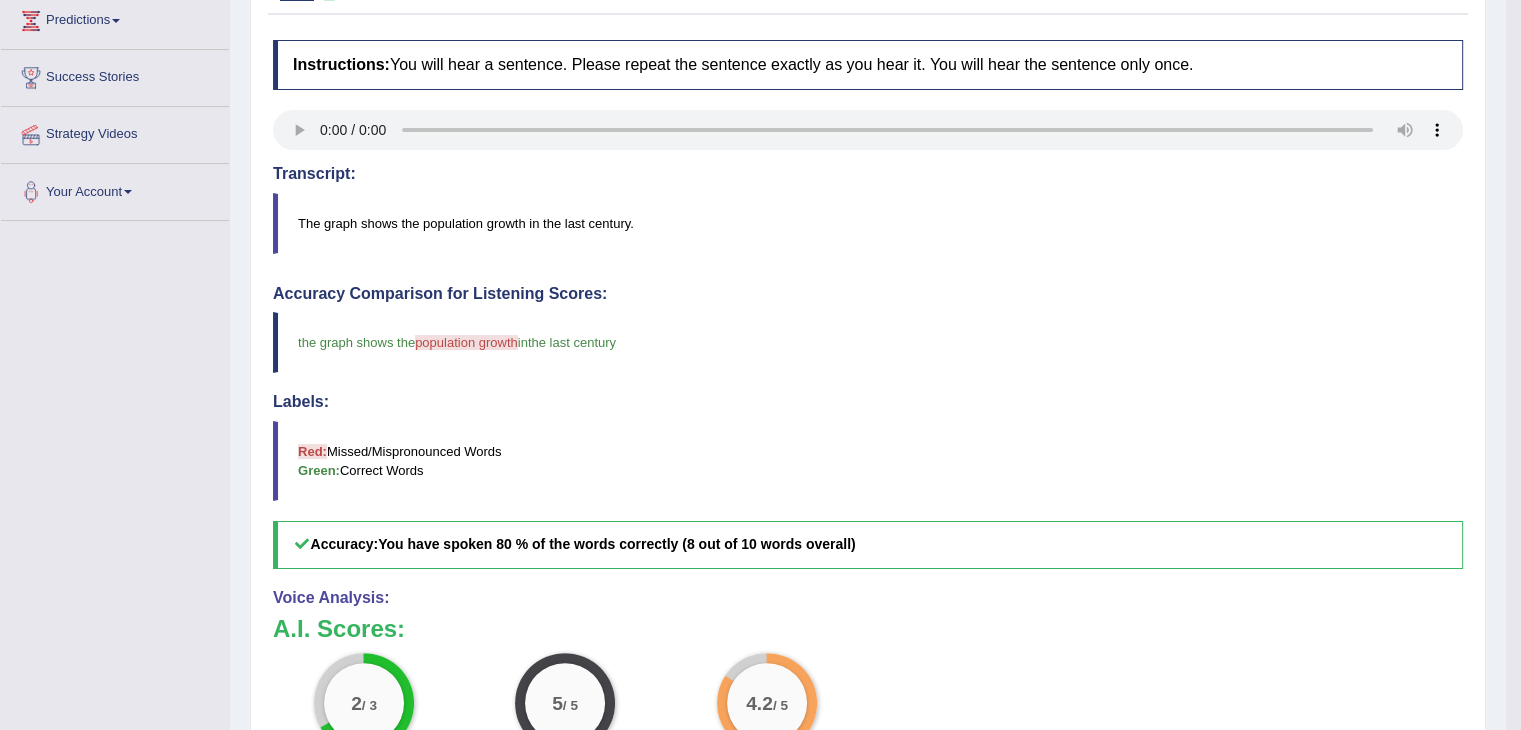 scroll, scrollTop: 350, scrollLeft: 0, axis: vertical 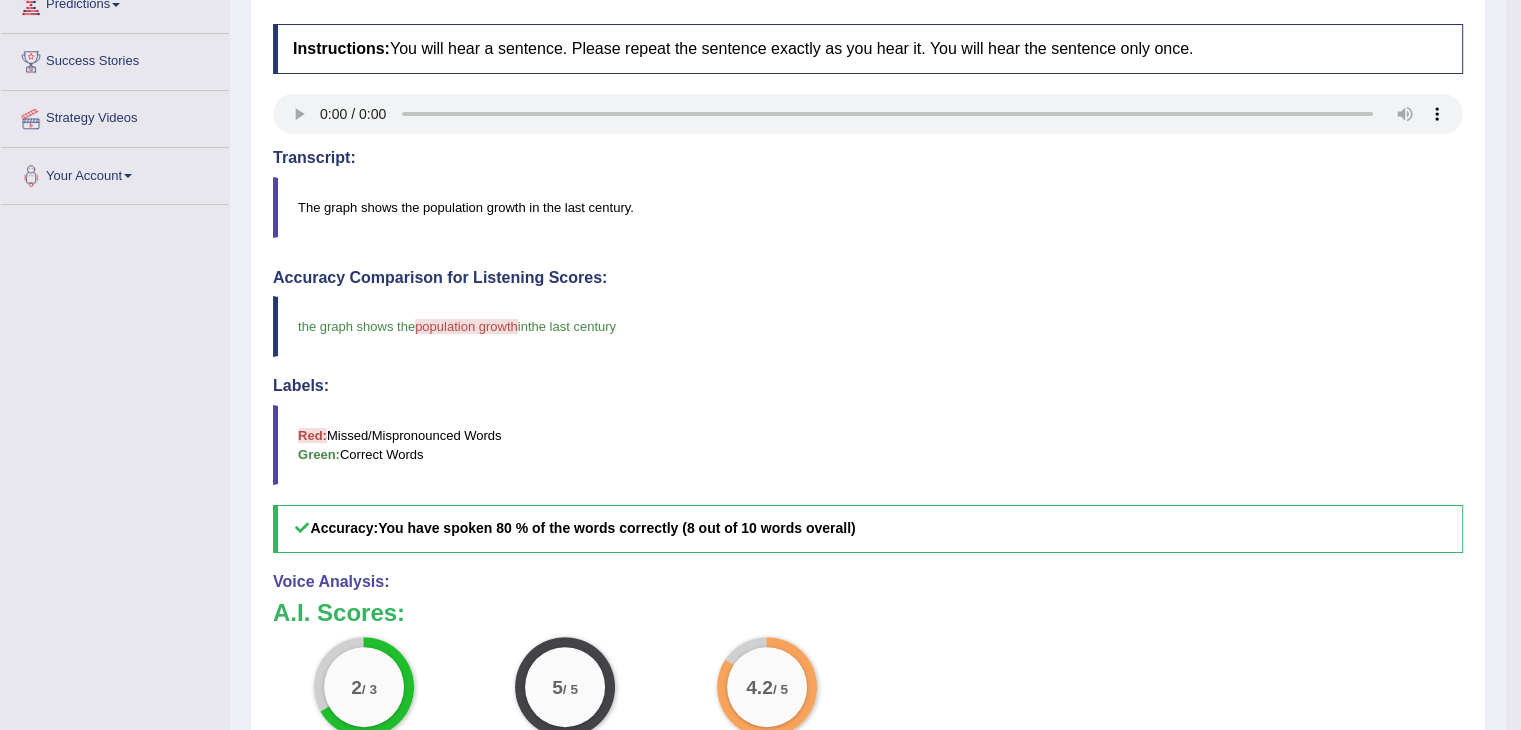 click on "Red:  Missed/Mispronounced Words
Green:  Correct Words" at bounding box center (868, 445) 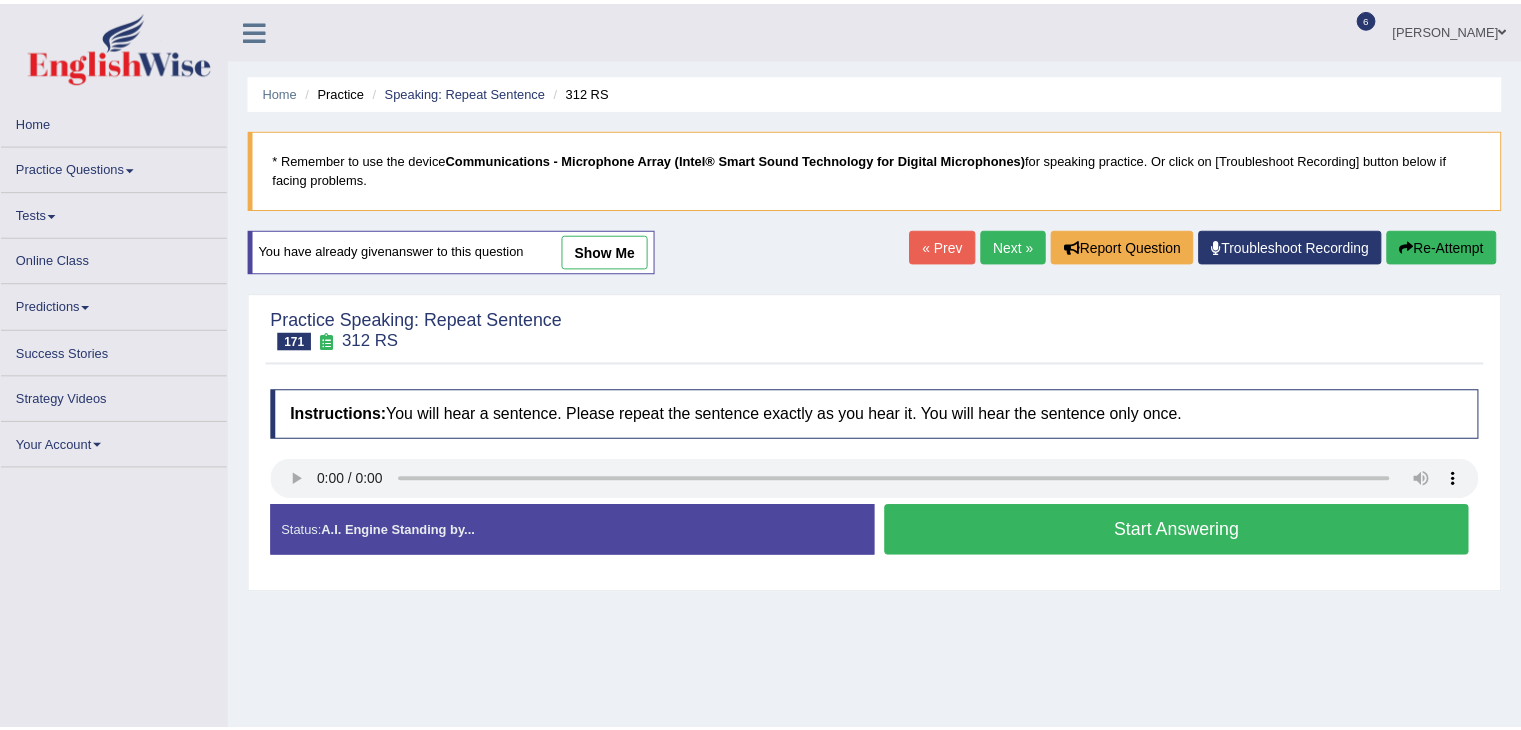 scroll, scrollTop: 107, scrollLeft: 0, axis: vertical 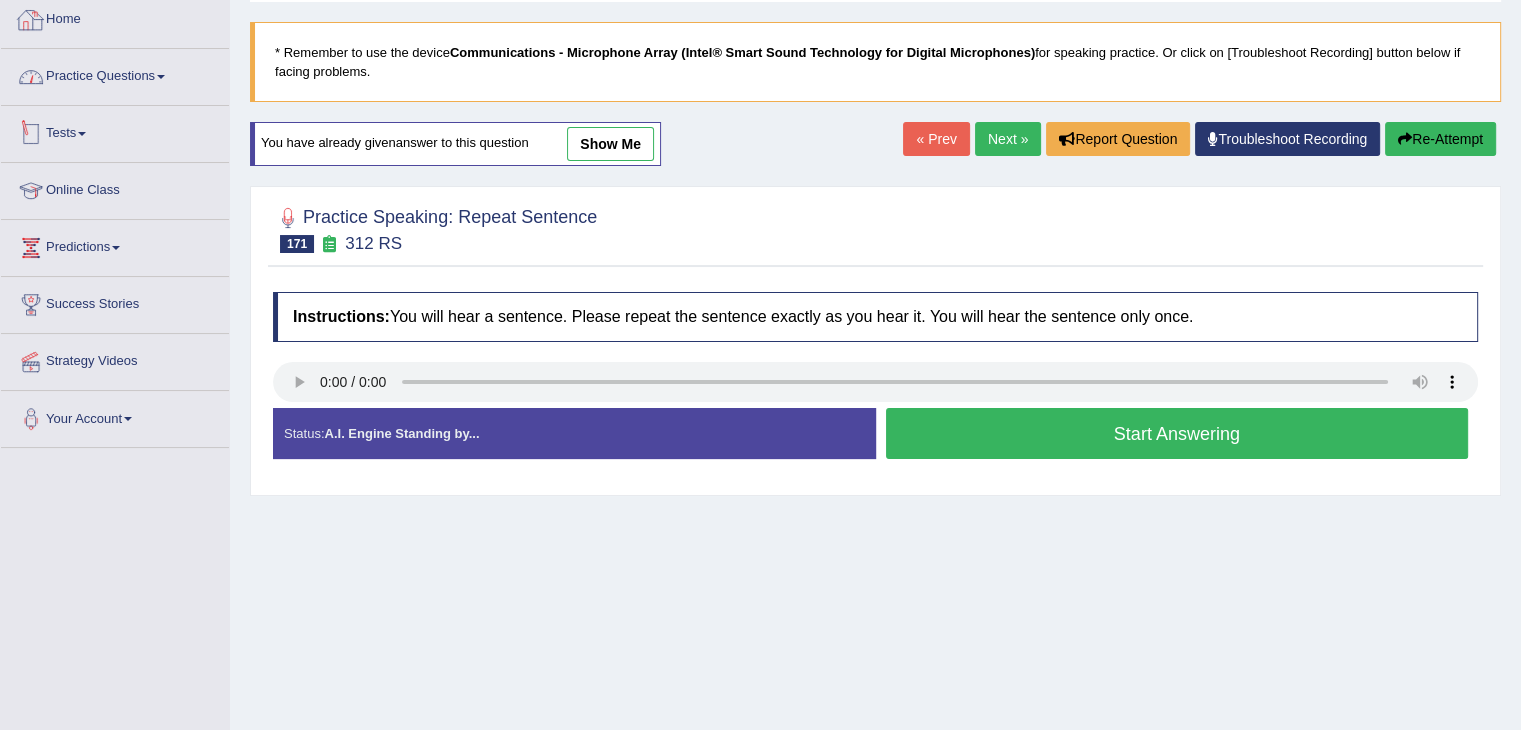 click on "Tests" at bounding box center (115, 131) 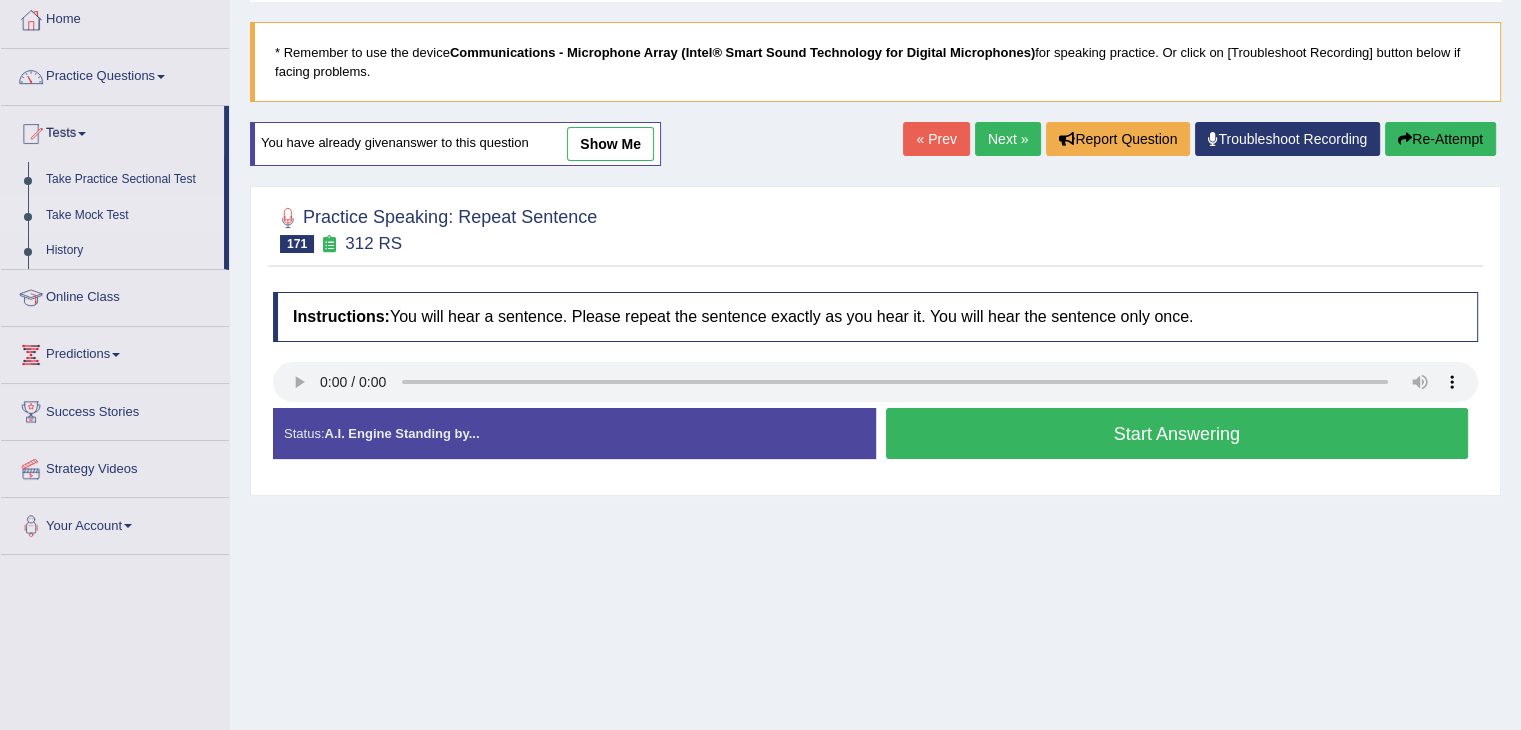click on "Take Mock Test" at bounding box center [130, 216] 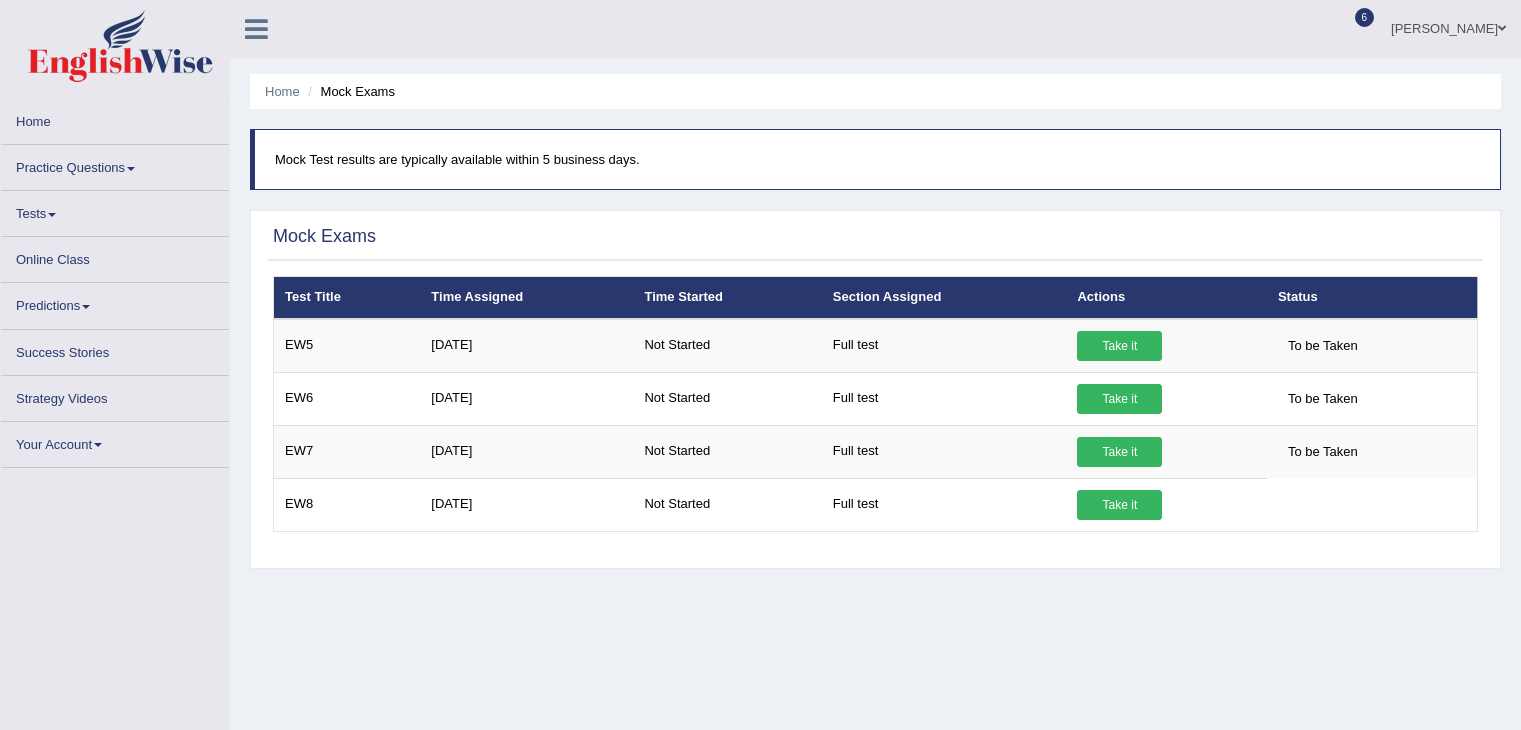 scroll, scrollTop: 0, scrollLeft: 0, axis: both 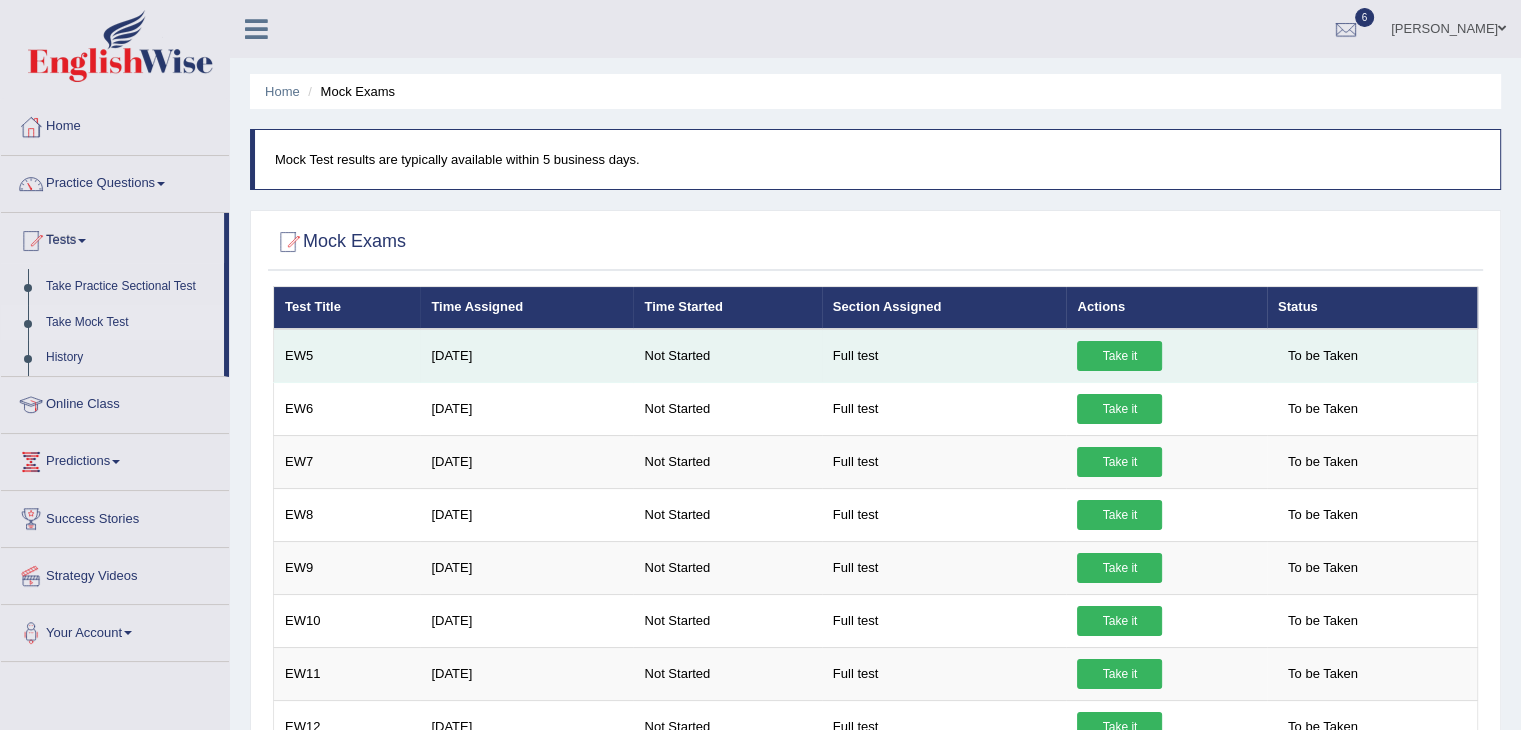 click on "Take it" at bounding box center (1119, 356) 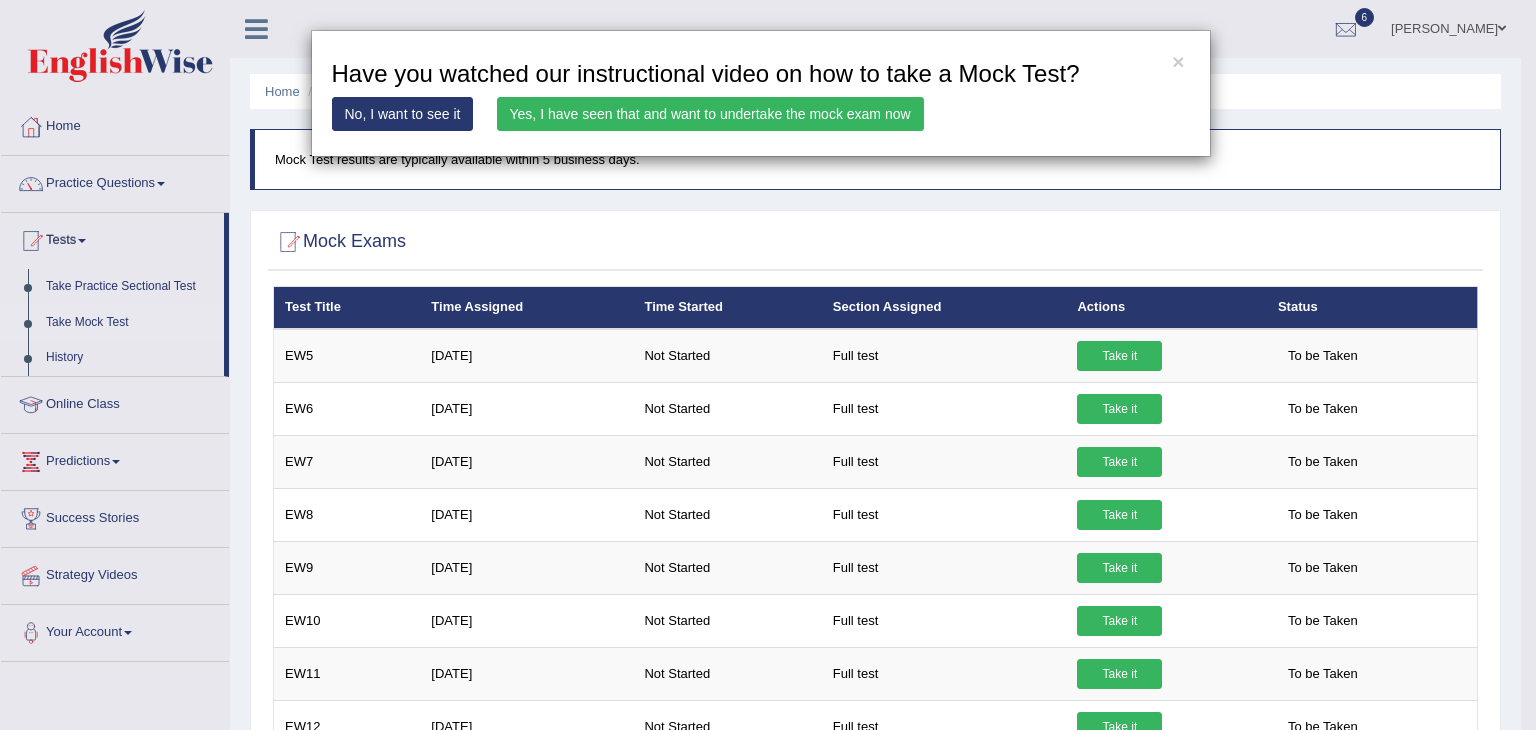 click on "Yes, I have seen that and want to undertake the mock exam now" at bounding box center [710, 114] 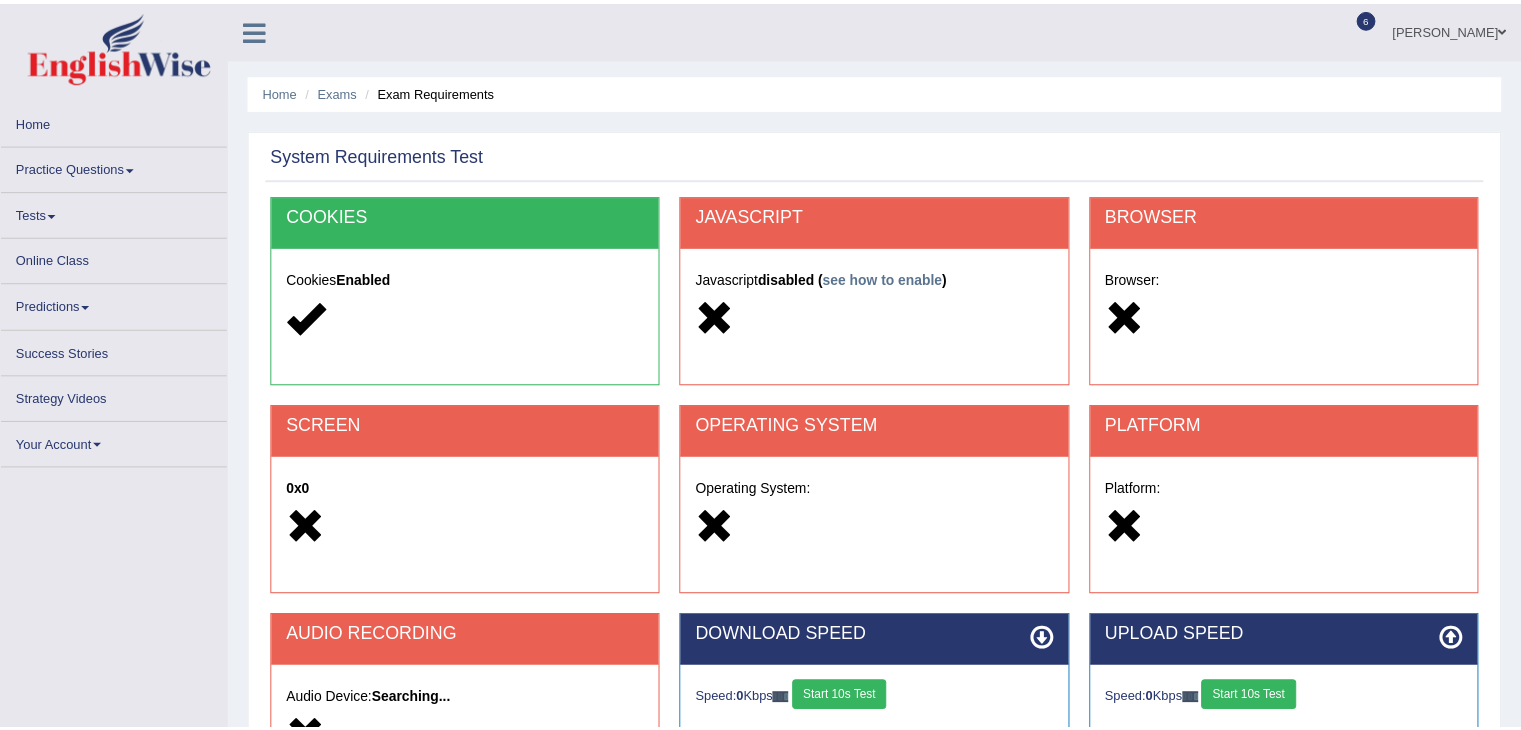 scroll, scrollTop: 0, scrollLeft: 0, axis: both 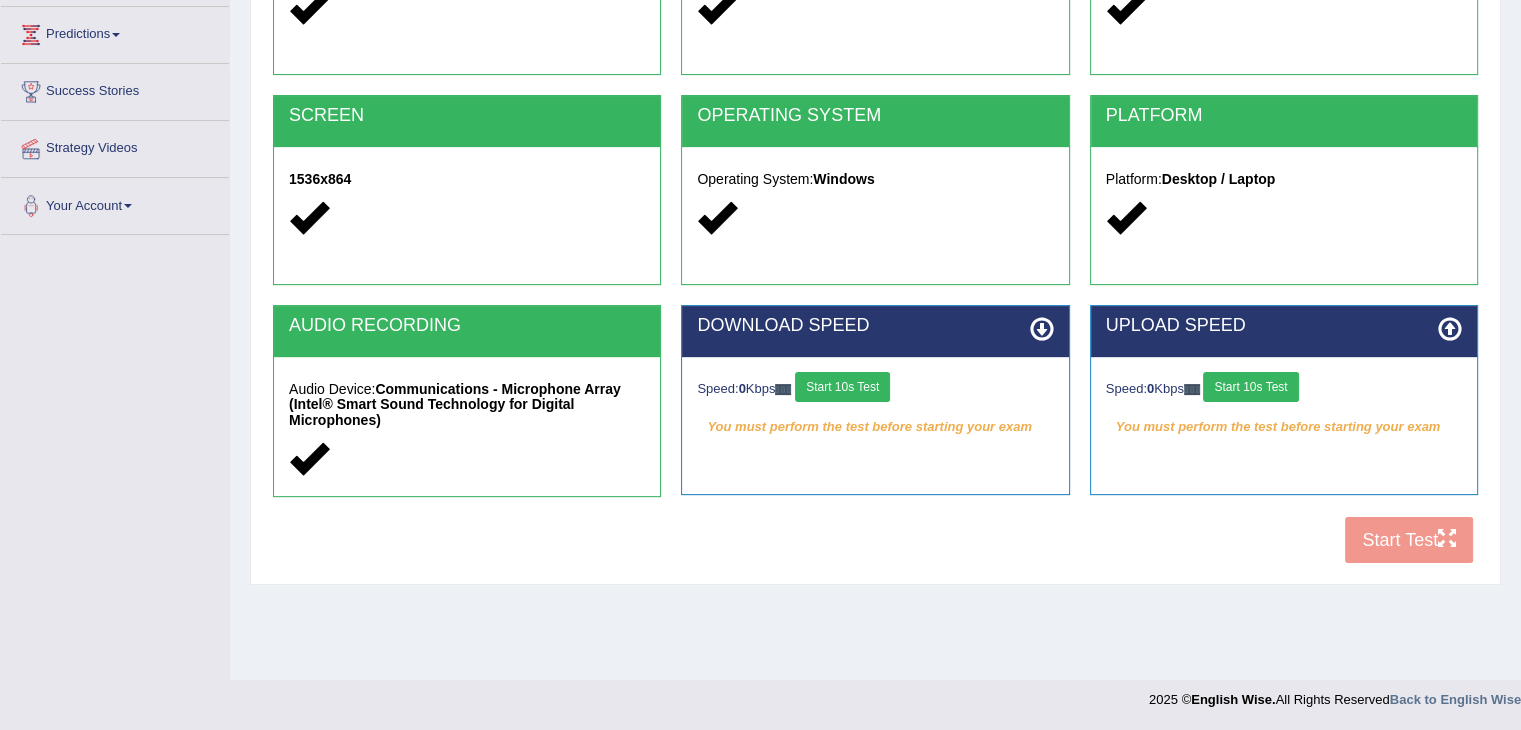 click on "Start 10s Test" at bounding box center [842, 387] 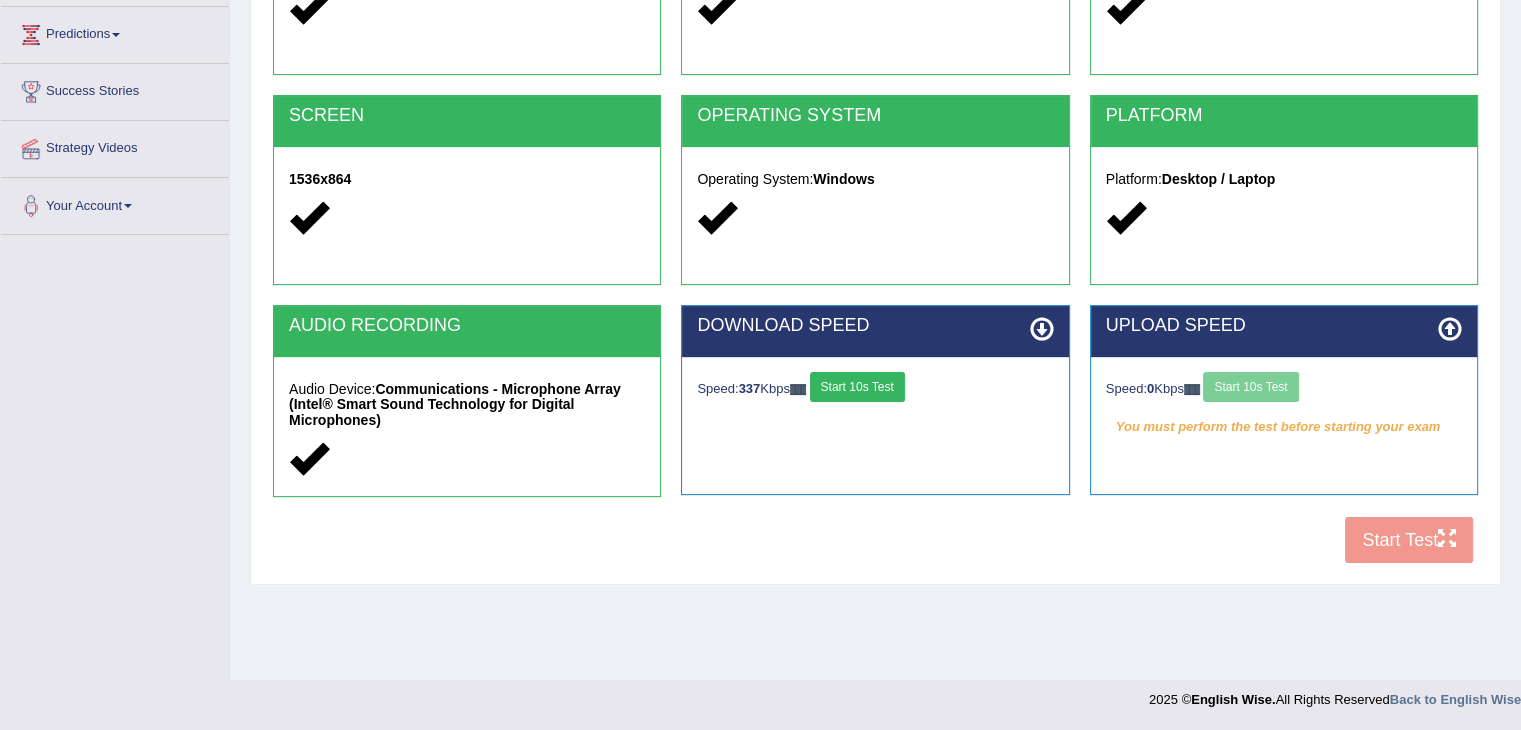 click on "Start 10s Test" at bounding box center (857, 387) 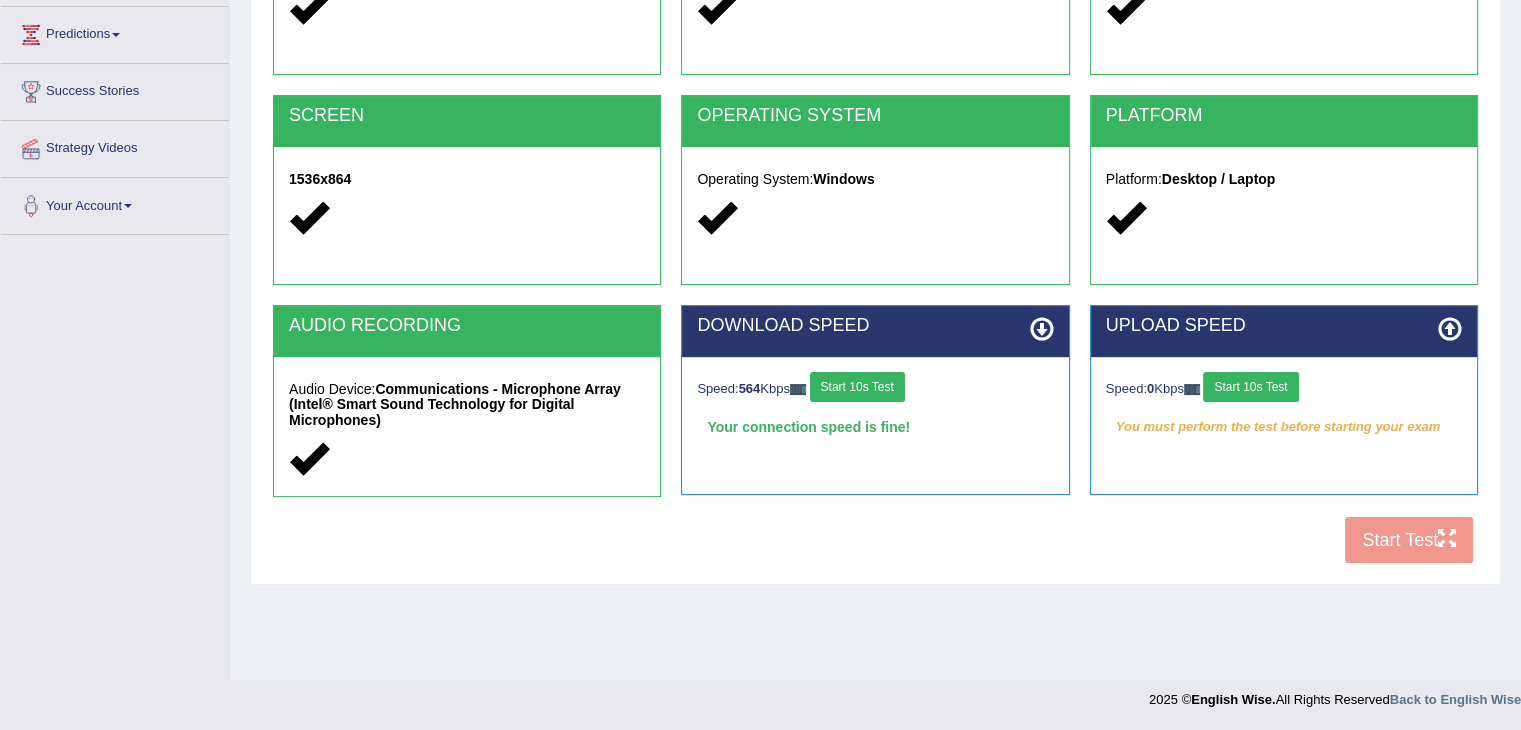 click on "Start 10s Test" at bounding box center [1250, 387] 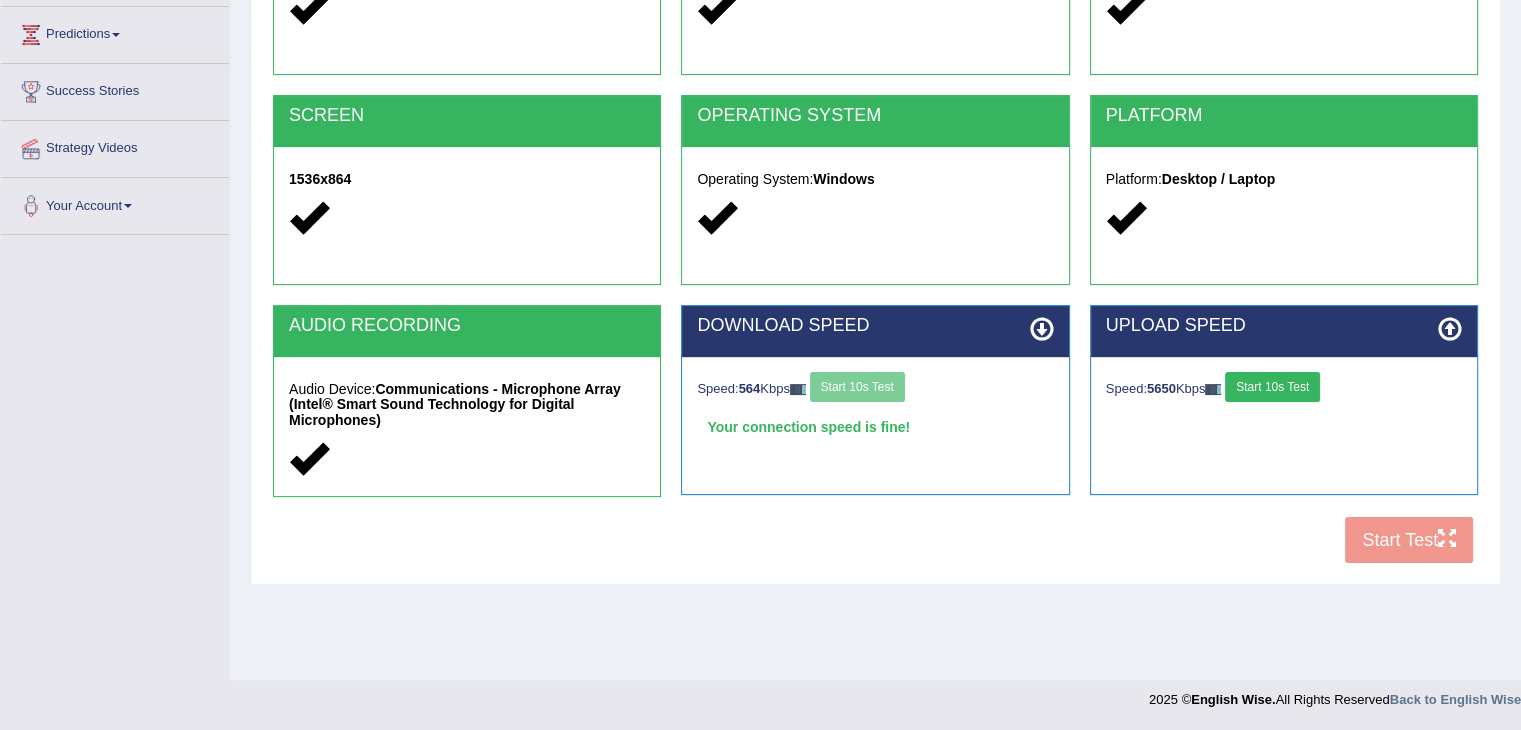 click on "Start 10s Test" at bounding box center (1272, 387) 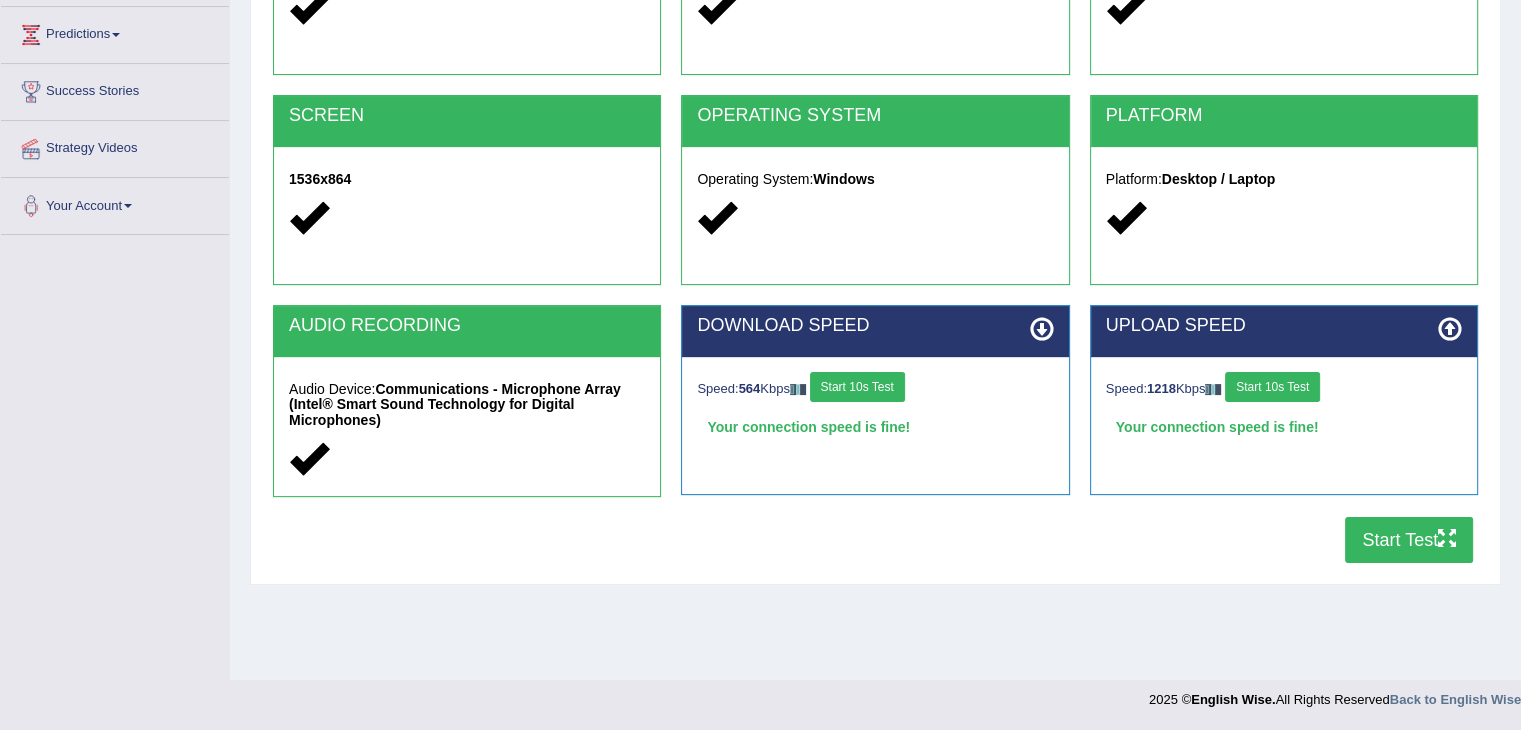 click on "Start Test" at bounding box center (1409, 540) 